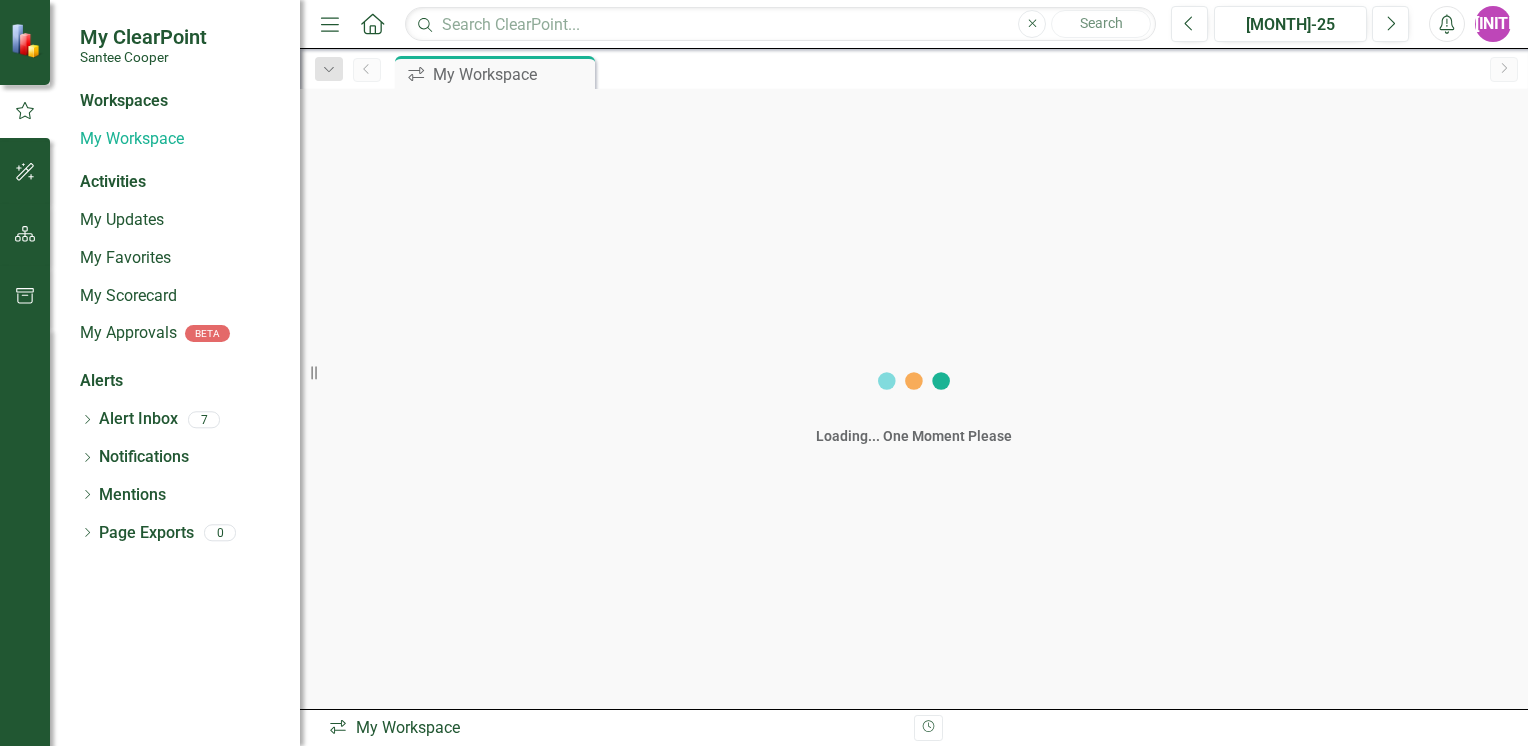 scroll, scrollTop: 0, scrollLeft: 0, axis: both 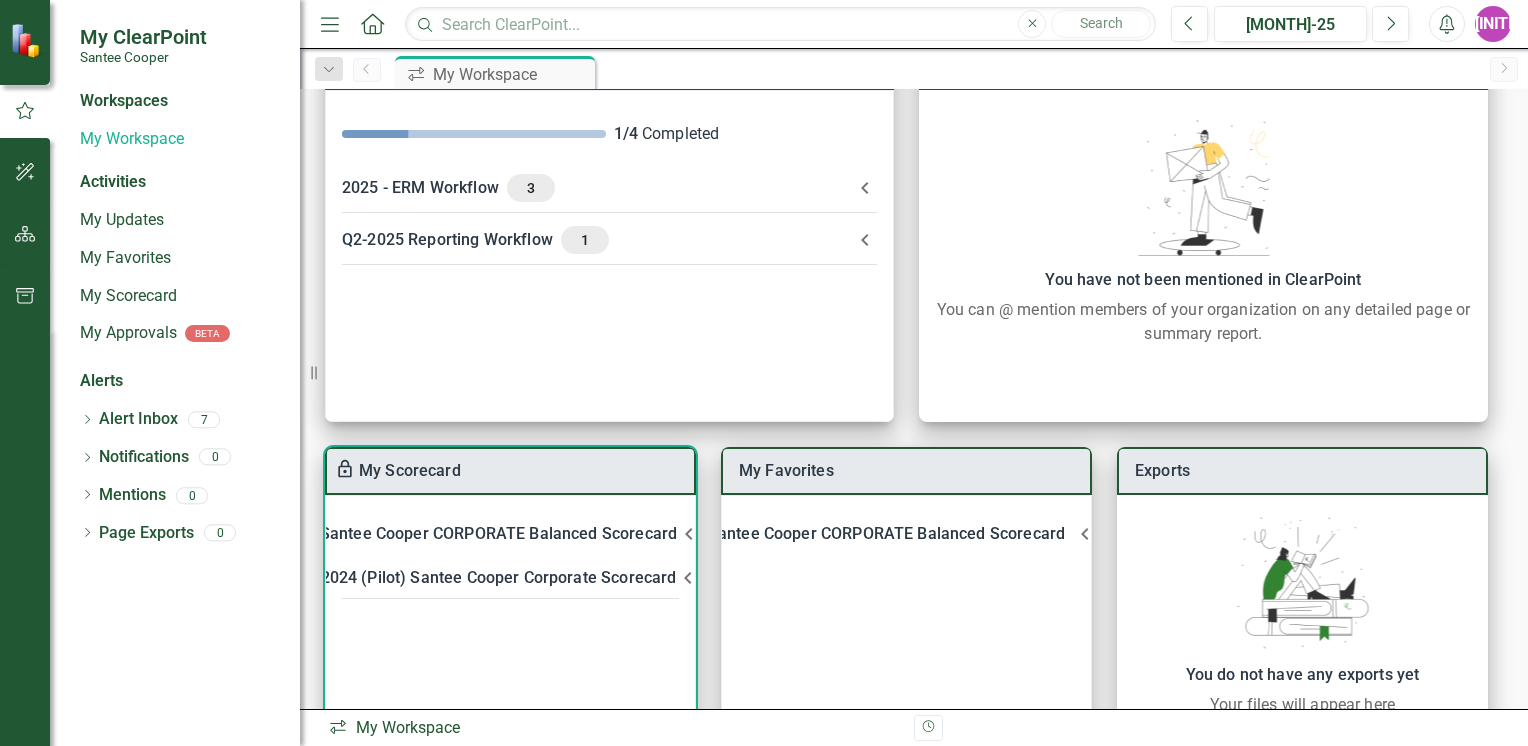 click on "Santee Cooper CORPORATE Balanced Scorecard" at bounding box center (498, 534) 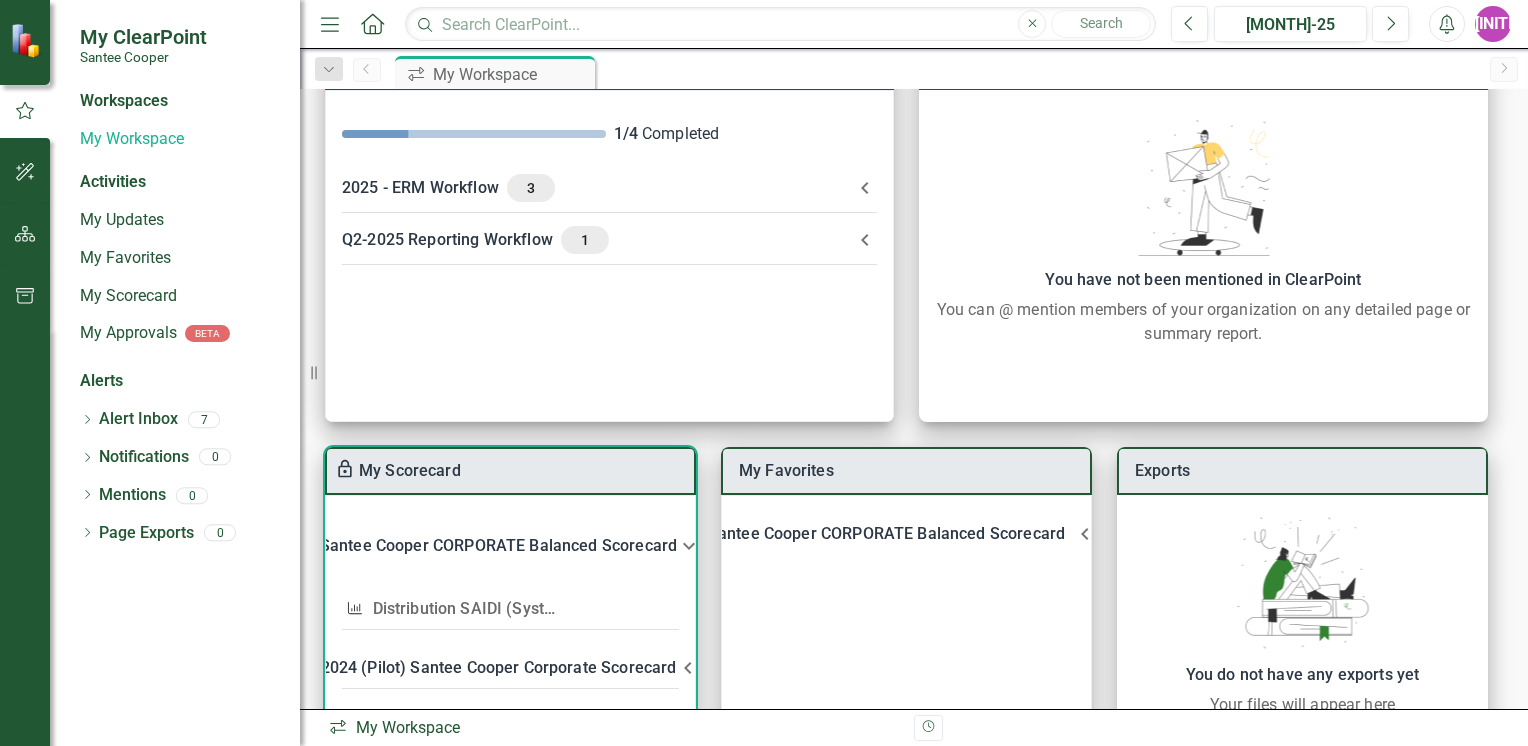 click on "Santee Cooper CORPORATE Balanced Scorecard" at bounding box center (498, 546) 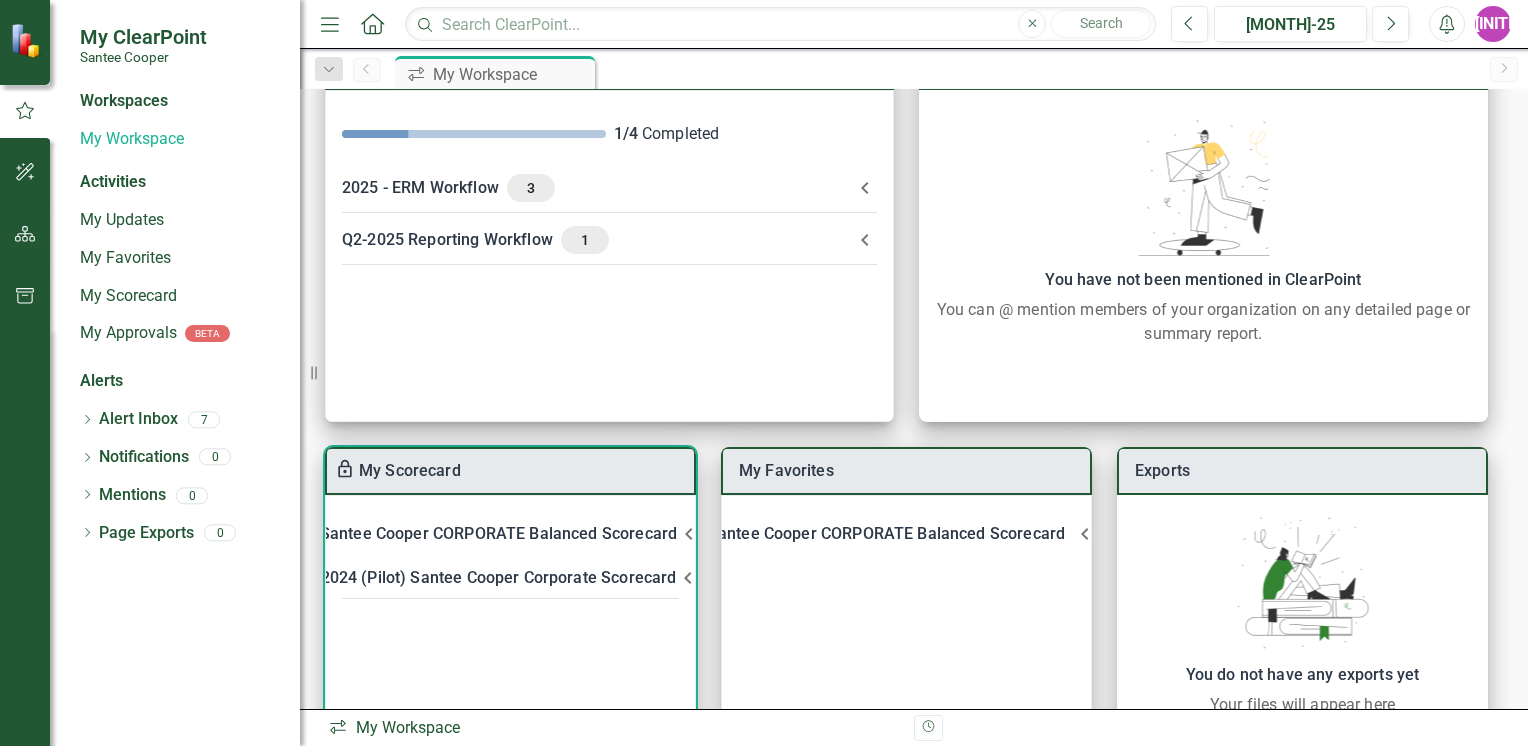 click on "Santee Cooper CORPORATE Balanced Scorecard" at bounding box center [498, 534] 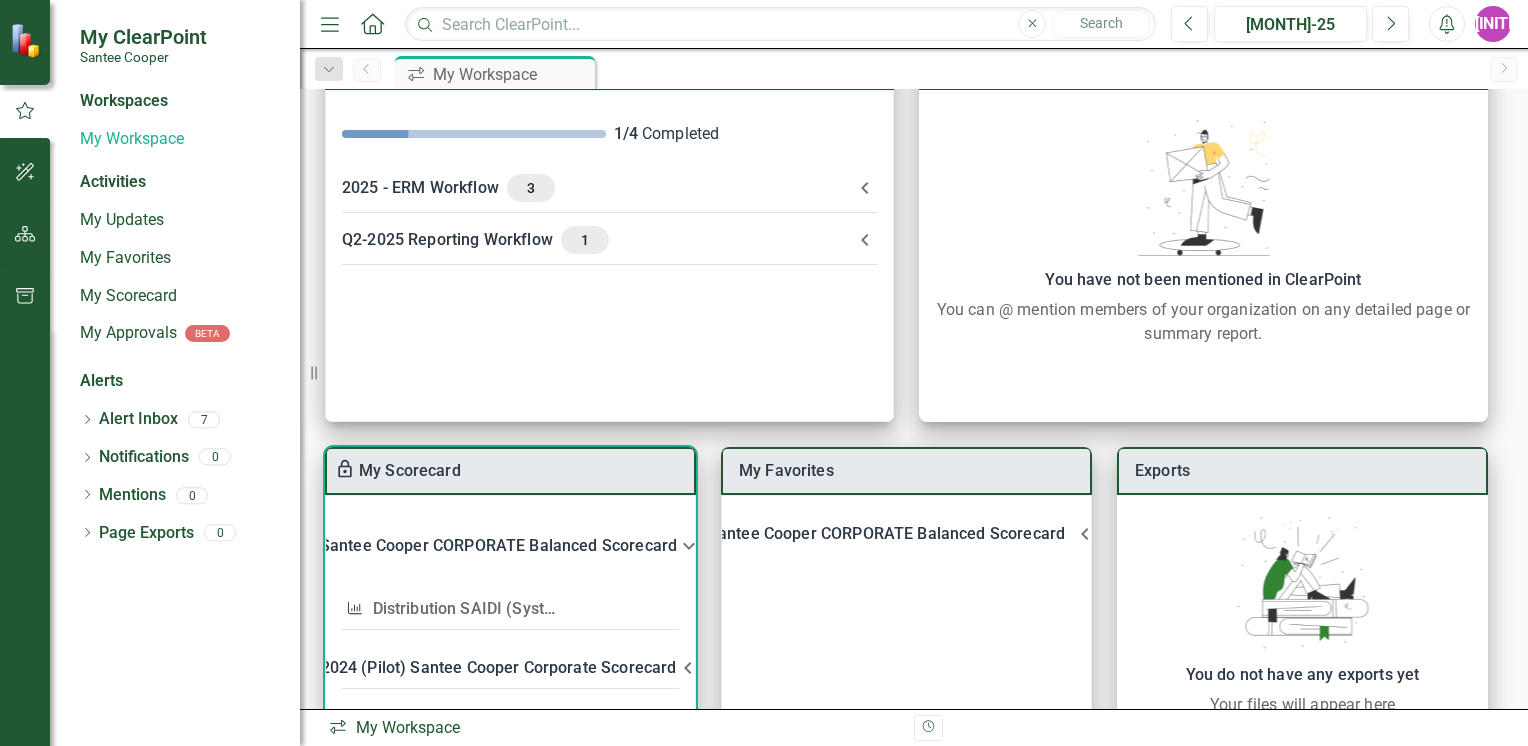 click on "Santee Cooper CORPORATE Balanced Scorecard" at bounding box center [498, 546] 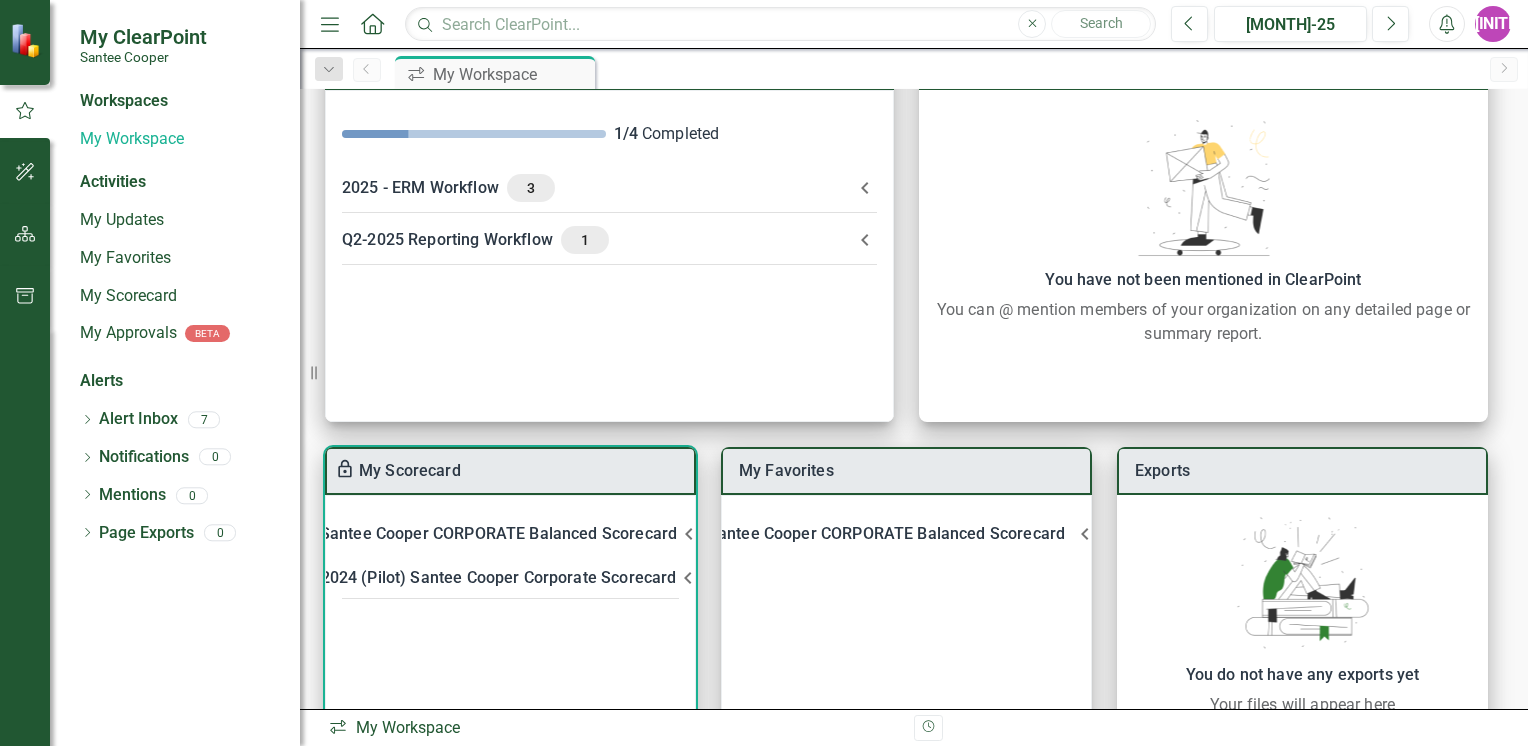 click on "Santee Cooper CORPORATE Balanced Scorecard" at bounding box center [498, 534] 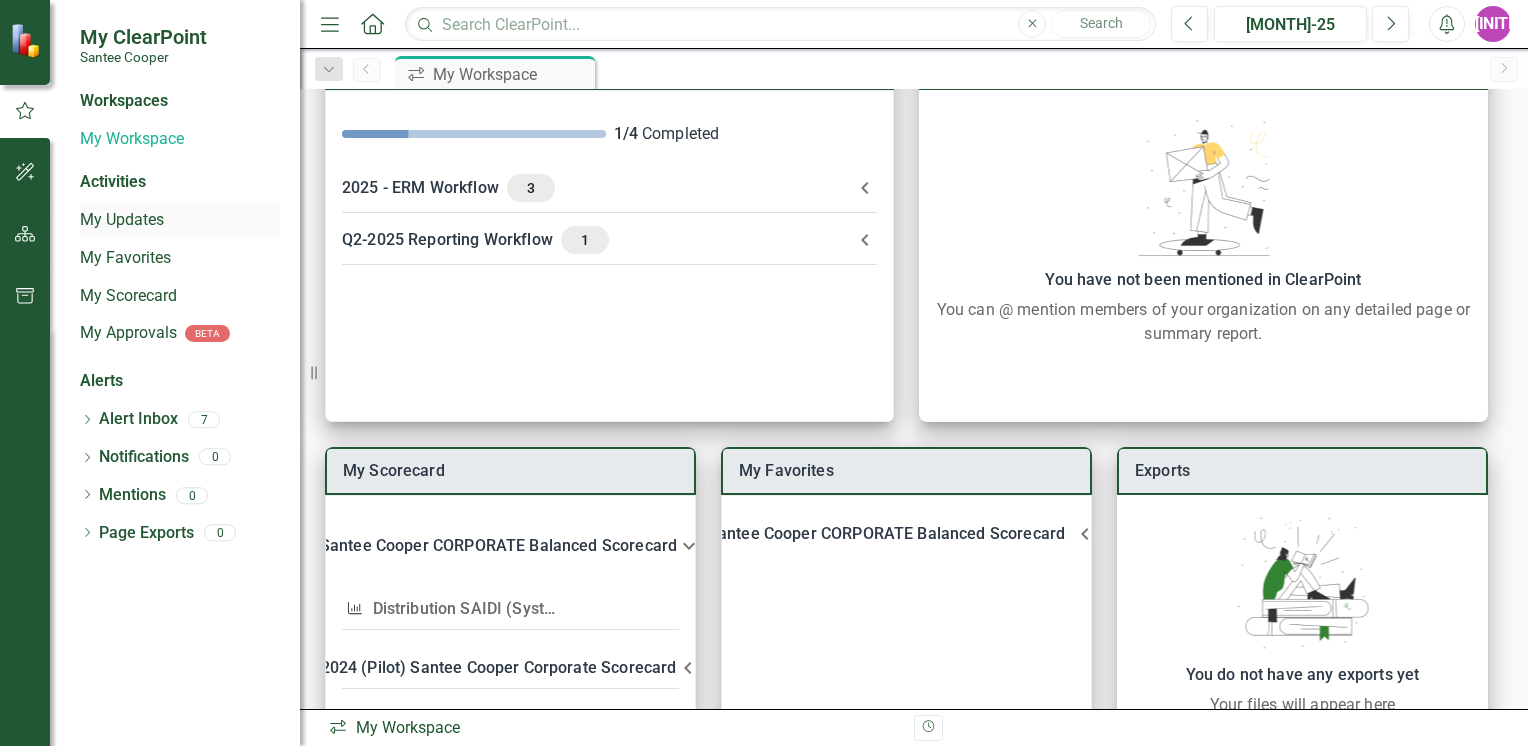 click on "My Updates" at bounding box center (180, 220) 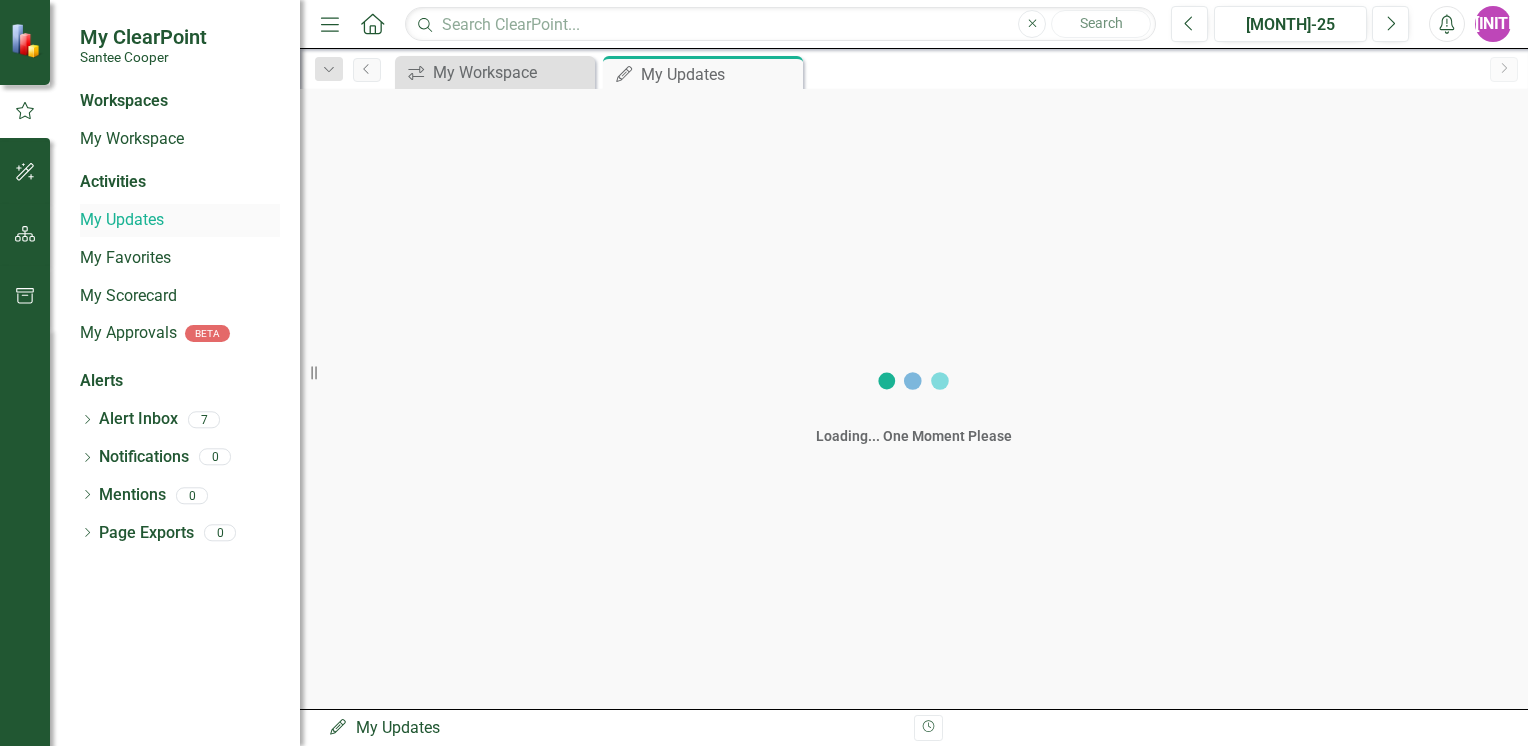 scroll, scrollTop: 0, scrollLeft: 0, axis: both 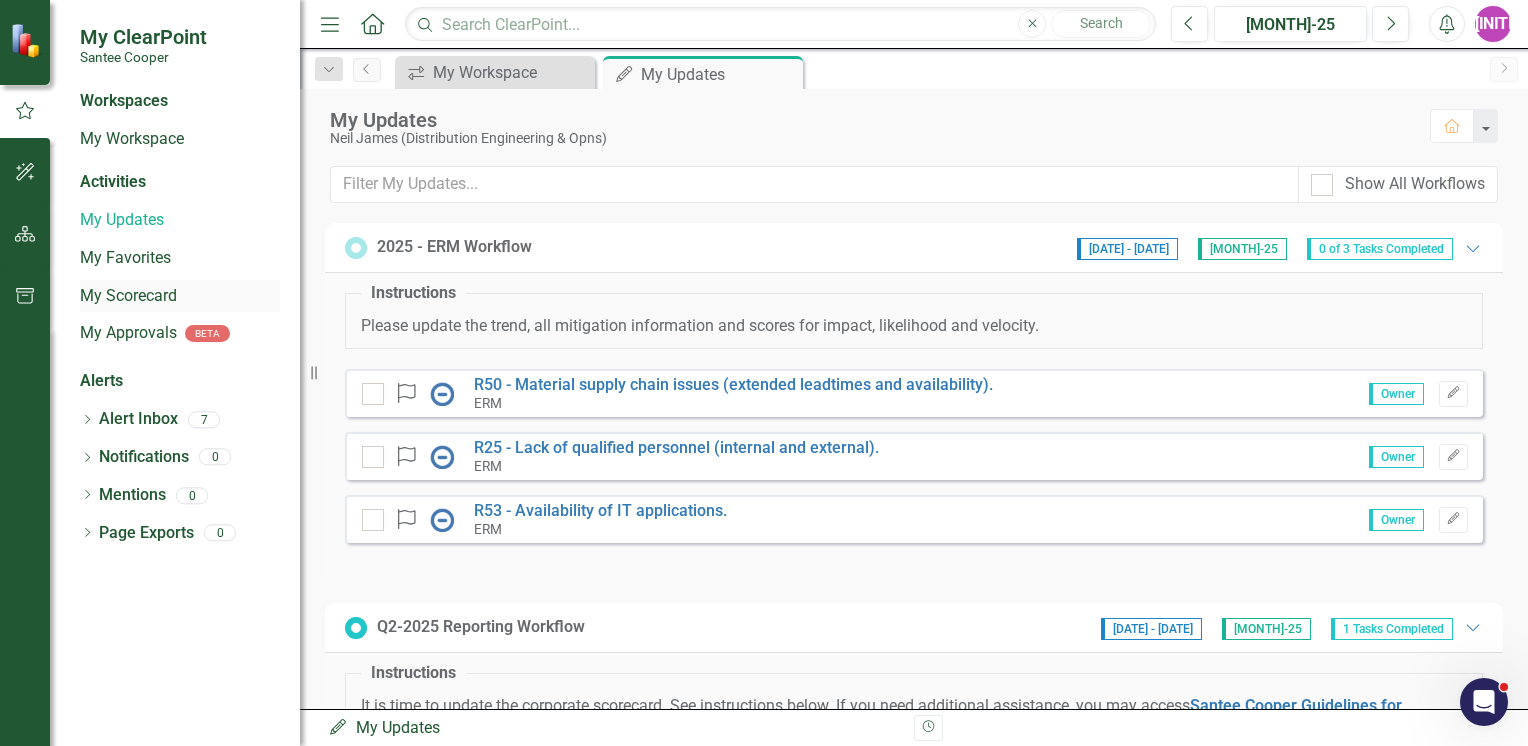 click on "My Scorecard" at bounding box center (180, 296) 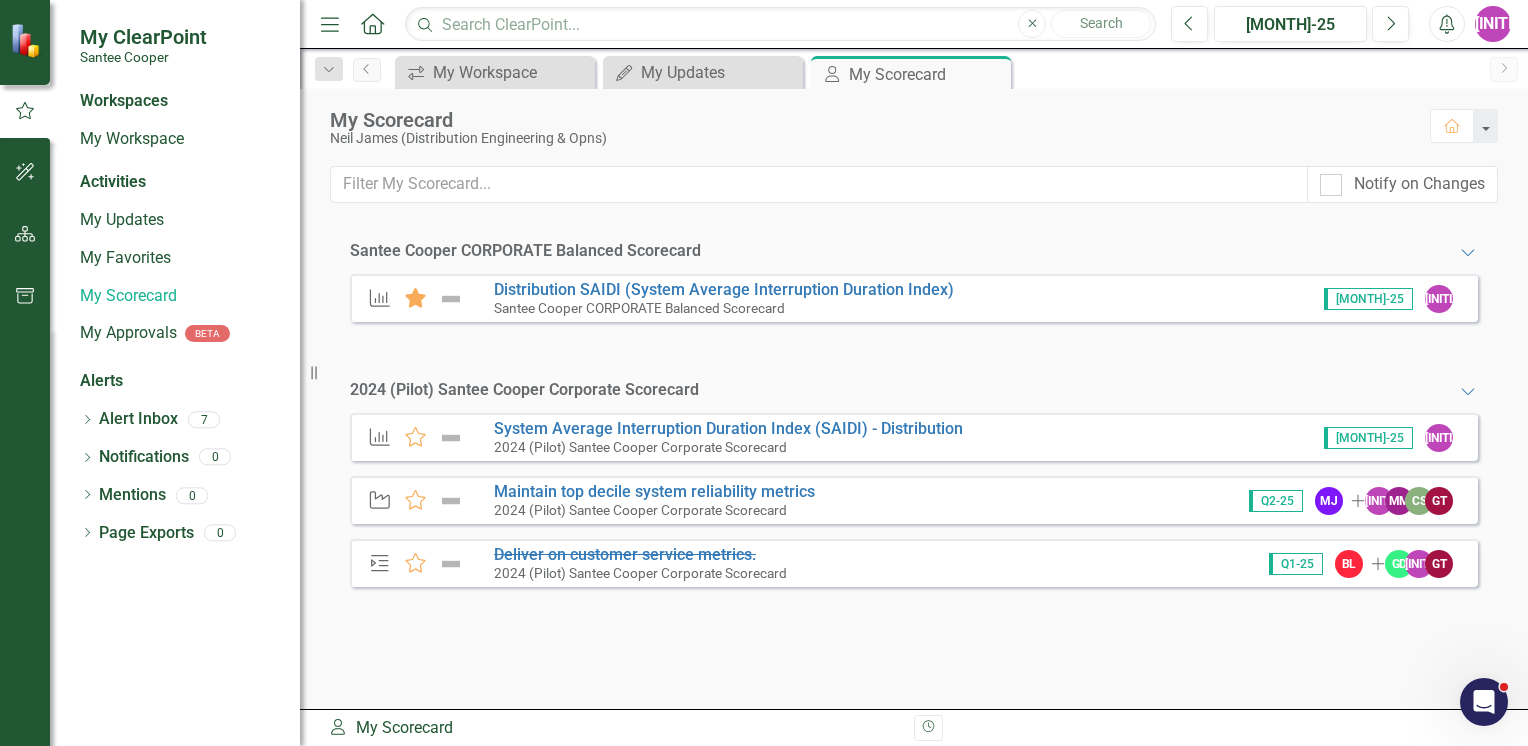 click on "My ClearPoint Santee Cooper" at bounding box center (175, 45) 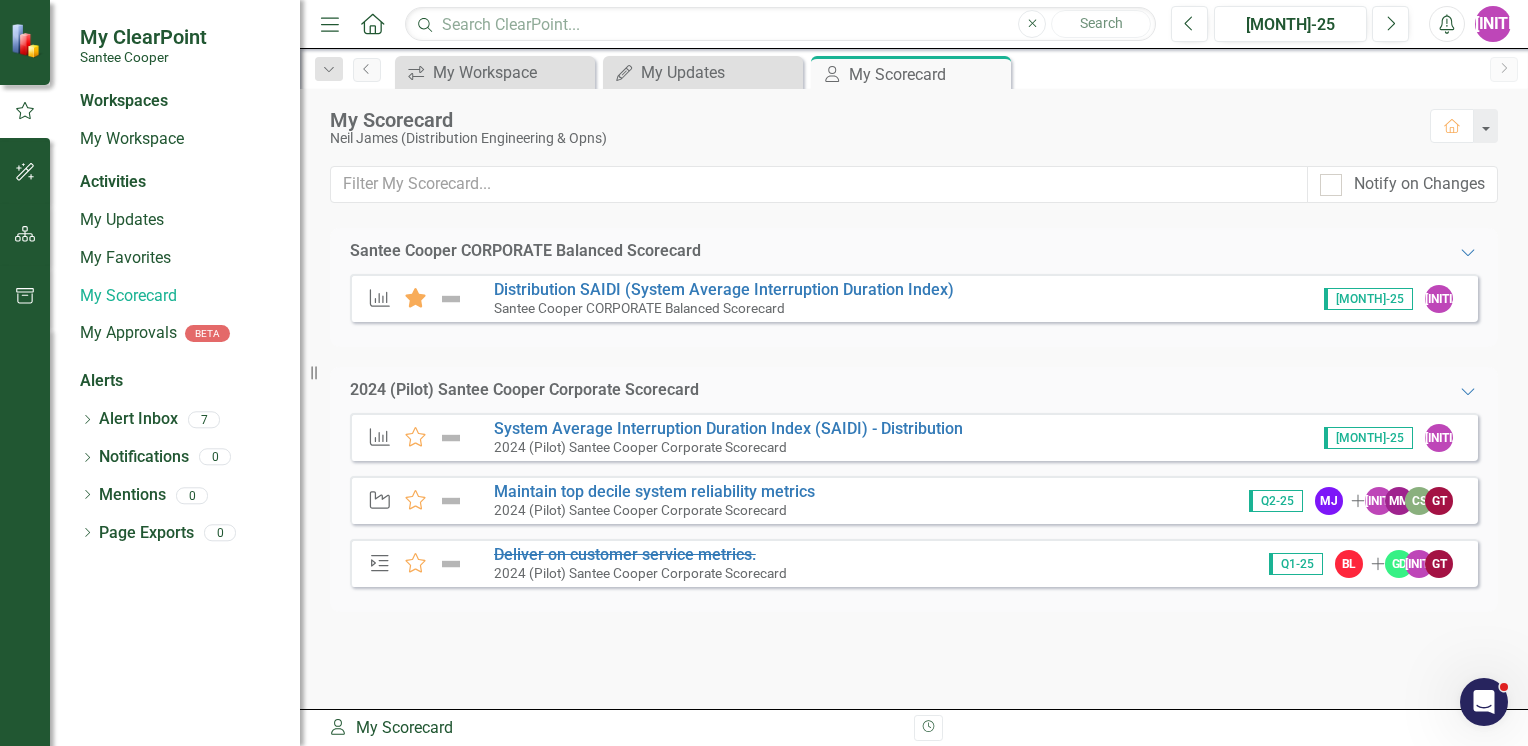 click at bounding box center (28, 40) 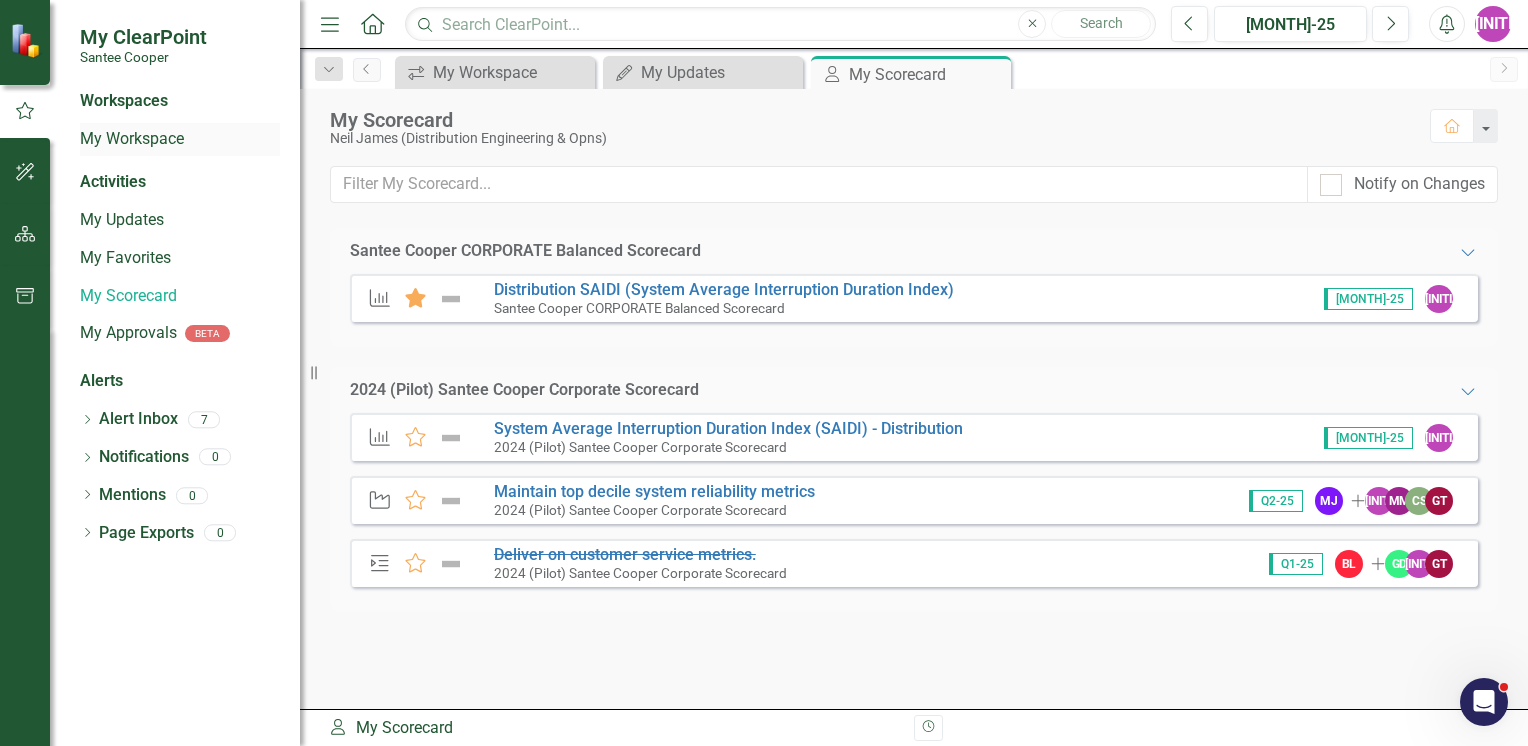 click on "My Workspace" at bounding box center [180, 139] 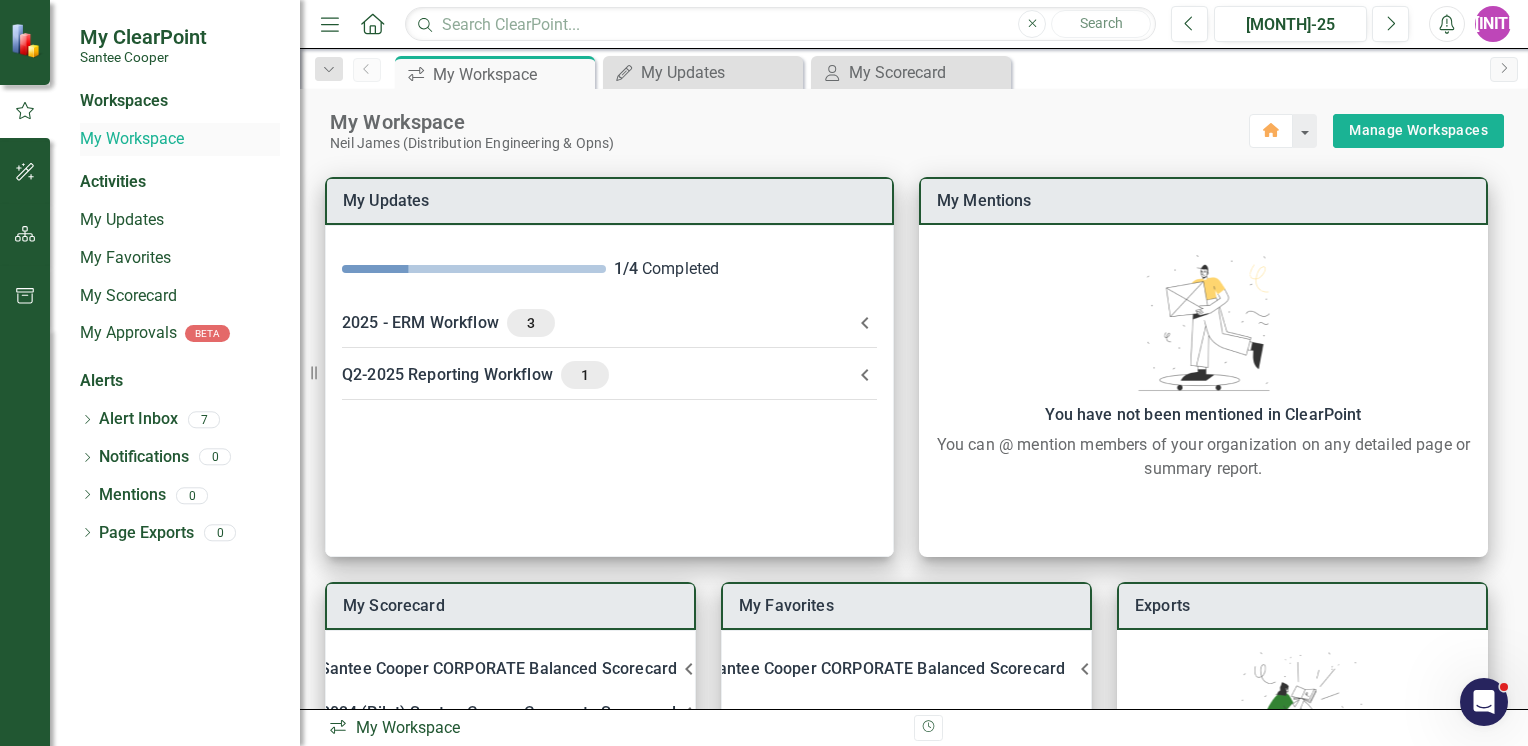 click on "My Workspace" at bounding box center [180, 139] 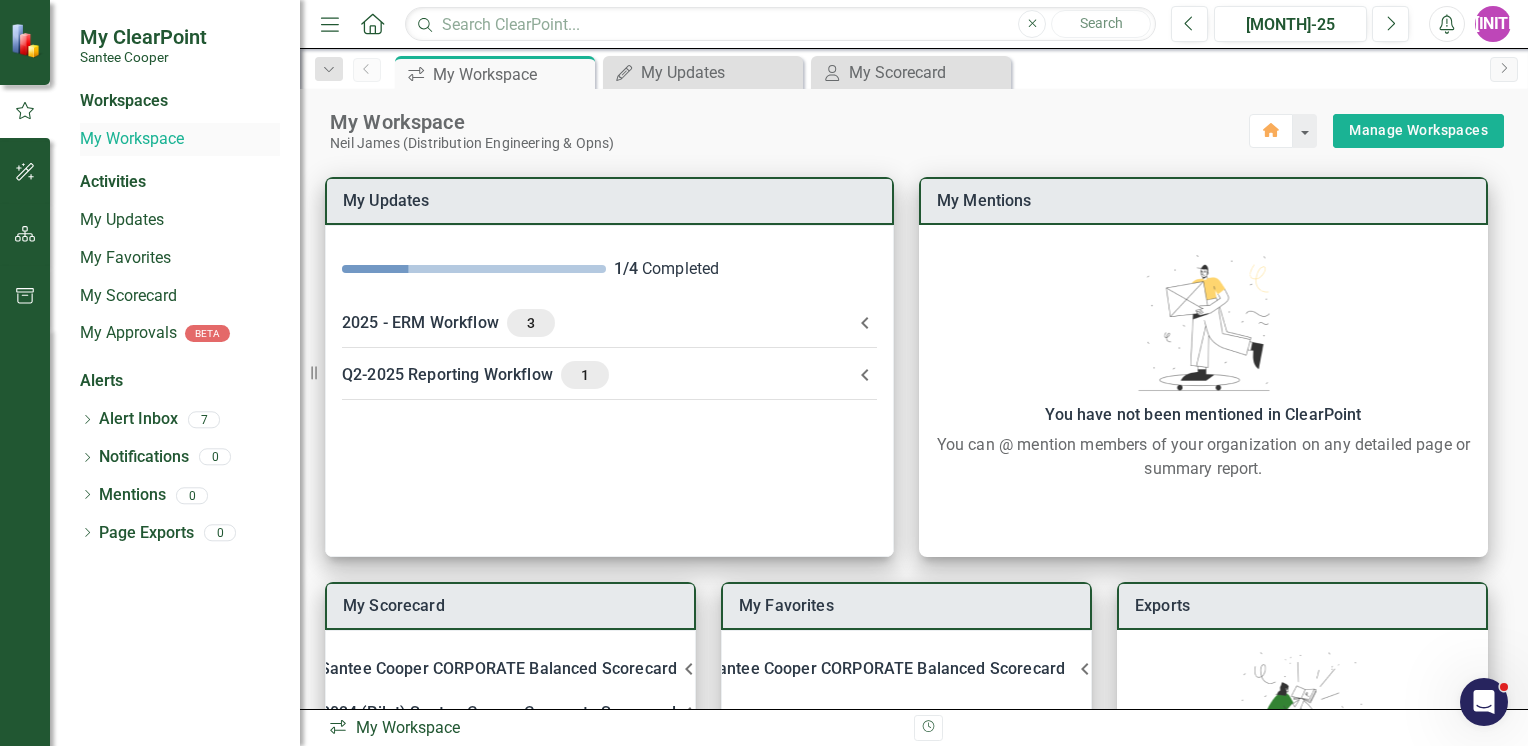 click on "My Workspace" at bounding box center (180, 139) 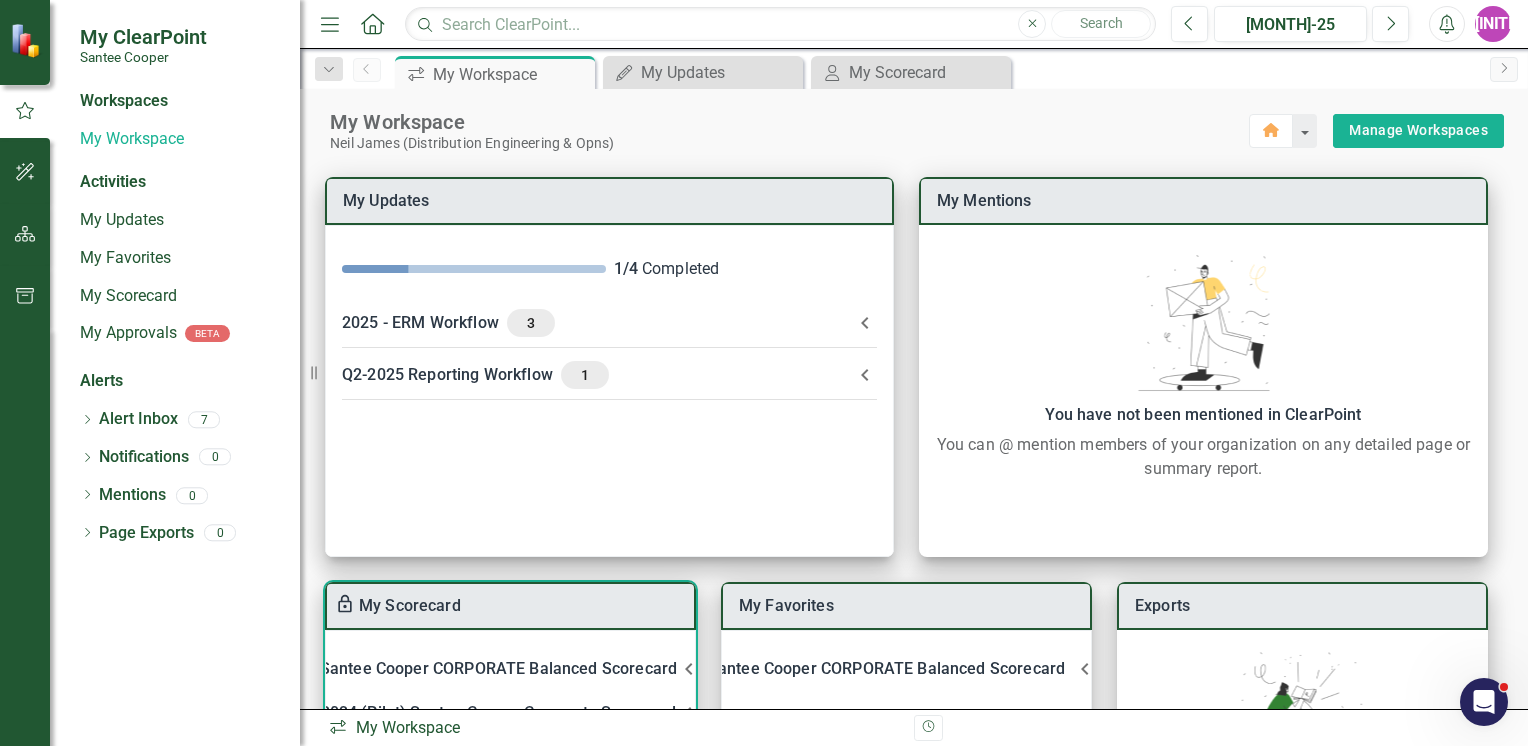 click on "Santee Cooper CORPORATE Balanced Scorecard" at bounding box center (498, 669) 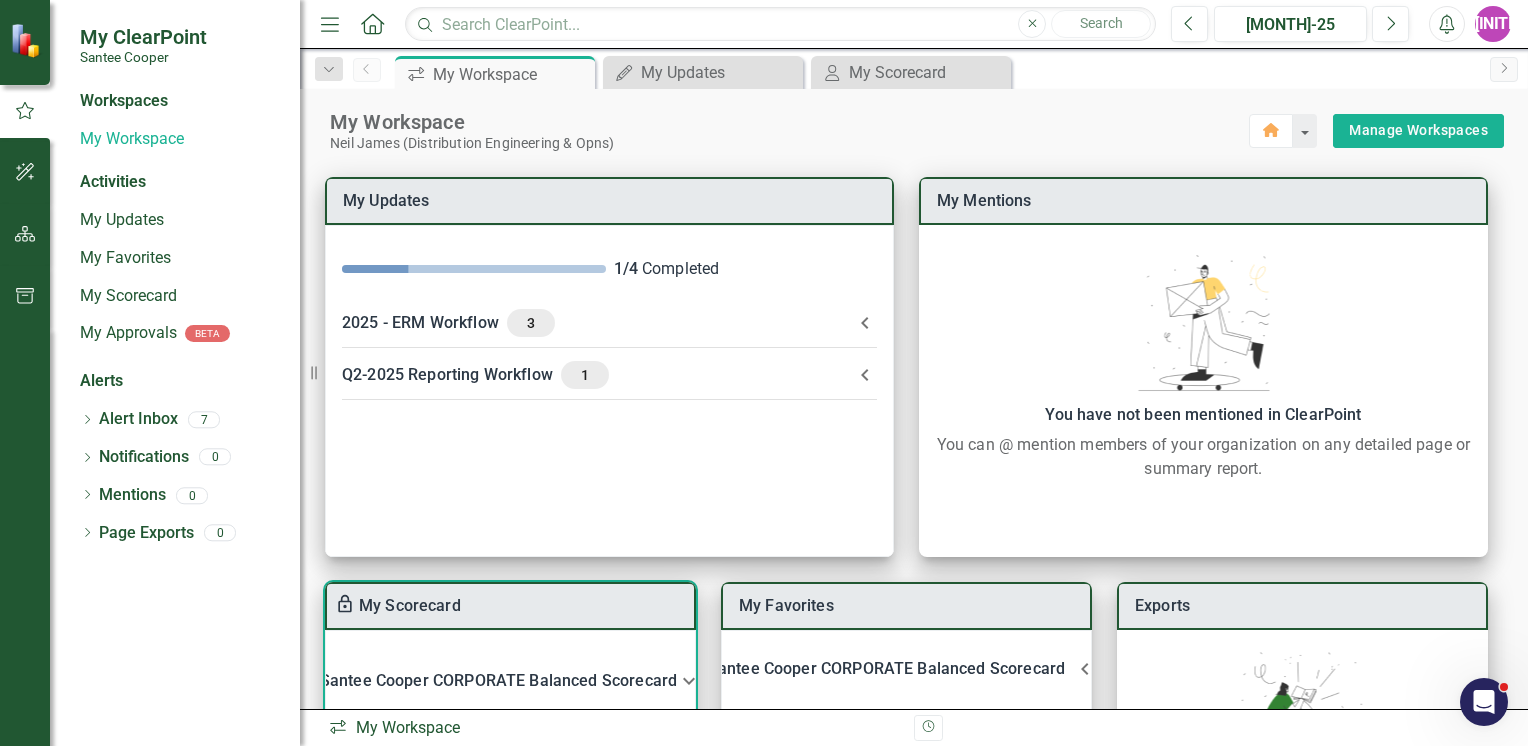 click on "Santee Cooper CORPORATE Balanced Scorecard" at bounding box center [510, 681] 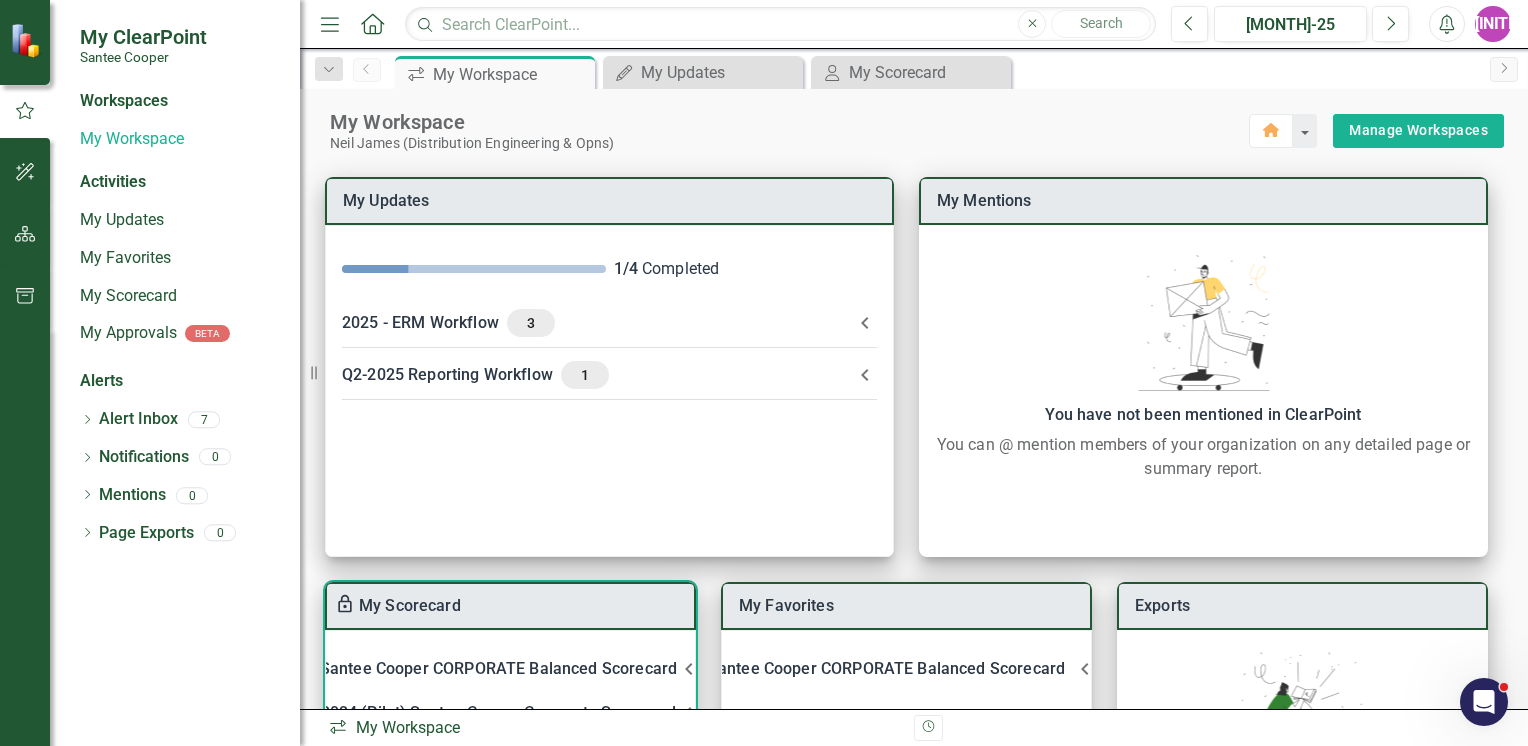 click on "Santee Cooper CORPORATE Balanced Scorecard" at bounding box center (498, 669) 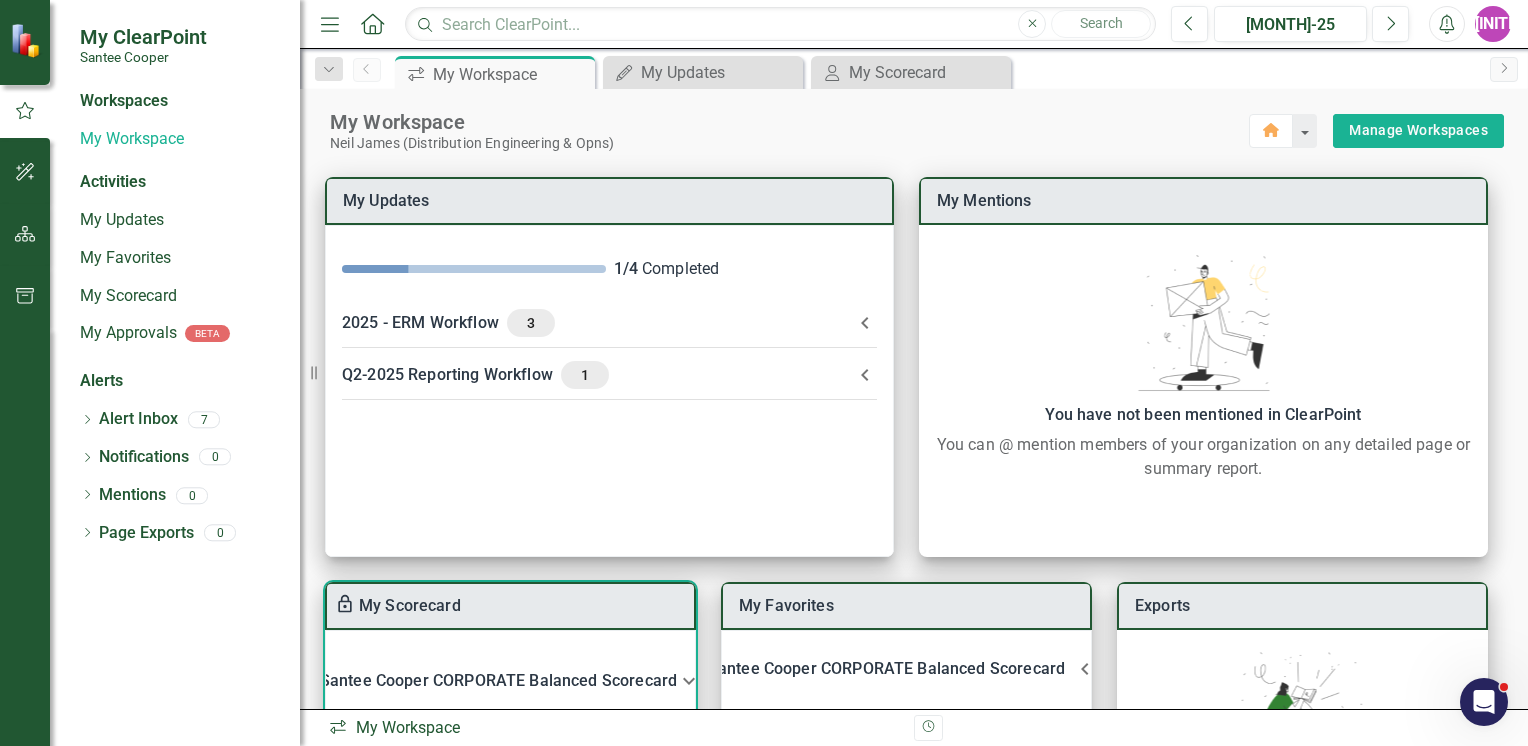 click on "Santee Cooper CORPORATE Balanced Scorecard" at bounding box center (498, 681) 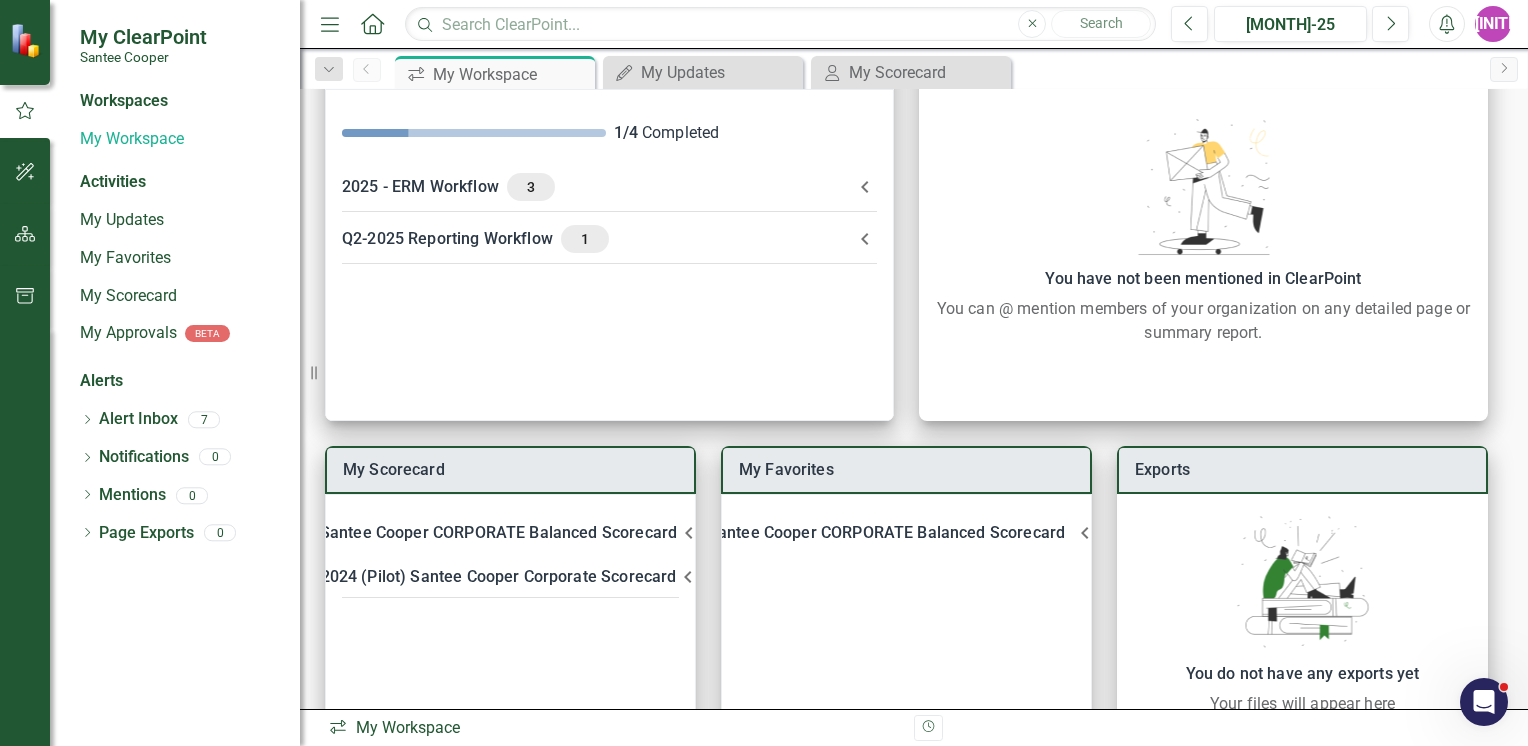 scroll, scrollTop: 136, scrollLeft: 0, axis: vertical 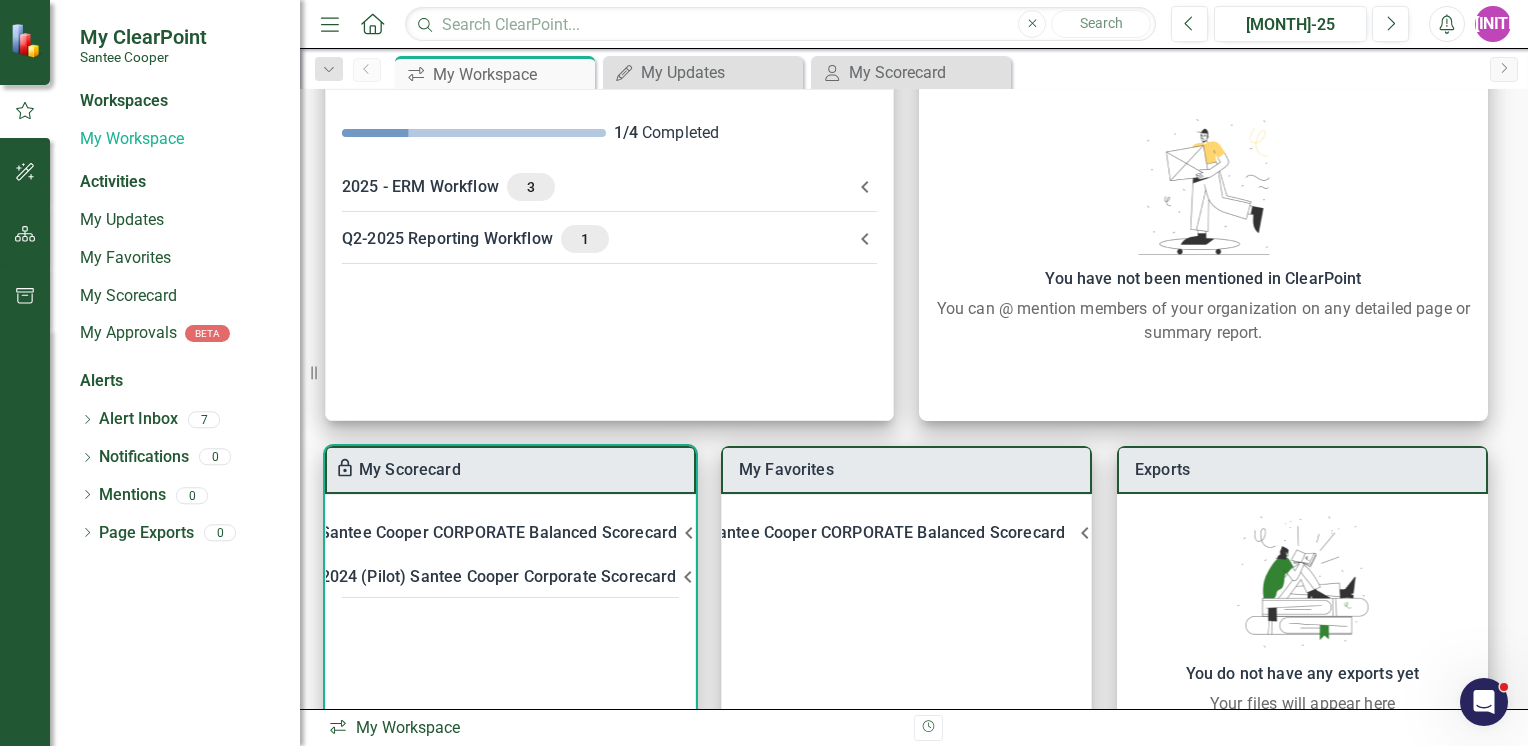 click on "Santee Cooper CORPORATE Balanced Scorecard" at bounding box center (498, 533) 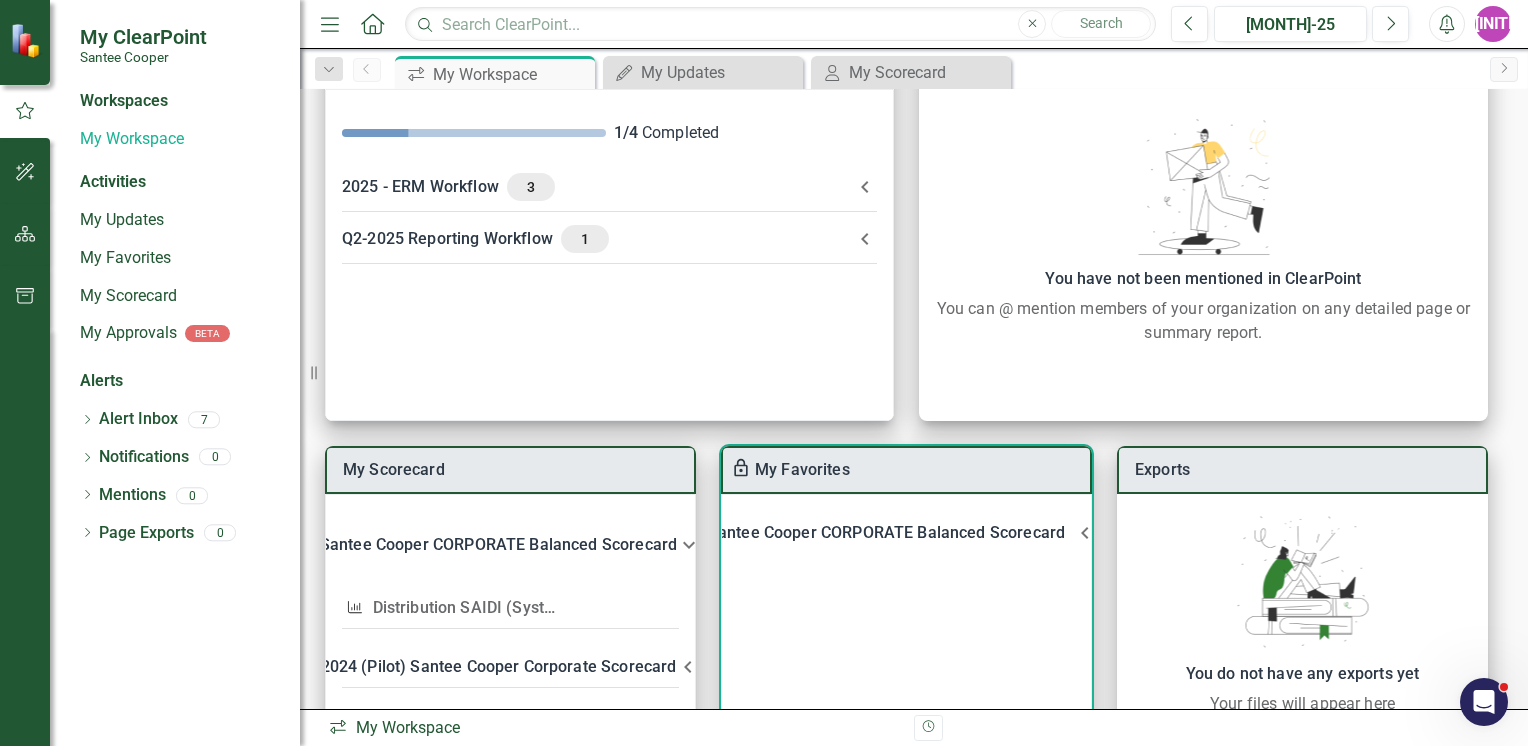 click on "Santee Cooper CORPORATE Balanced Scorecard" at bounding box center (886, 533) 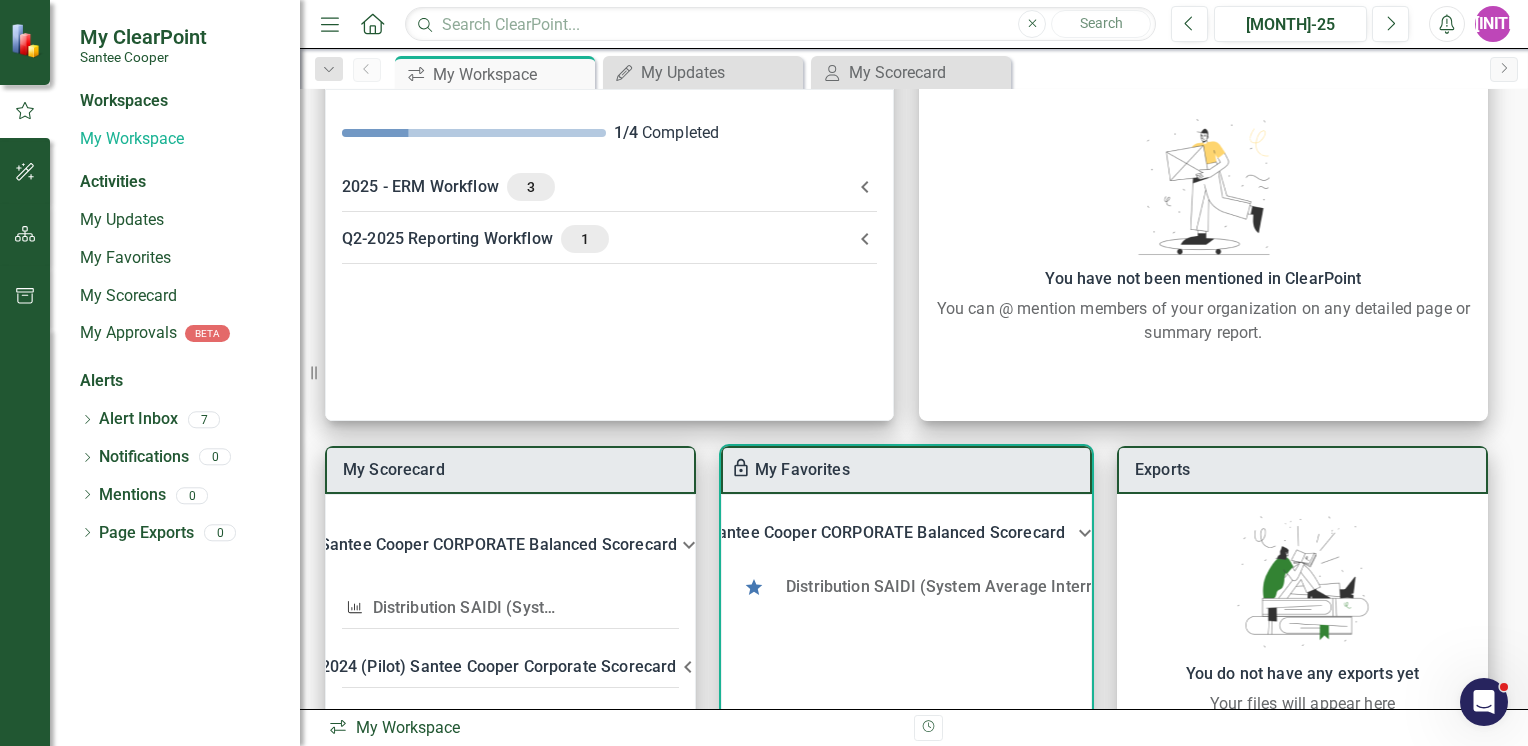 click on "Santee Cooper CORPORATE Balanced Scorecard" at bounding box center (886, 533) 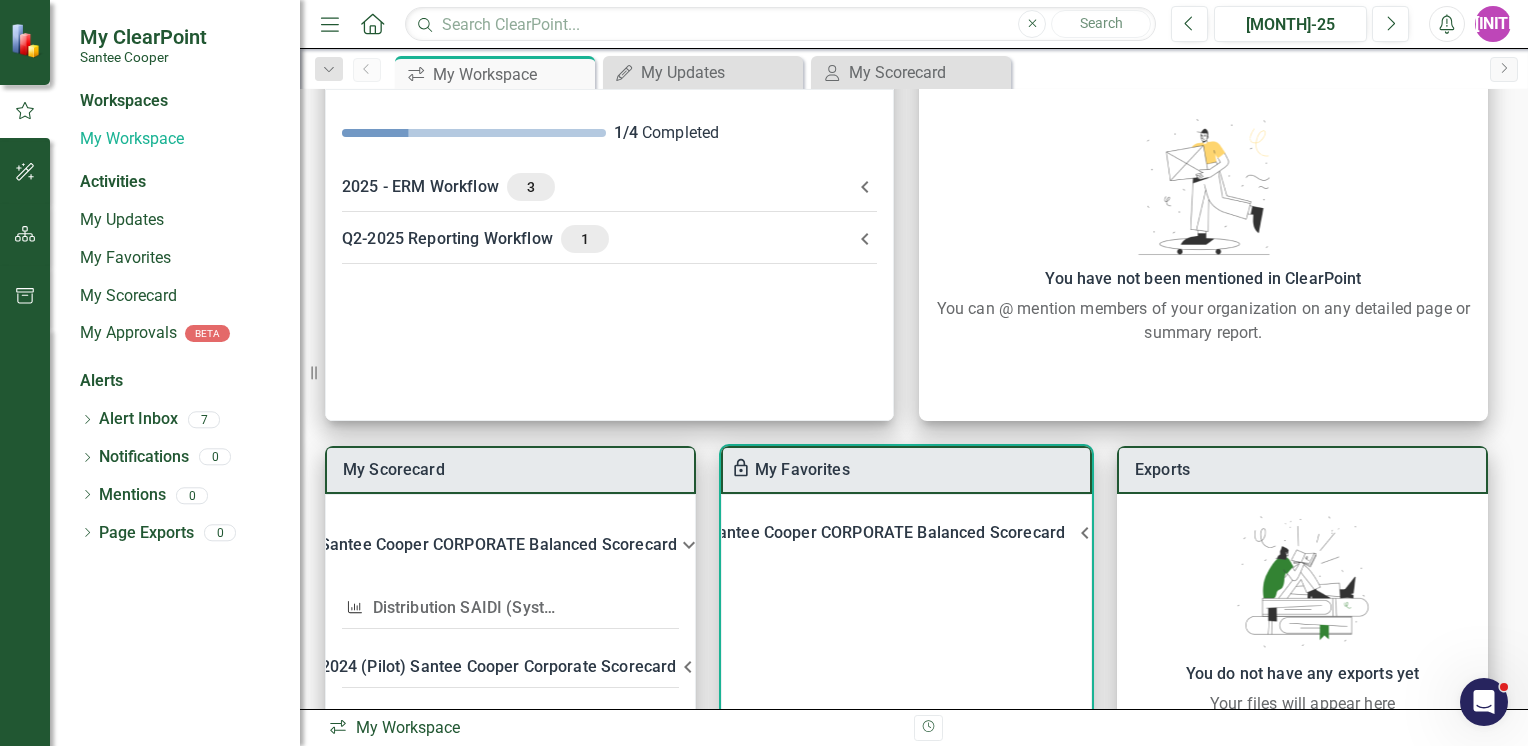 drag, startPoint x: 922, startPoint y: 532, endPoint x: 1208, endPoint y: 532, distance: 286 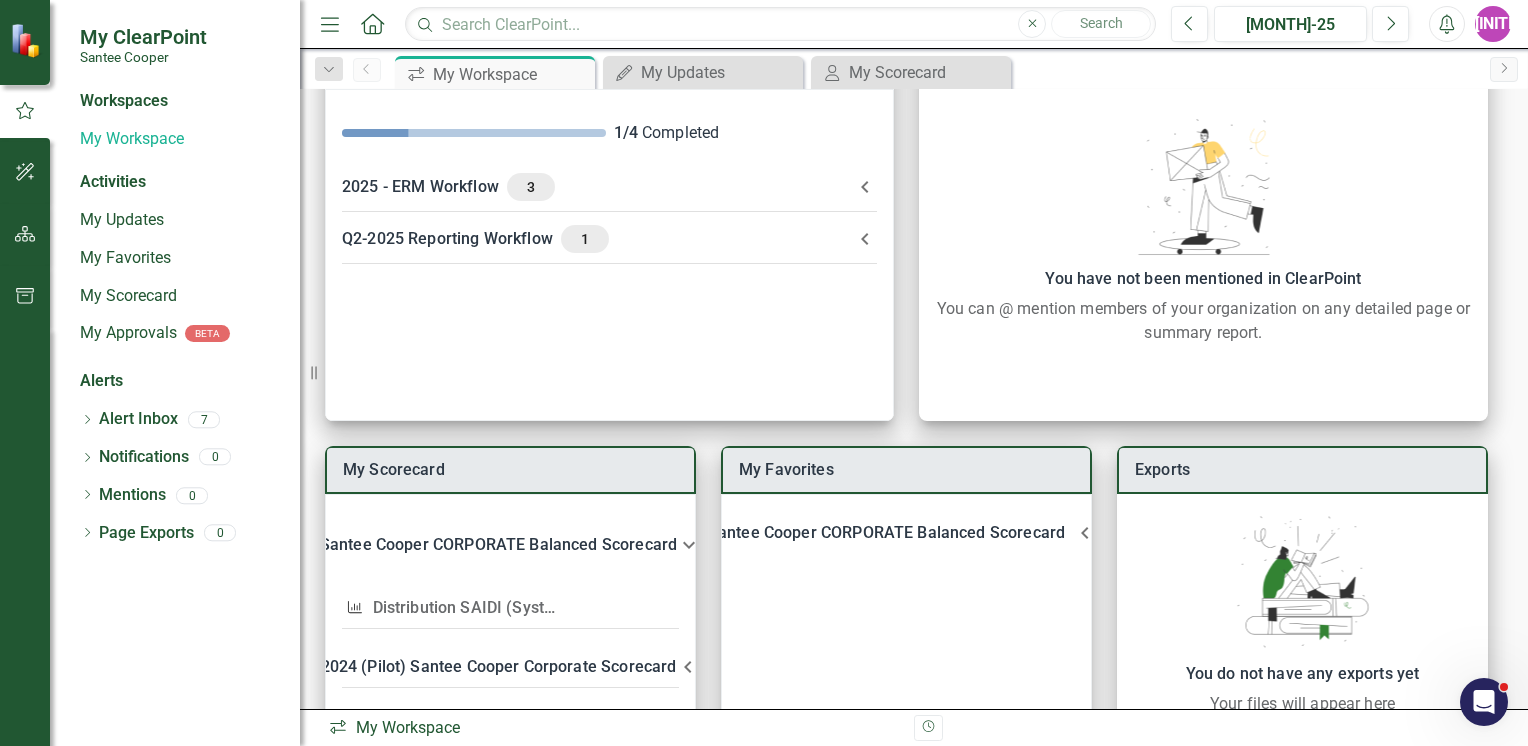 scroll, scrollTop: 0, scrollLeft: 0, axis: both 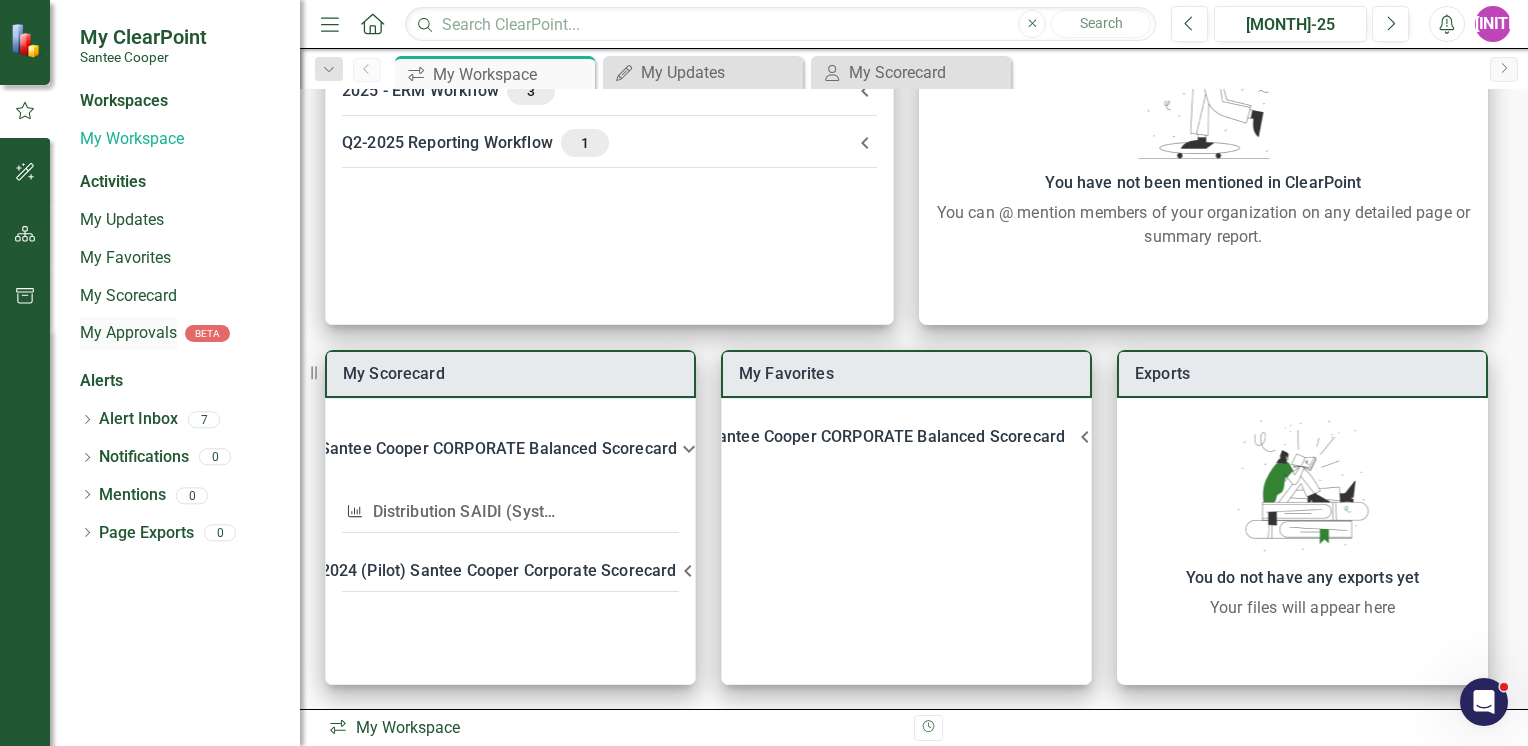click on "My Approvals" at bounding box center [128, 333] 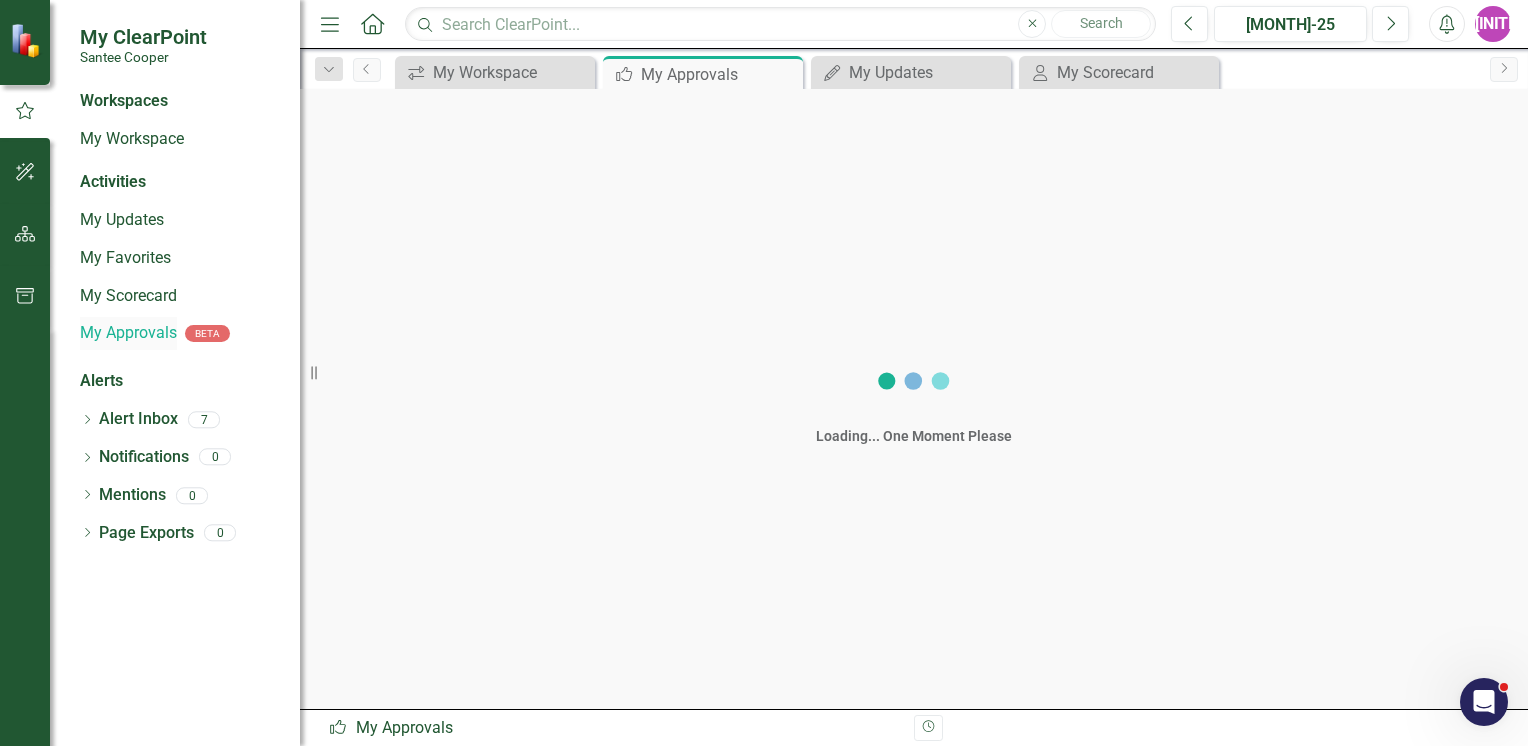 scroll, scrollTop: 0, scrollLeft: 0, axis: both 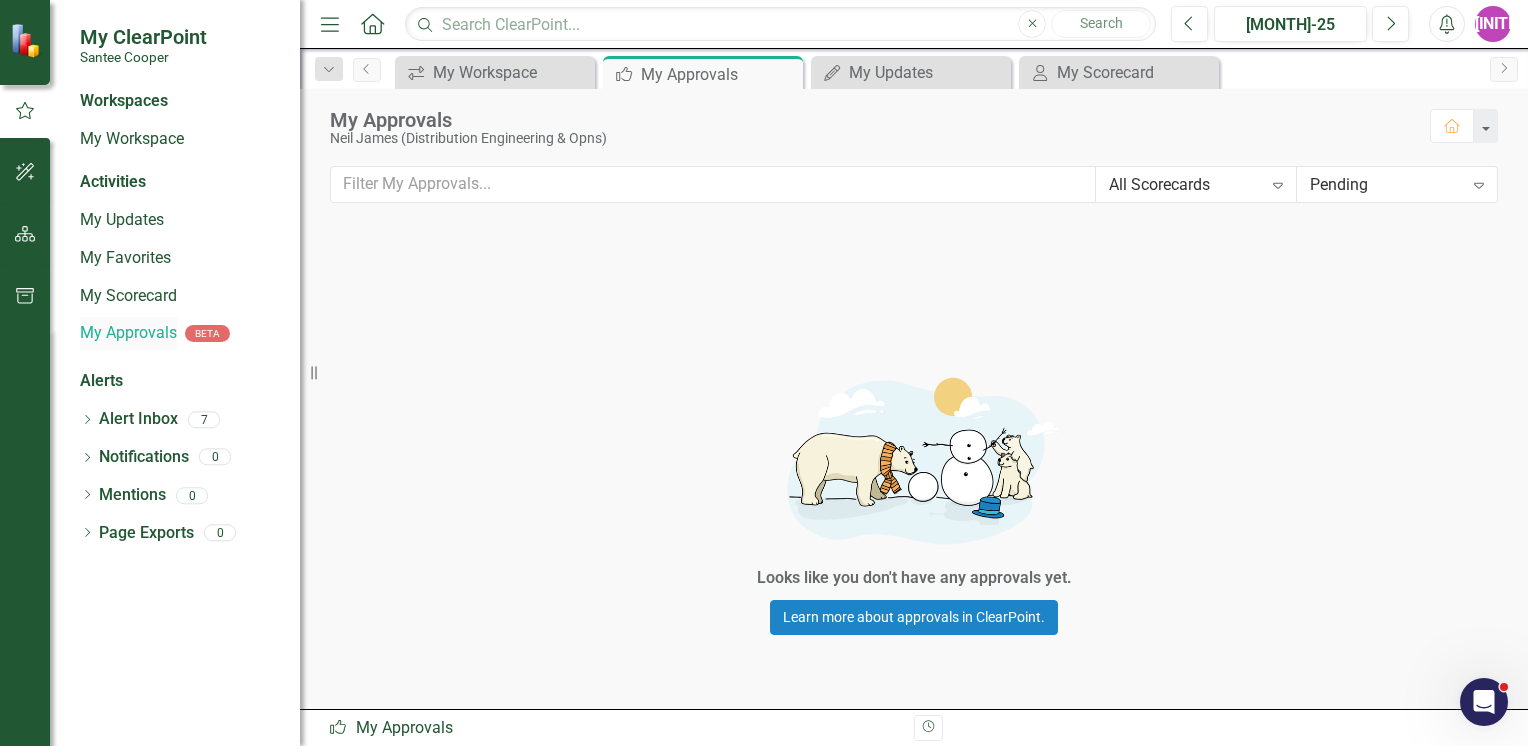click on "My Approvals" at bounding box center (128, 333) 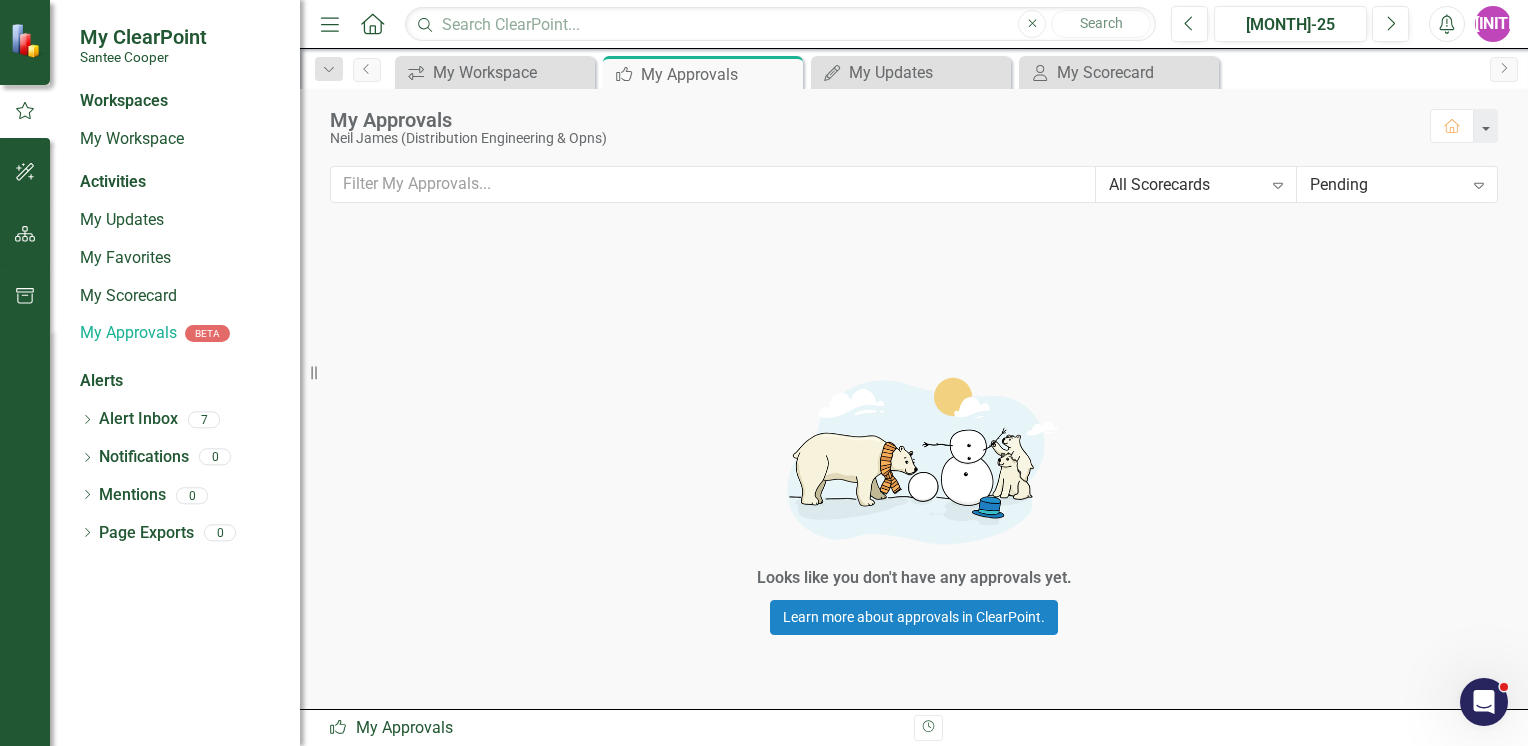 click on "Workspaces My Workspace Activities My Updates My Favorites My Scorecard My Approvals BETA Alerts Dropdown Alert Inbox 7 Notification   [CC] Corporate Scorecard - Q2 2025 Update Required by the July 15th Notification   Corporate Scorecard - Q2 2025 Update Required by t... Notification   [CC] Monthly Corporate & RISE Scorecard KPI Updates Reminder Dropdown Notifications 0 Dropdown Mentions 0 No Mentions Available Dropdown Page Exports 0" at bounding box center [175, 418] 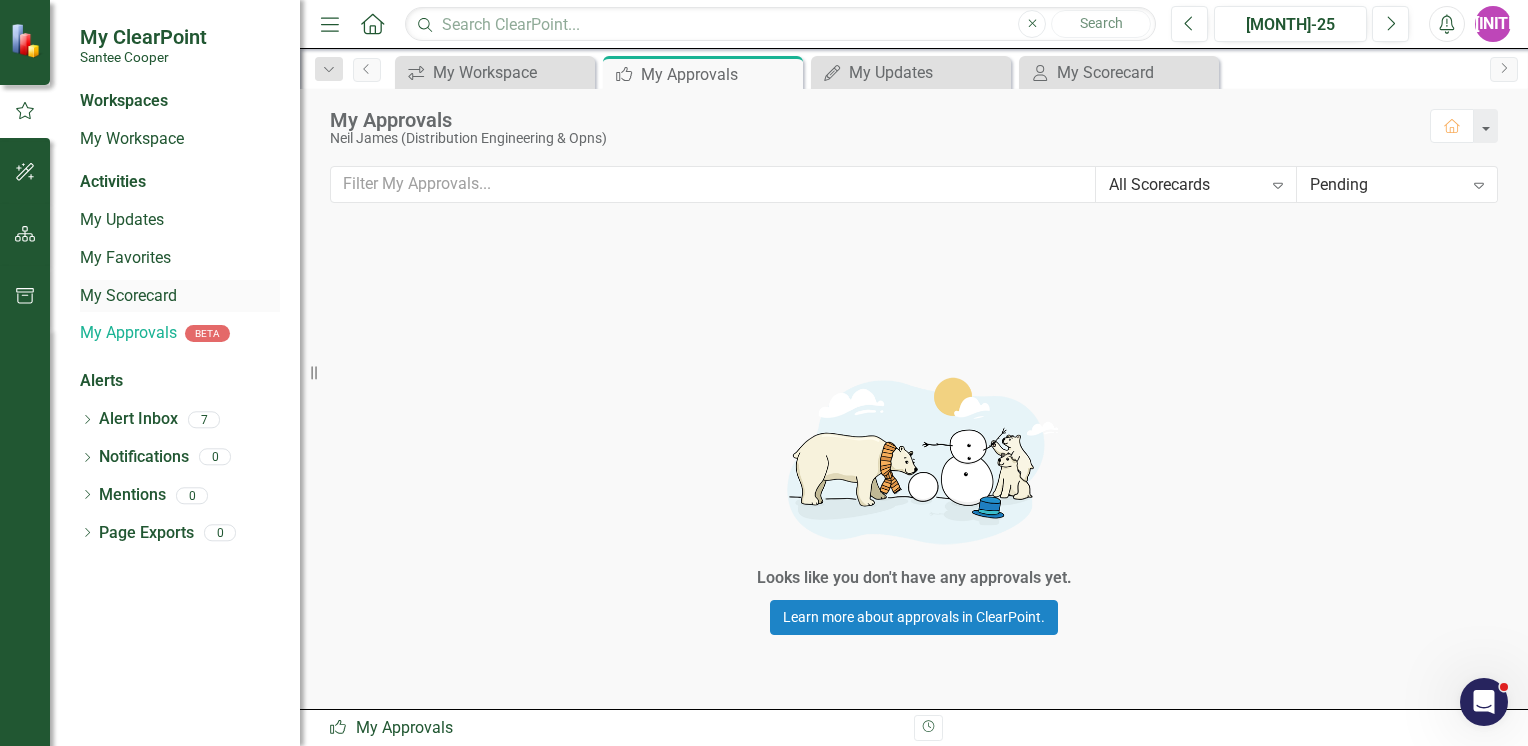 click on "My Scorecard" at bounding box center [180, 296] 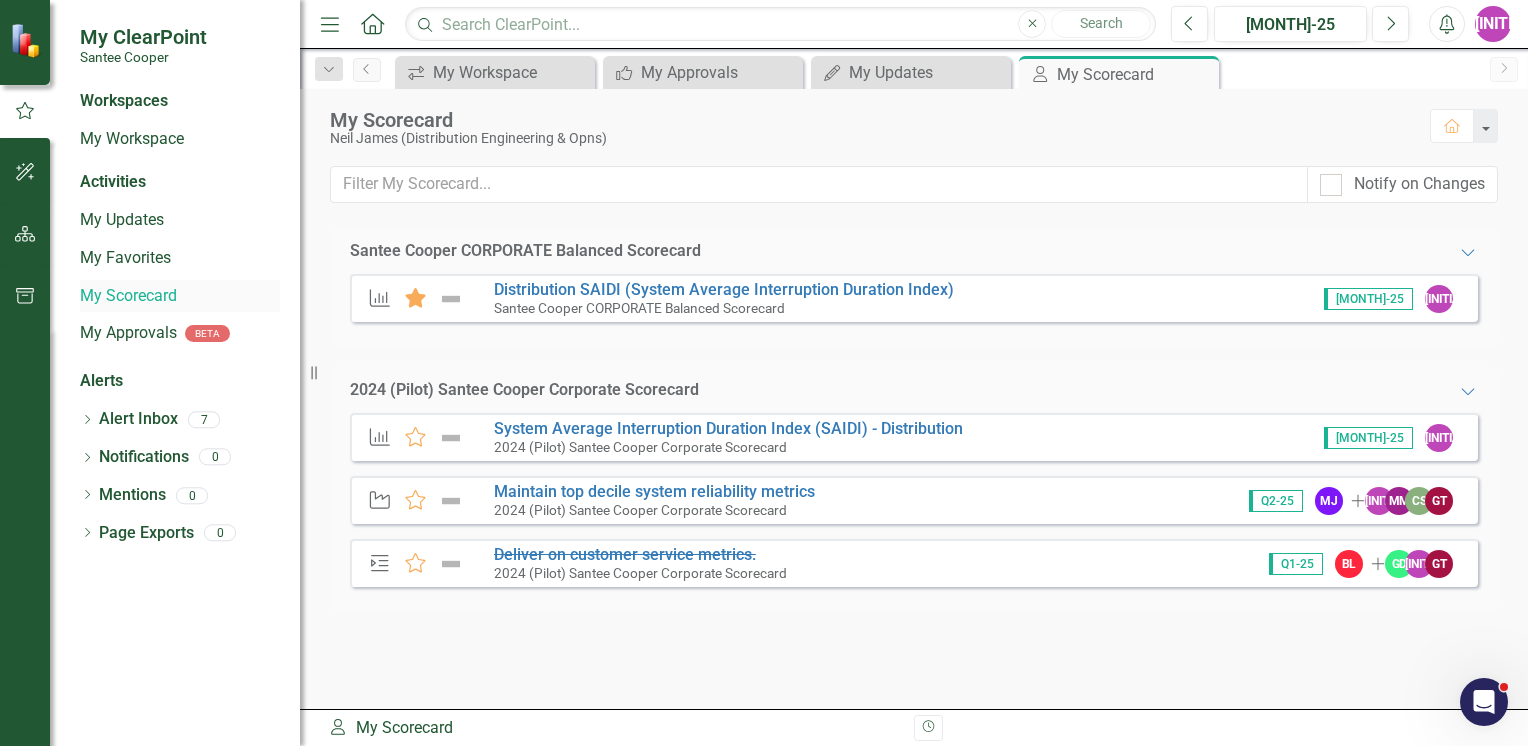 click on "My Scorecard" at bounding box center (180, 296) 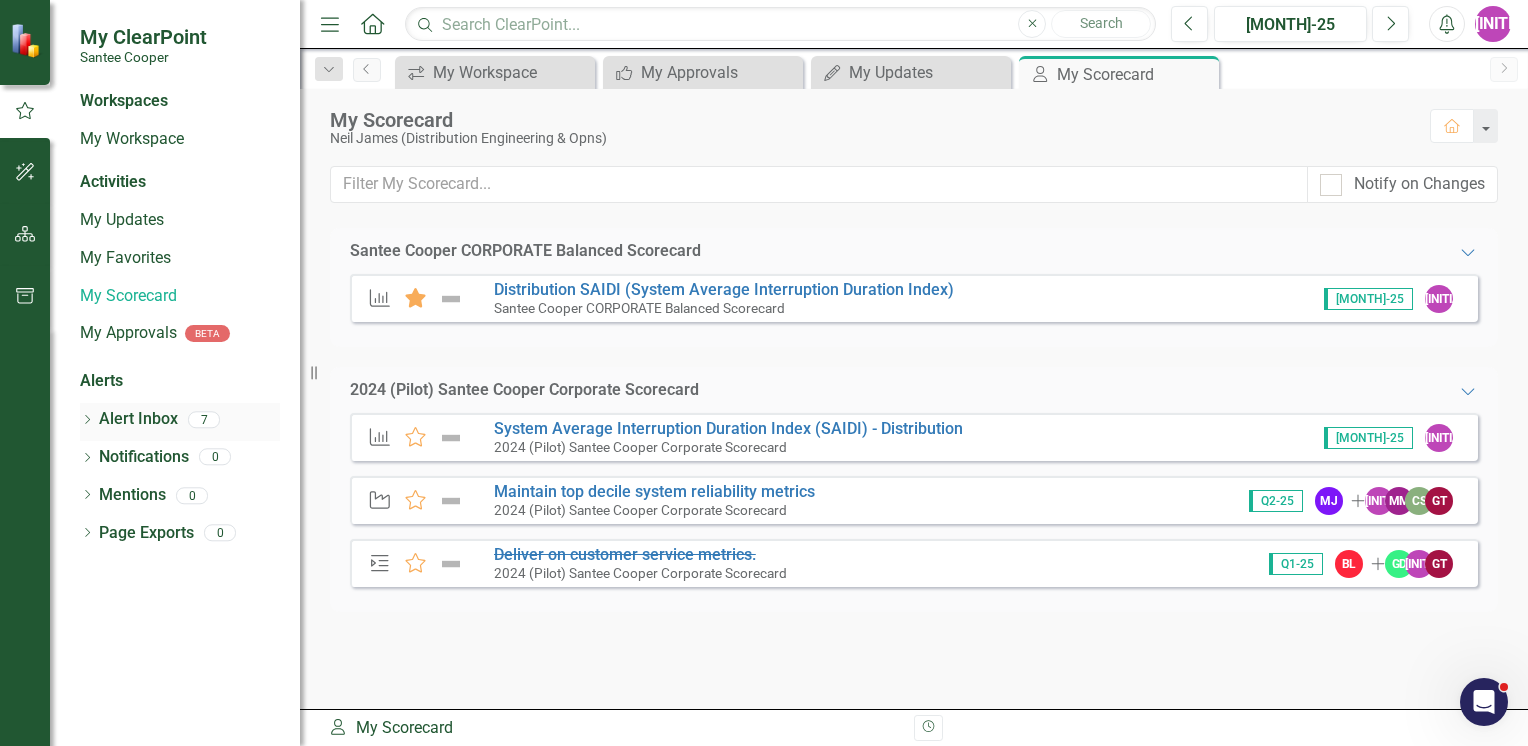 click on "Dropdown" at bounding box center [87, 421] 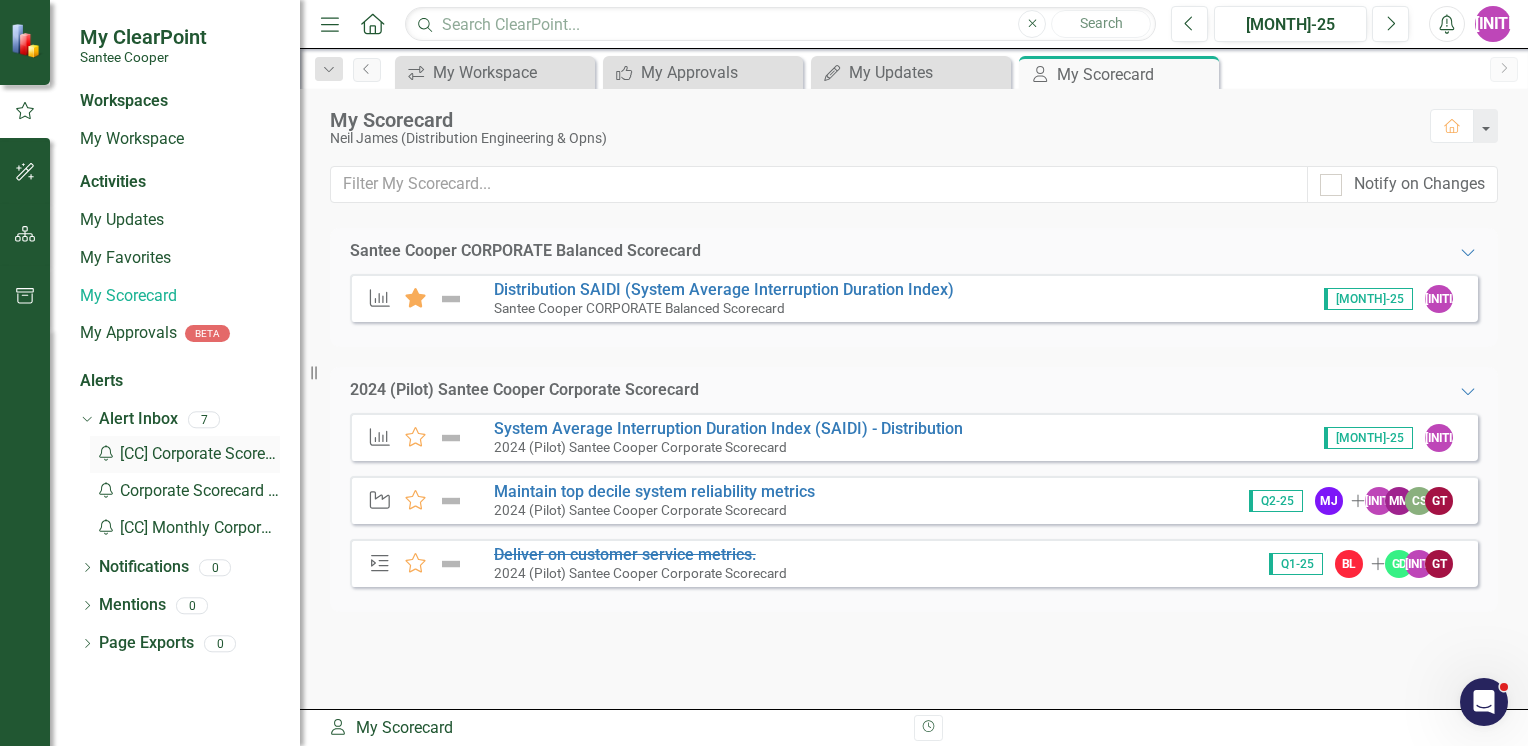 click on "Notification   [CC] Corporate Scorecard - Q2 2025 Update Required by the July 15th" at bounding box center (185, 454) 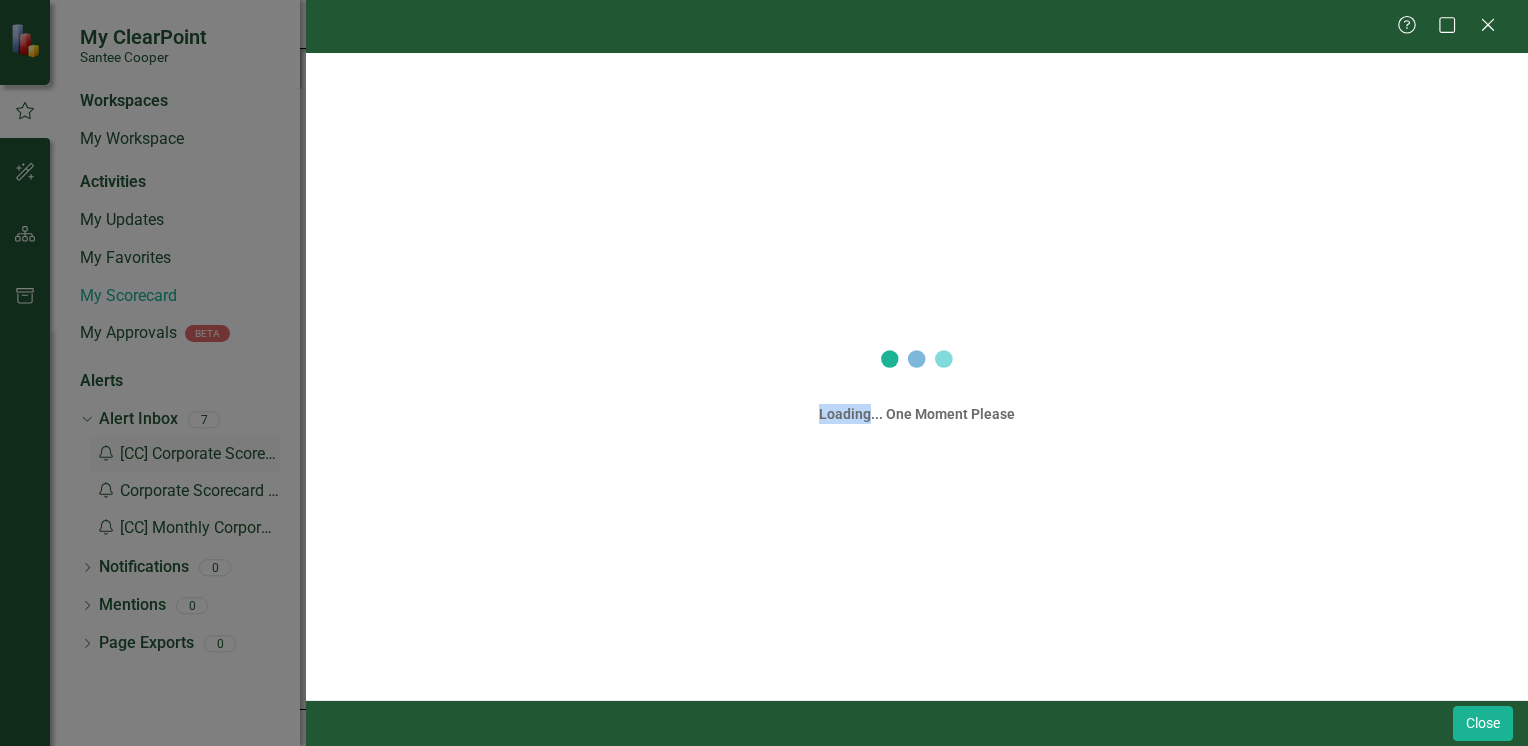 click on "Help Maximize Close Loading... One Moment Please Close" at bounding box center (764, 373) 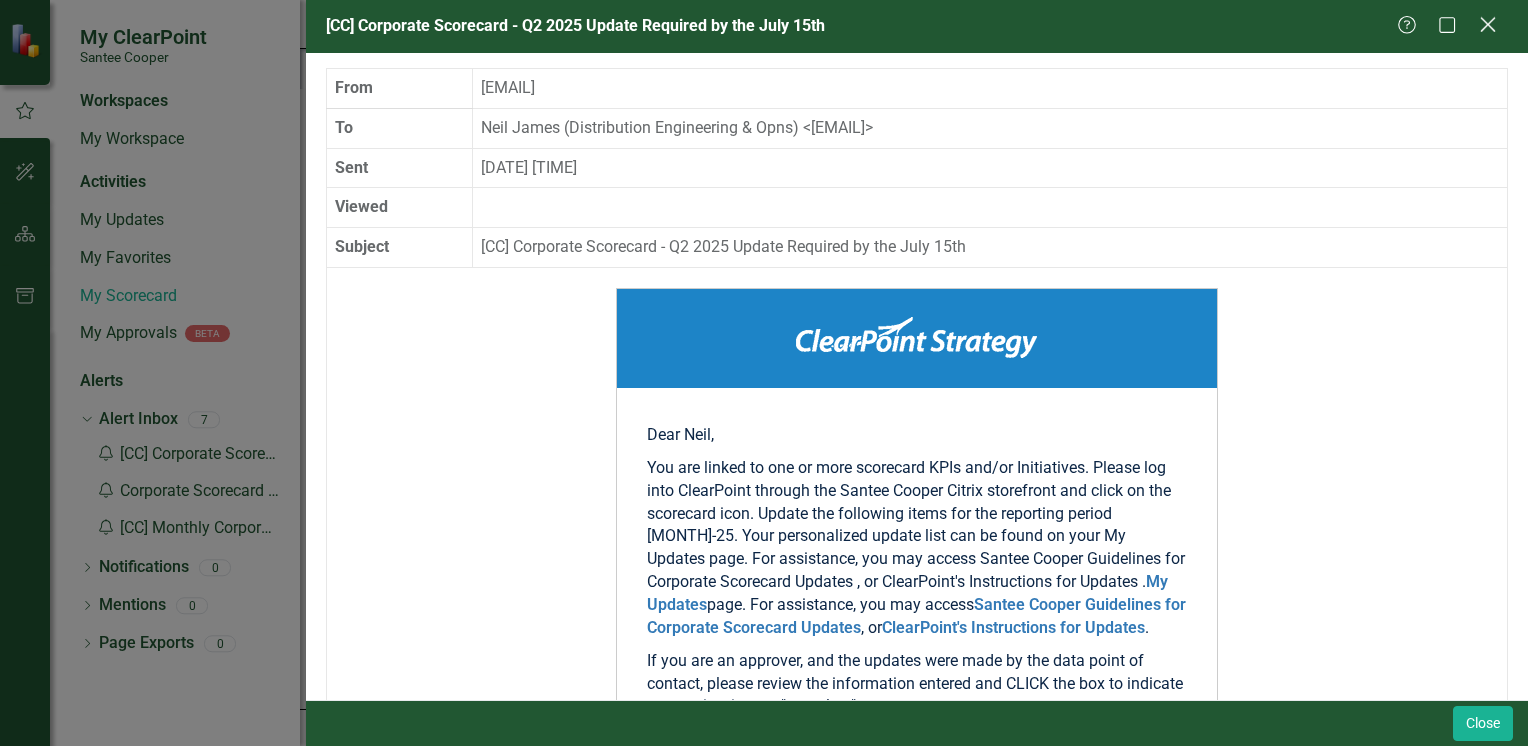 click on "Close" at bounding box center (1487, 24) 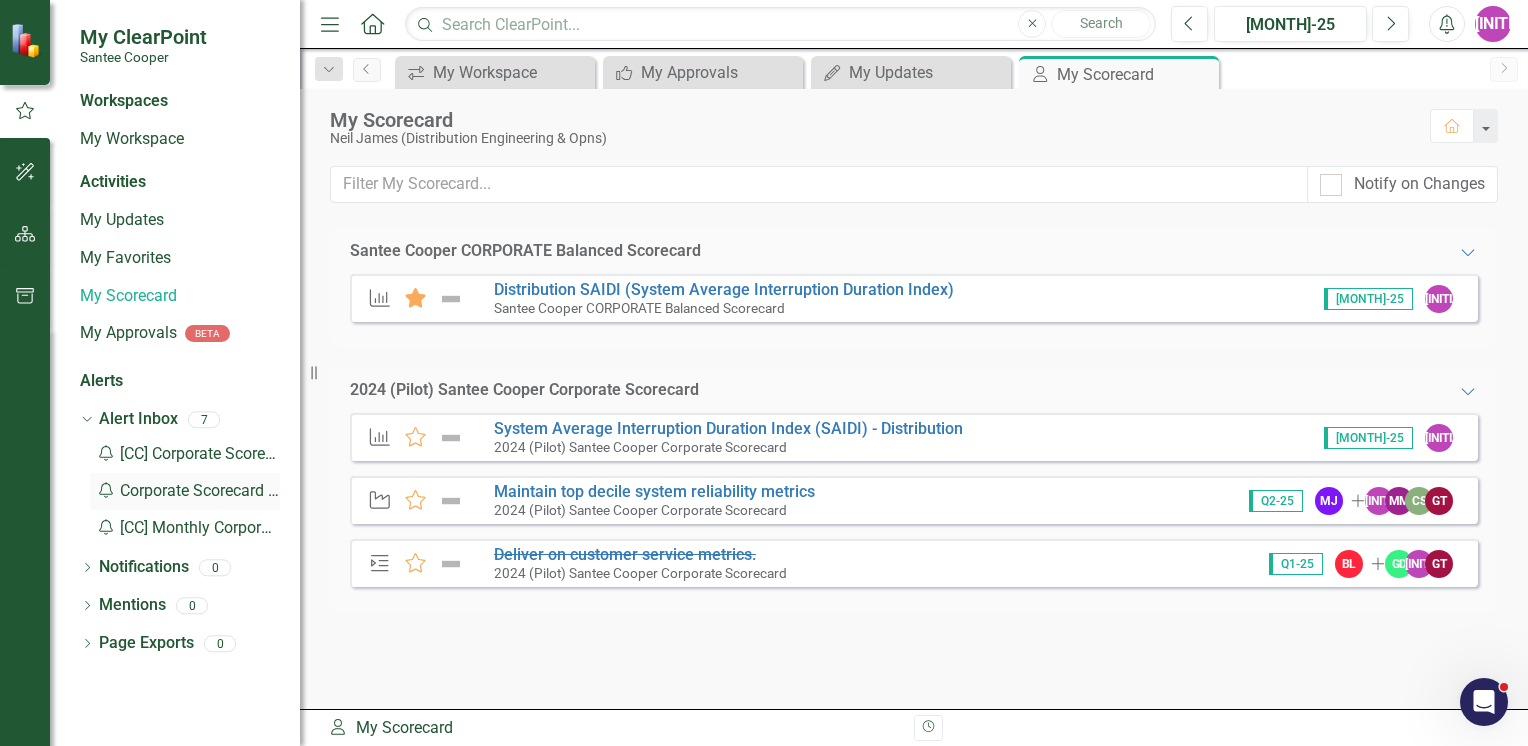 click on "Notification   Corporate Scorecard - Q2 2025 Update Required by t..." at bounding box center (185, 491) 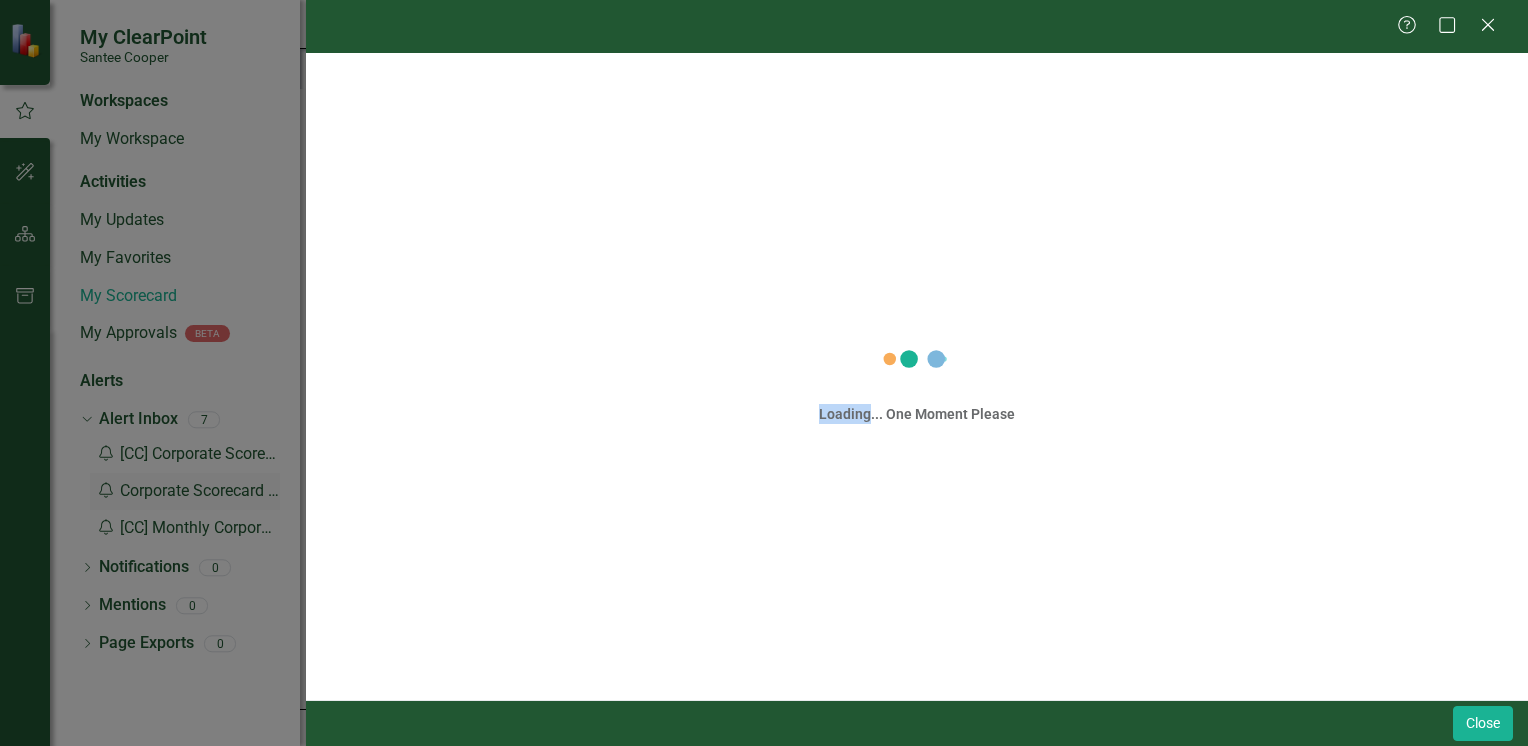 click on "Help Maximize Close Loading... One Moment Please Close" at bounding box center [764, 373] 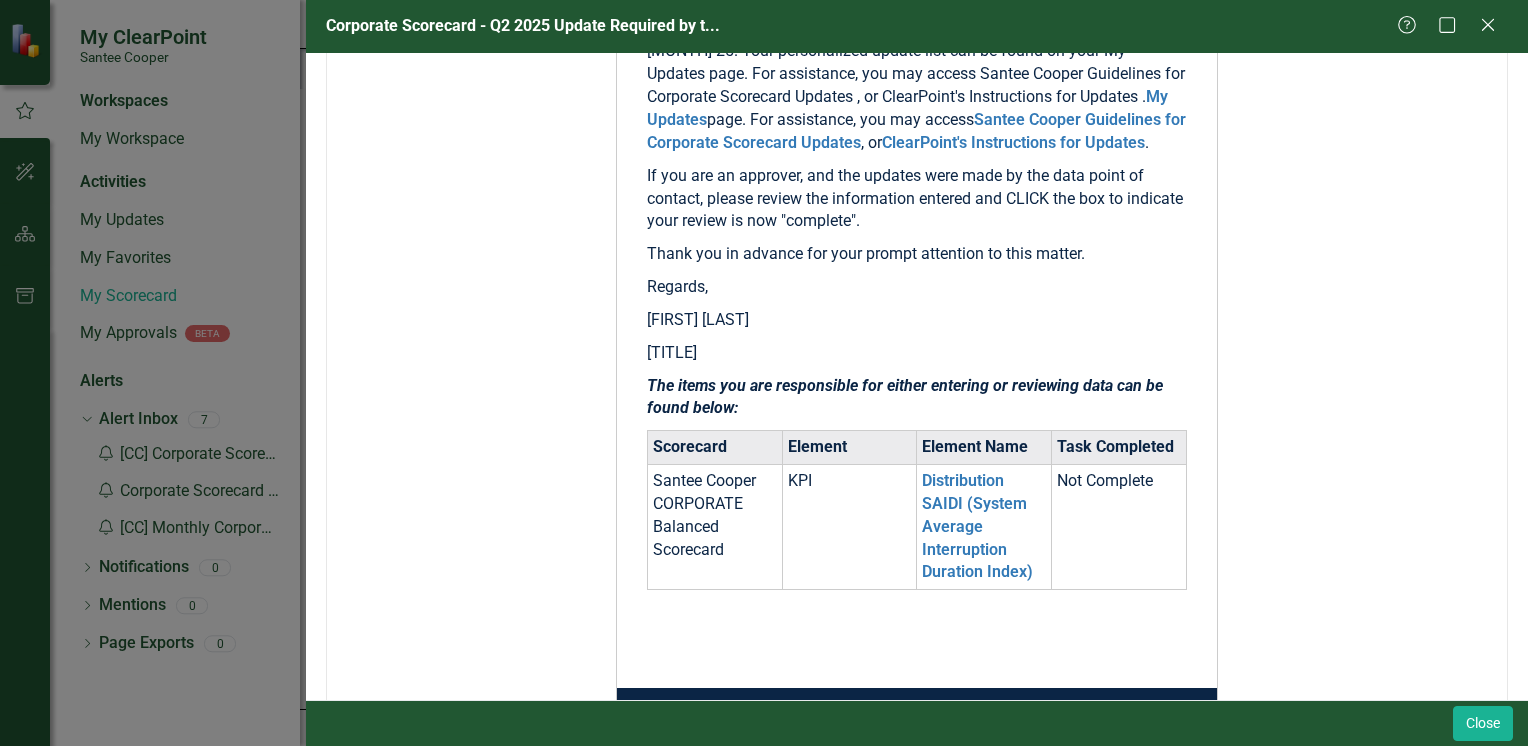 scroll, scrollTop: 495, scrollLeft: 0, axis: vertical 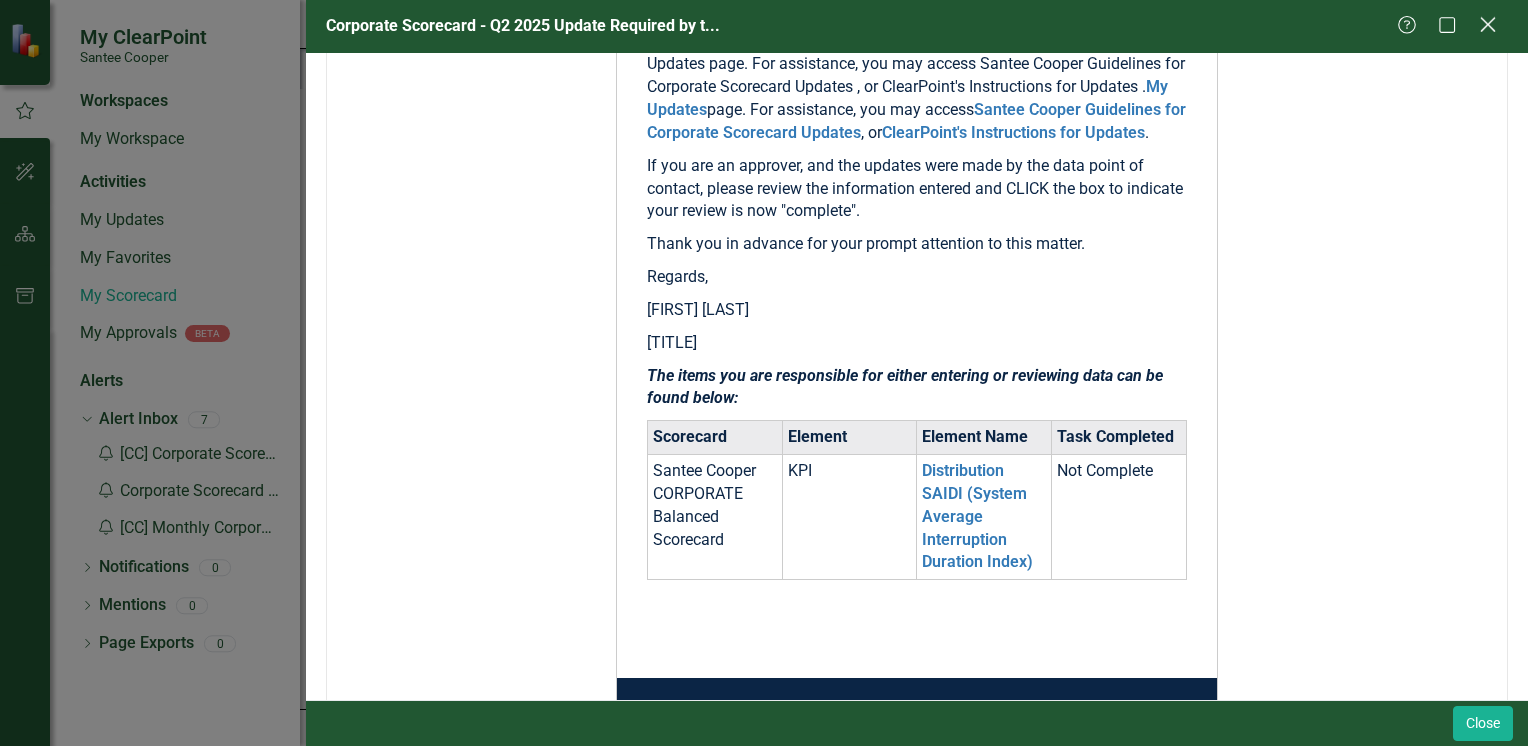 click on "Close" at bounding box center (1487, 24) 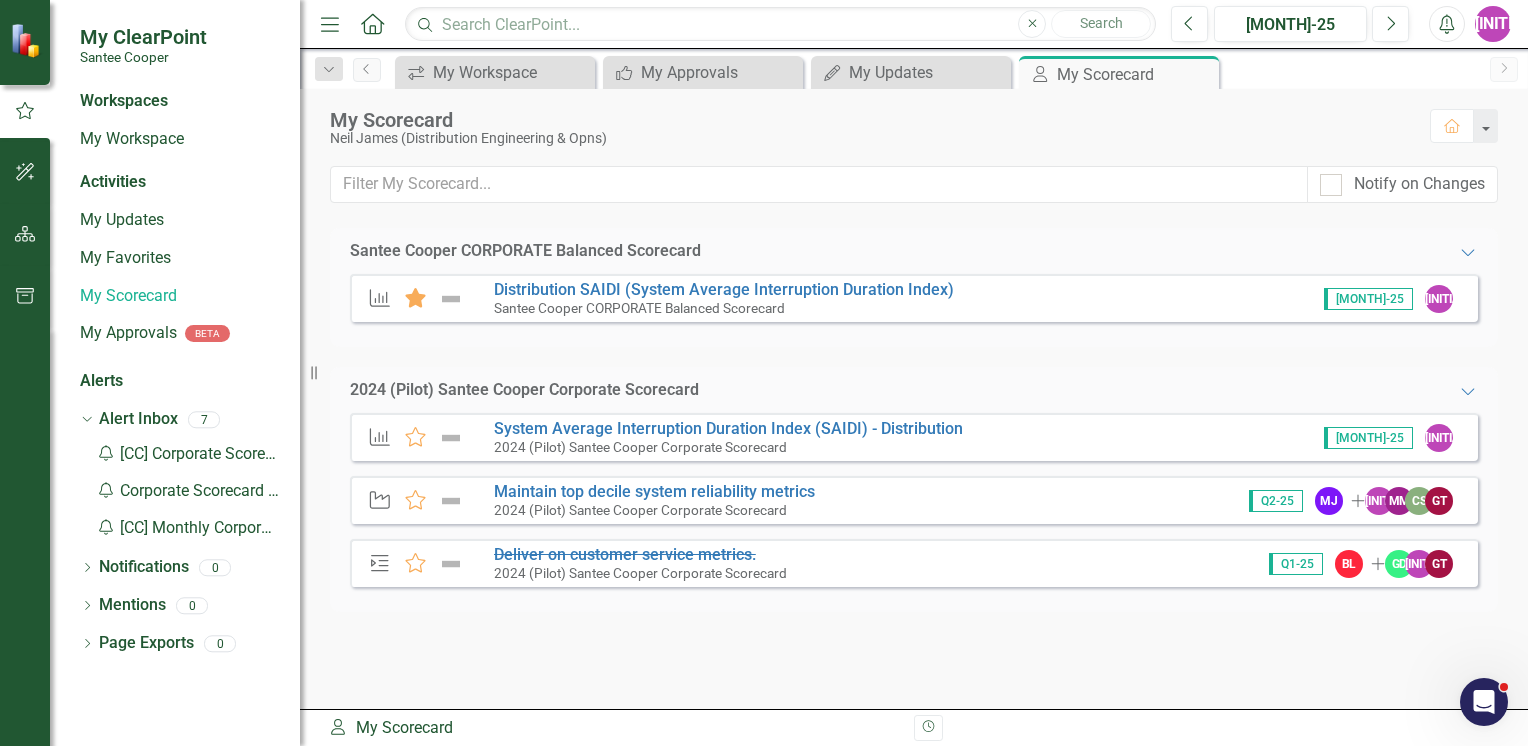 click on "My Scorecard Neil James (Distribution Engineering & Opns) Home" at bounding box center (914, 127) 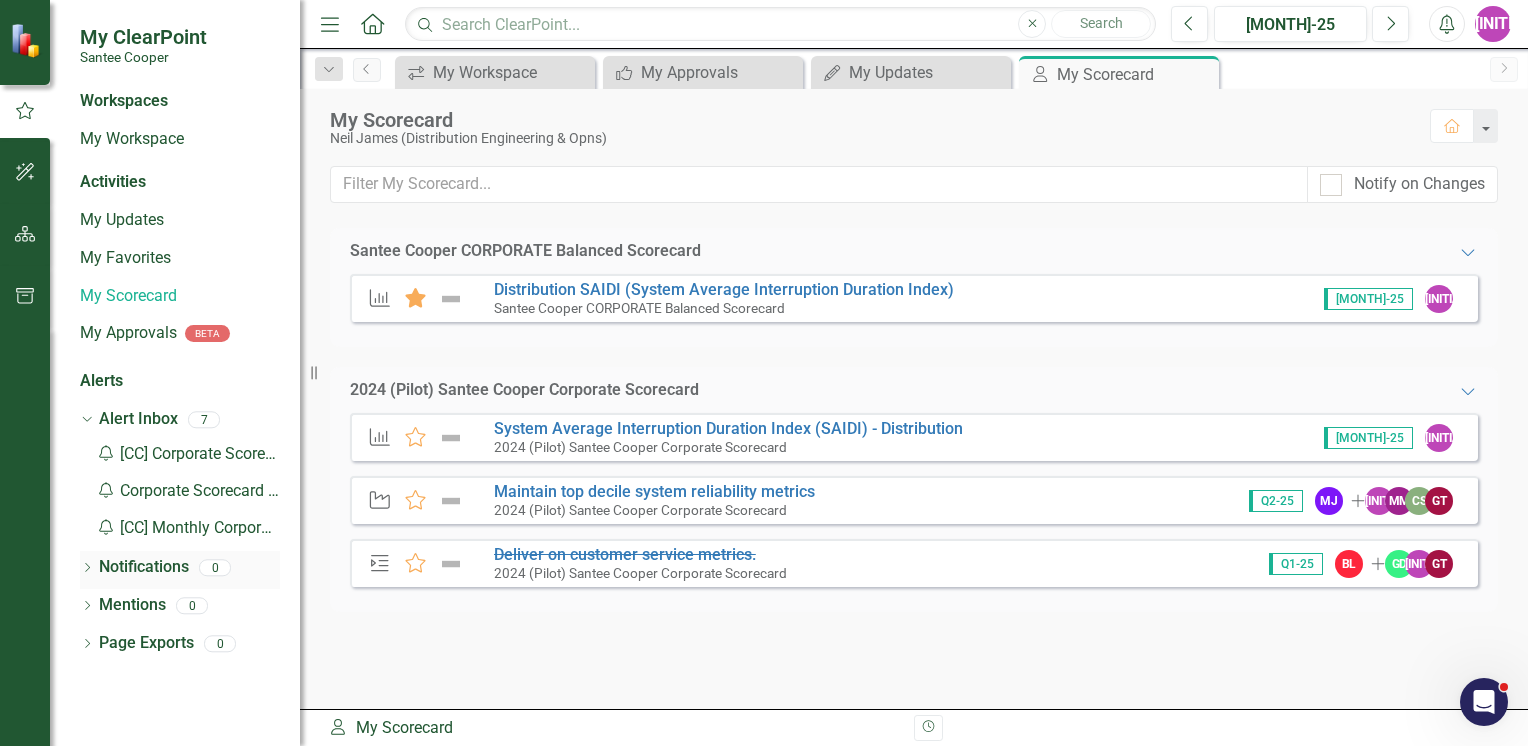 click on "Dropdown" at bounding box center [87, 569] 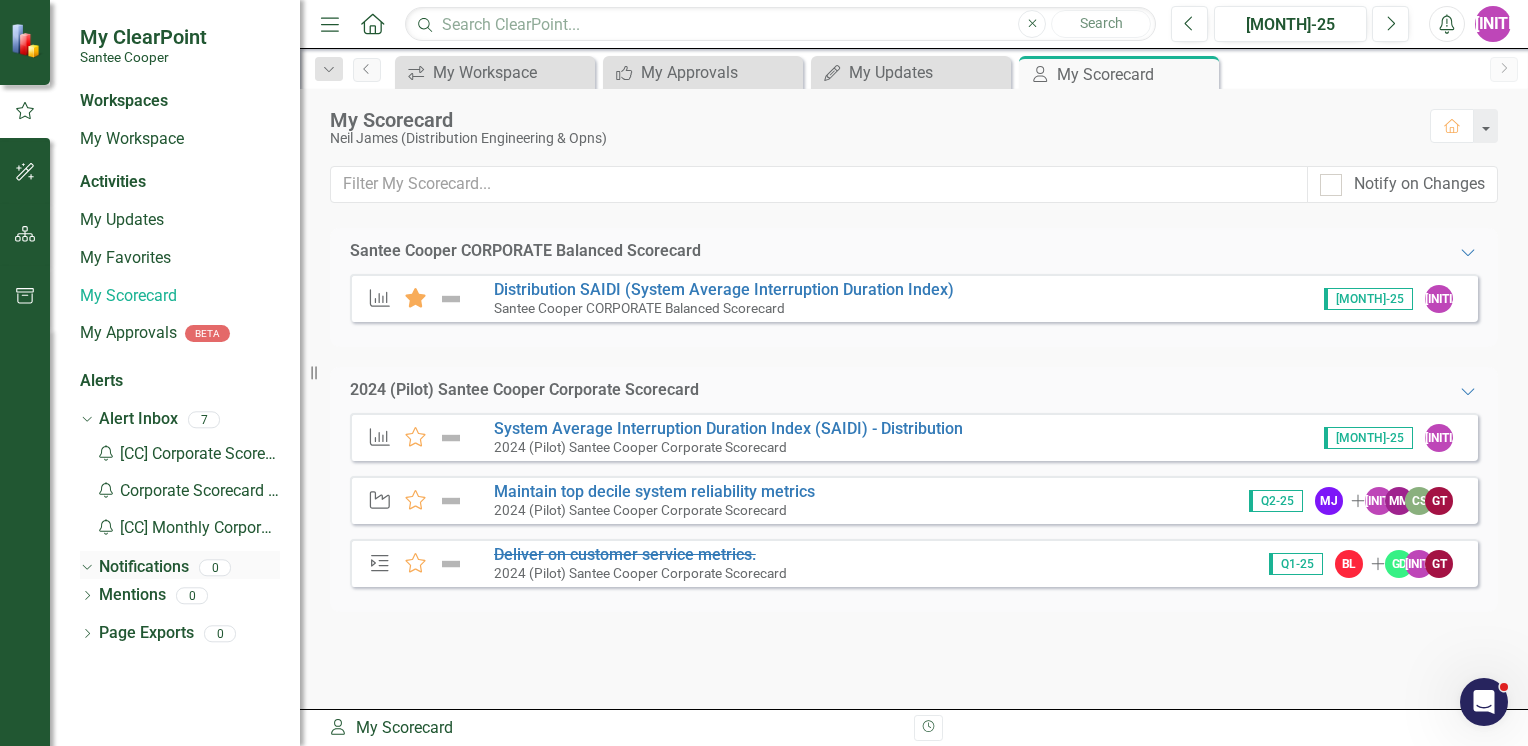 click on "Dropdown" at bounding box center [84, 567] 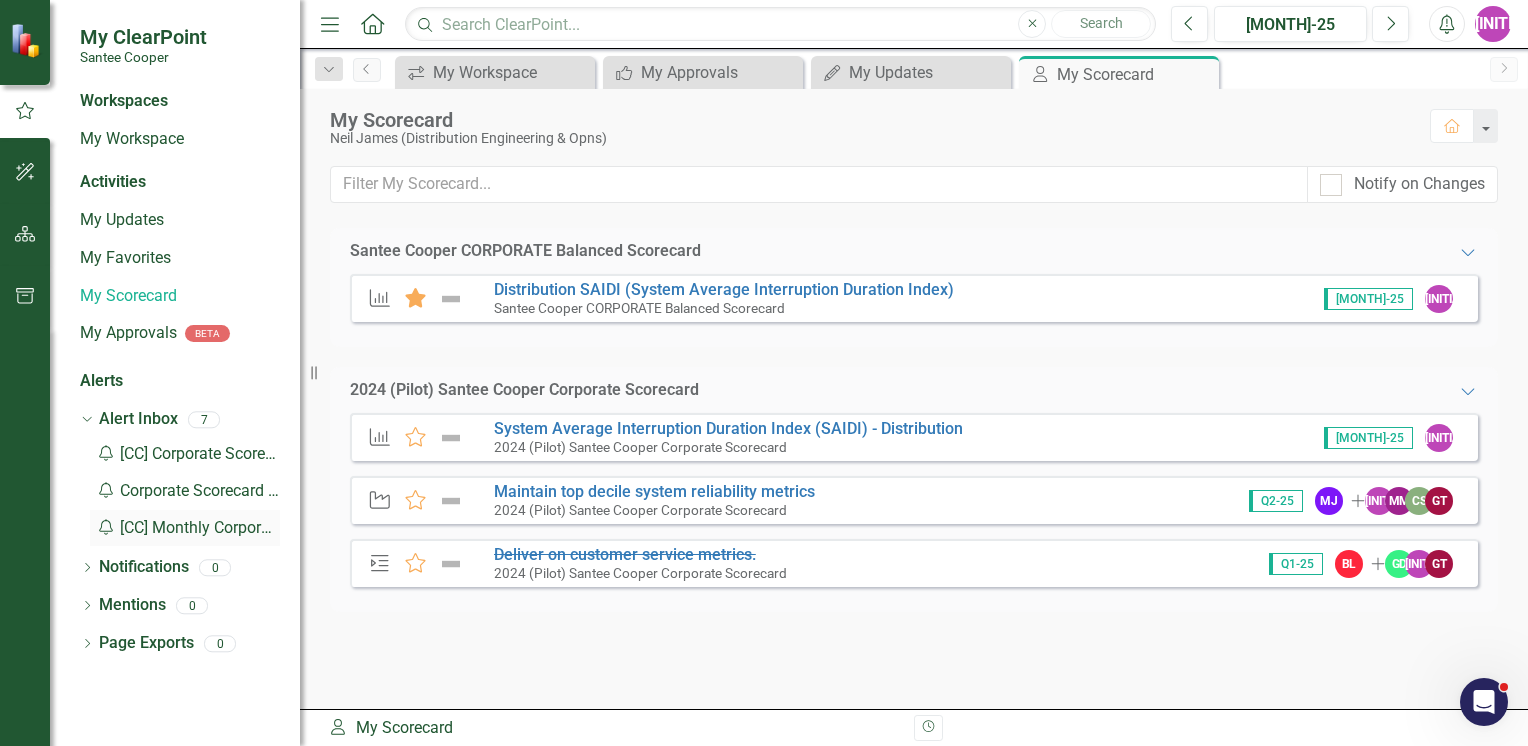 click on "Notification   [CC] Monthly Corporate & RISE Scorecard KPI Updates Reminder" at bounding box center (185, 528) 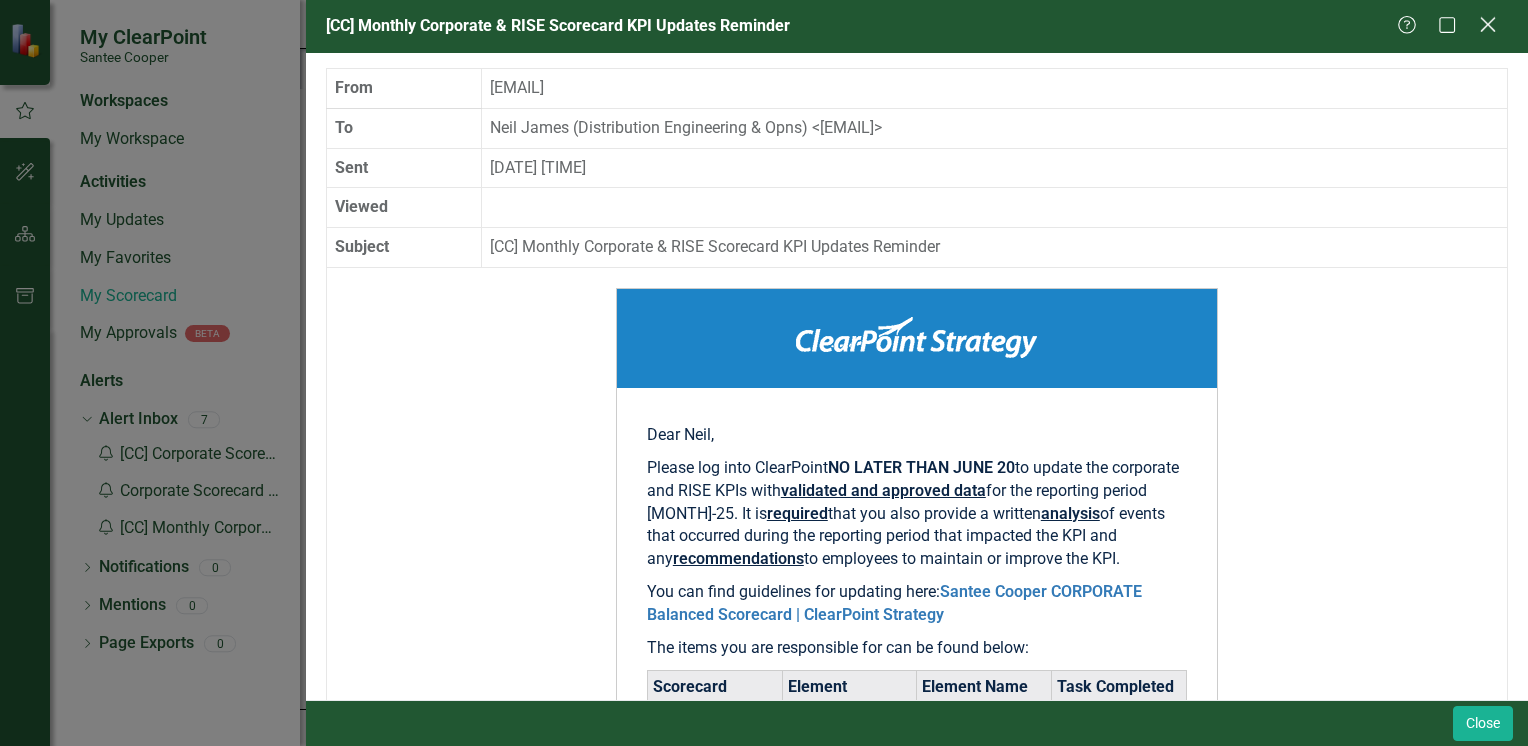 click on "Close" at bounding box center (1487, 26) 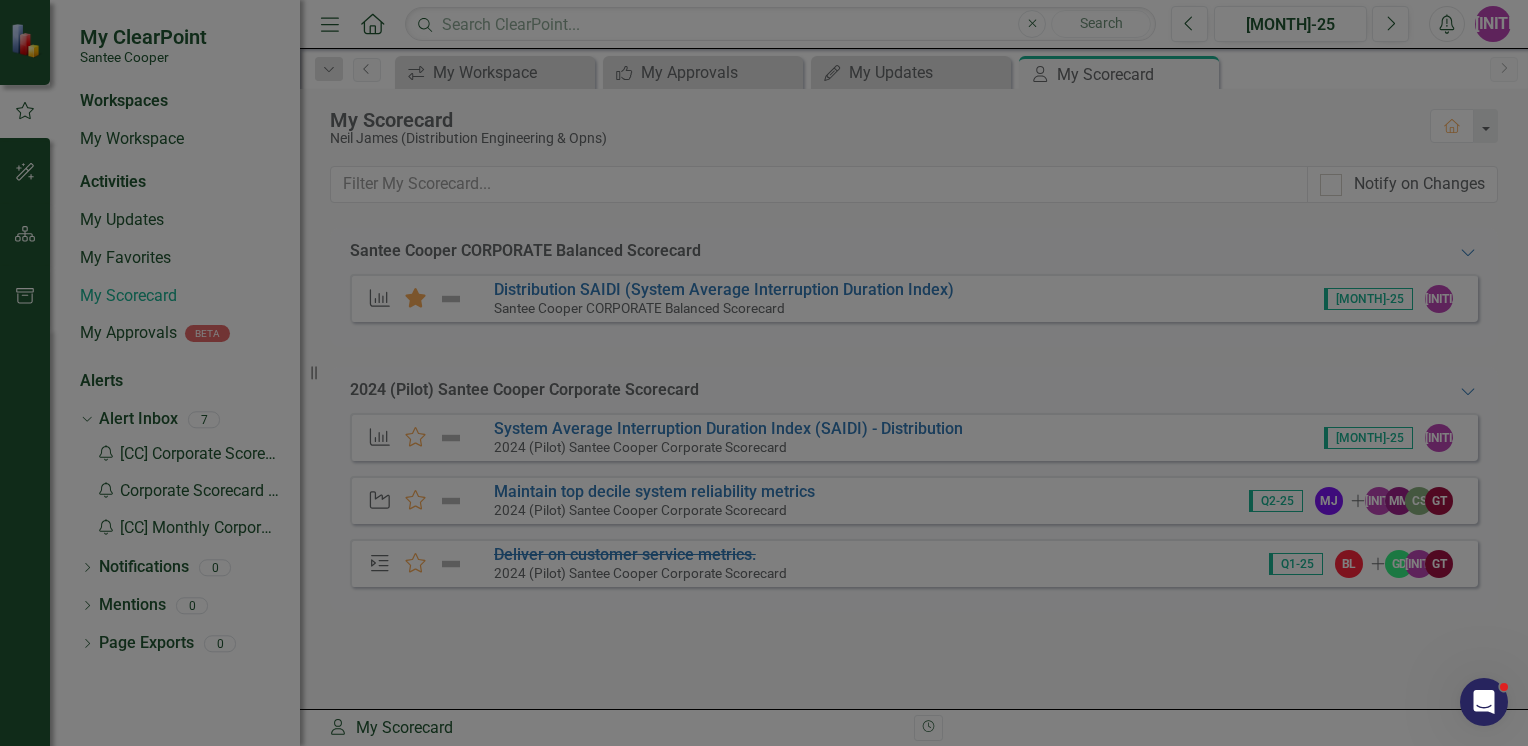 click on "[CC] Monthly Corporate & RISE Scorecard KPI Updates Reminder Help Maximize Close From notify@clearpointstrategy.com To Neil James (Distribution Engineering & Opns)     < neil.james@santeecooper.com > Sent Jun 16, 2025 7:00 AM Viewed Subject [CC] Monthly Corporate & RISE Scorecard KPI Updates Reminder
Dear Neil,
Please log into ClearPoint  NO LATER THAN JUNE 20  to update the corporate and RISE KPIs with  validated and approved data  for the reporting period May-25.  It is  required  that you also provide a written  analysis  of events that occurred during the reporting period that impacted the KPI and any  recommendations  to employees to maintain or improve the KPI.
You can find guidelines for updating here:   Santee Cooper CORPORATE Balanced Scorecard | ClearPoint Strategy
Scorecard Element" at bounding box center [764, 373] 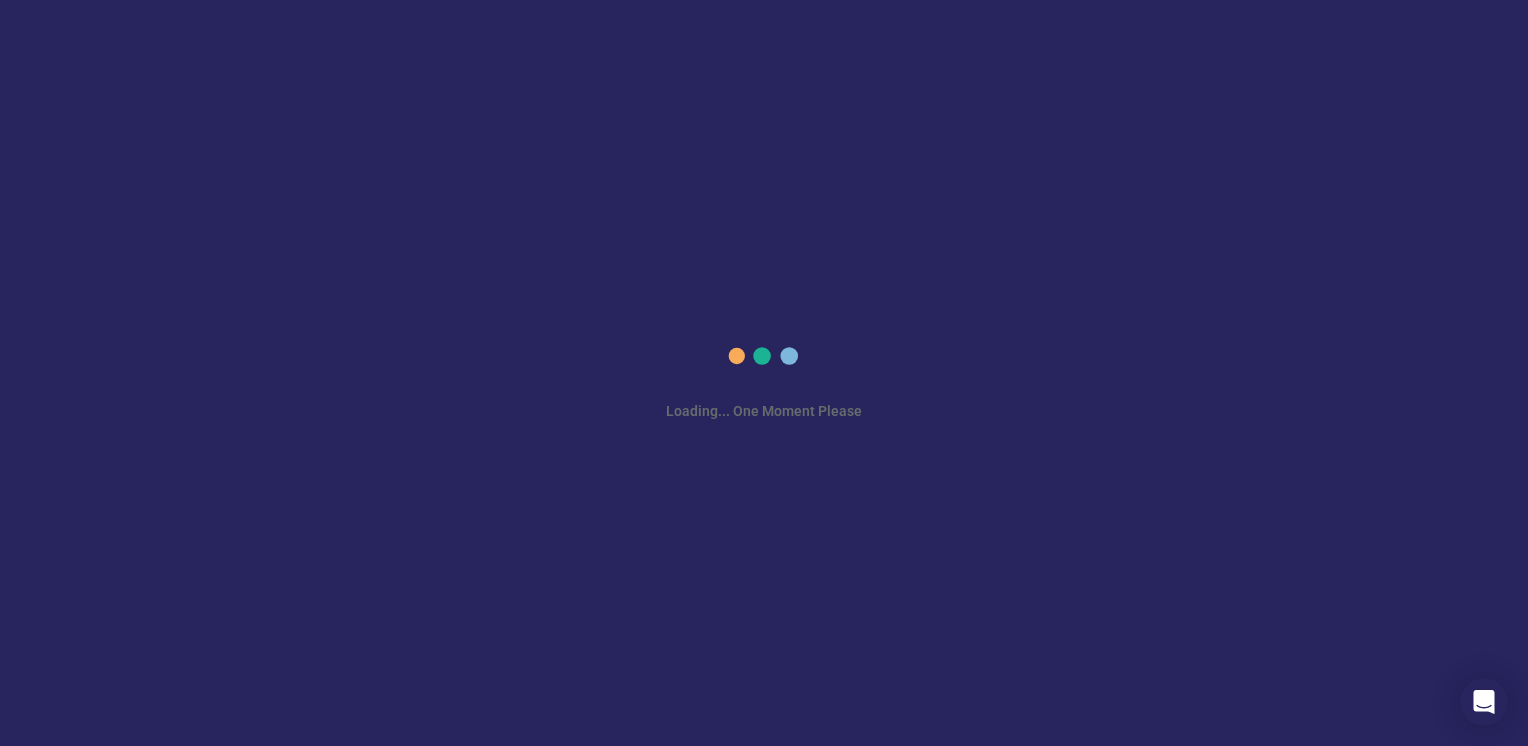 scroll, scrollTop: 0, scrollLeft: 0, axis: both 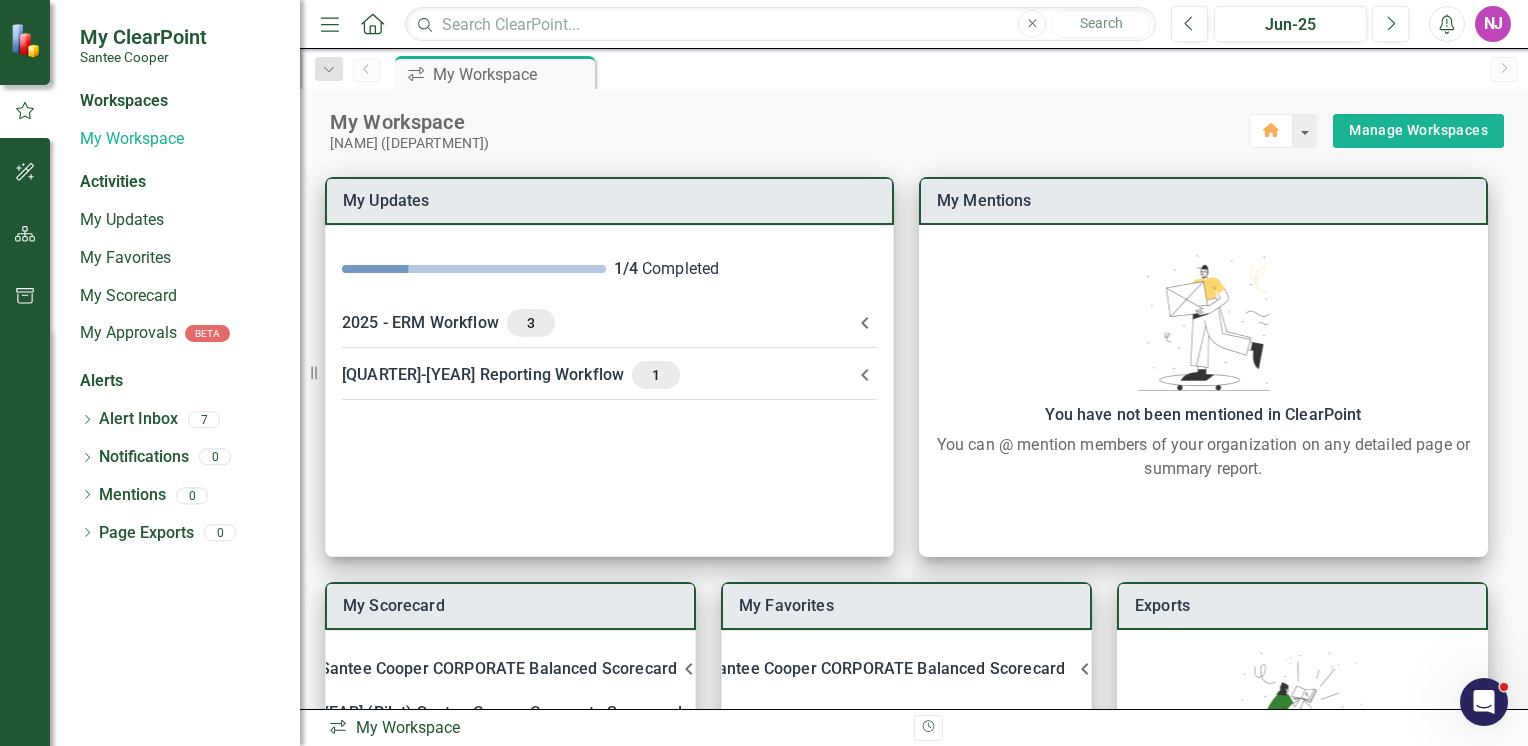 click on "icon.workspace My Workspace" at bounding box center (613, 728) 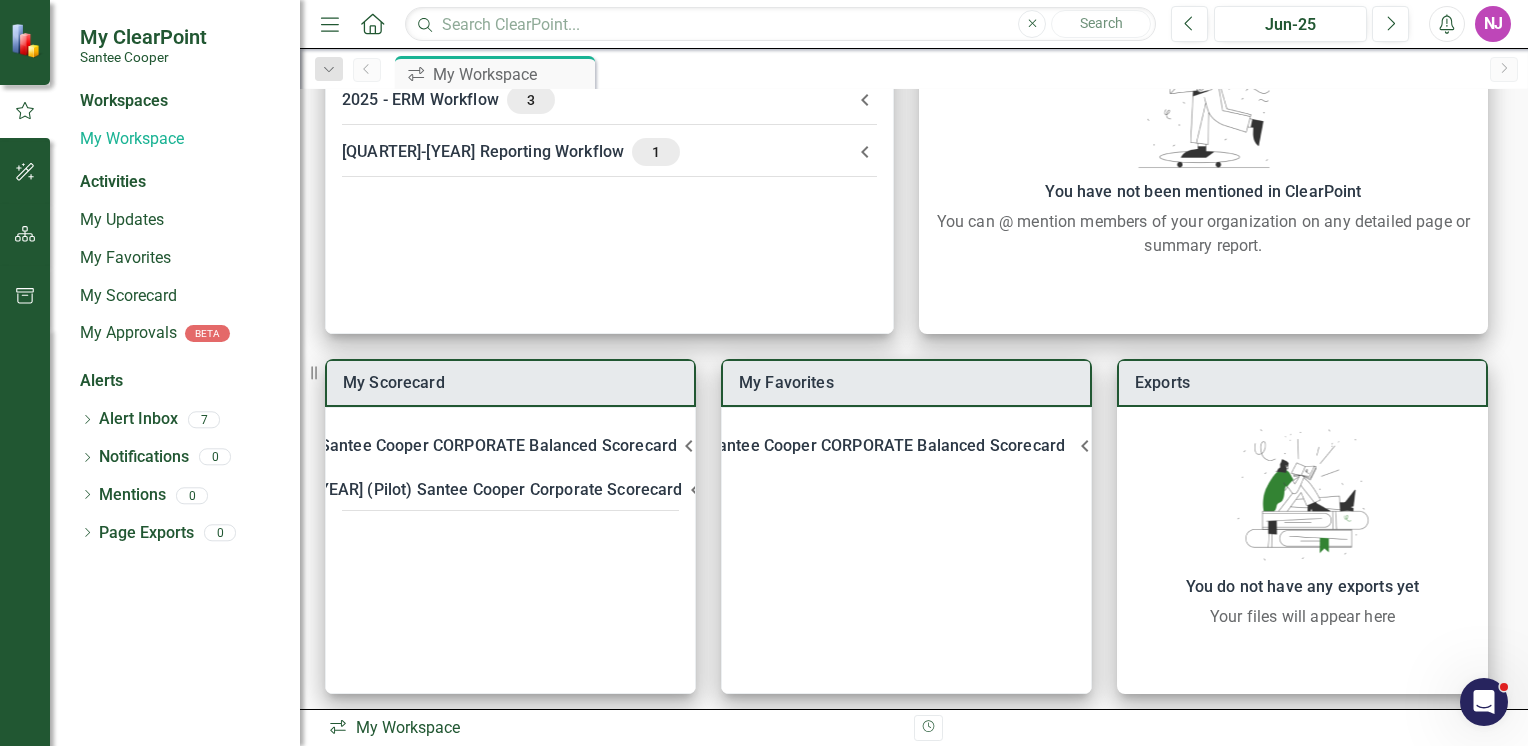 scroll, scrollTop: 232, scrollLeft: 0, axis: vertical 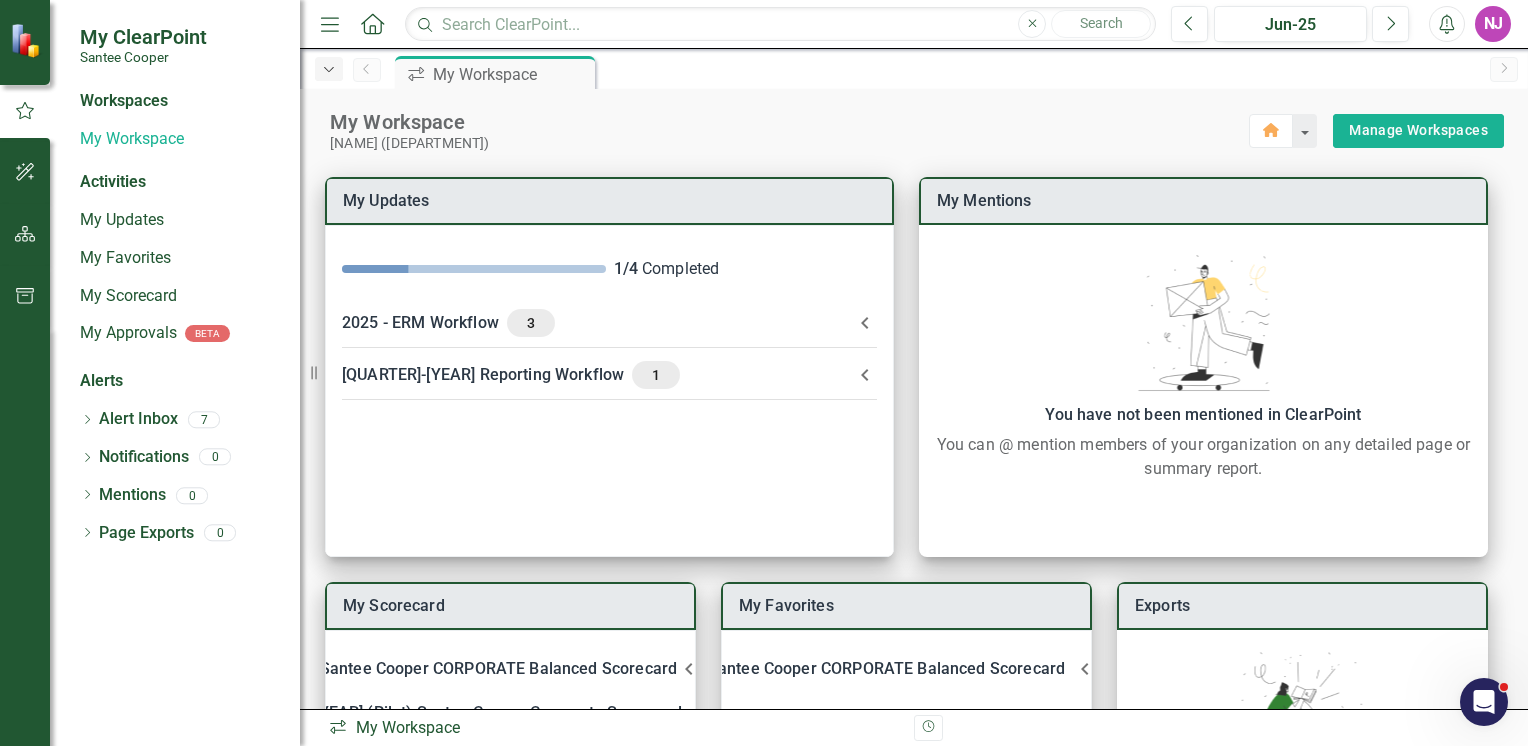 click on "Dropdown" at bounding box center (329, 70) 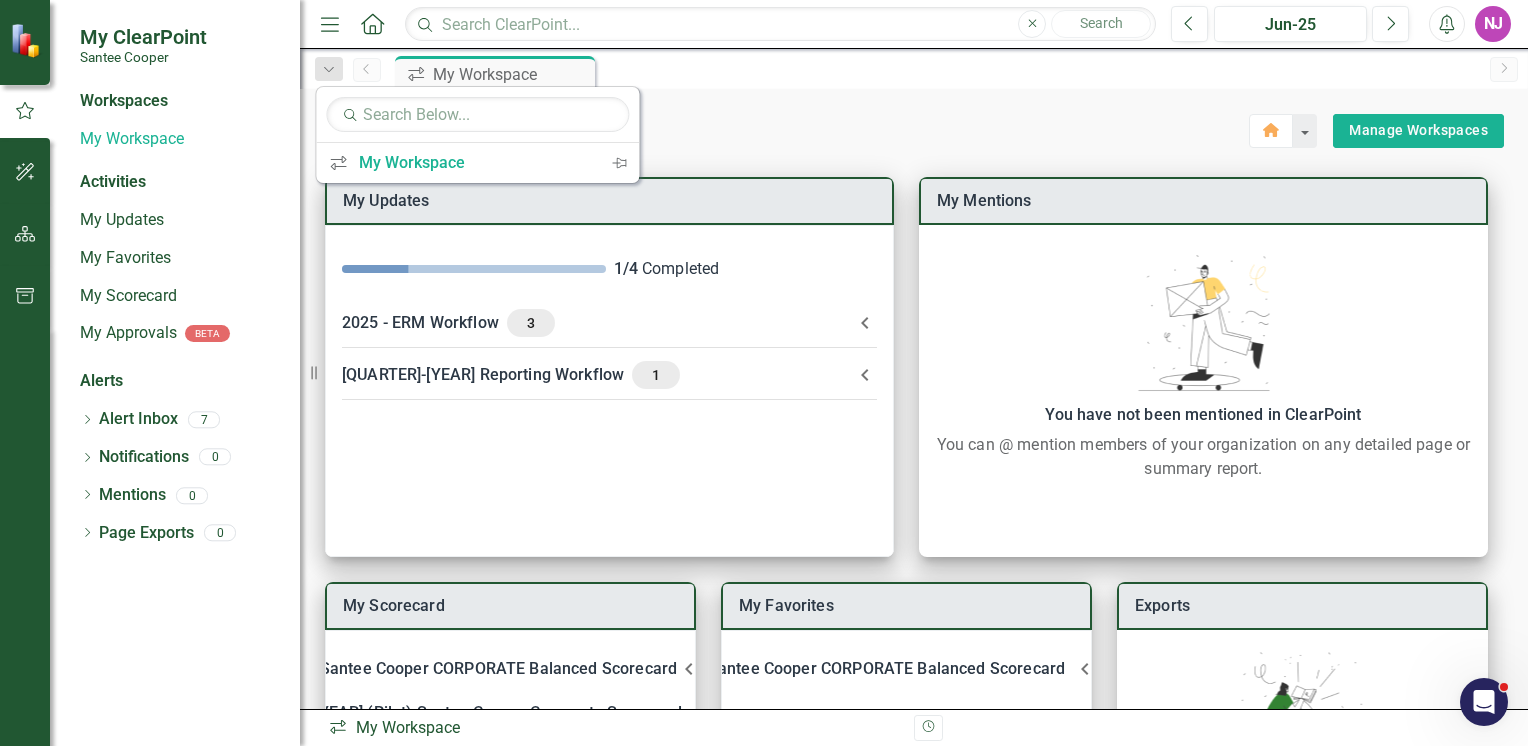 click on "My Workspace [NAME] ([DEPARTMENT]) Home Manage Workspaces" at bounding box center (914, 120) 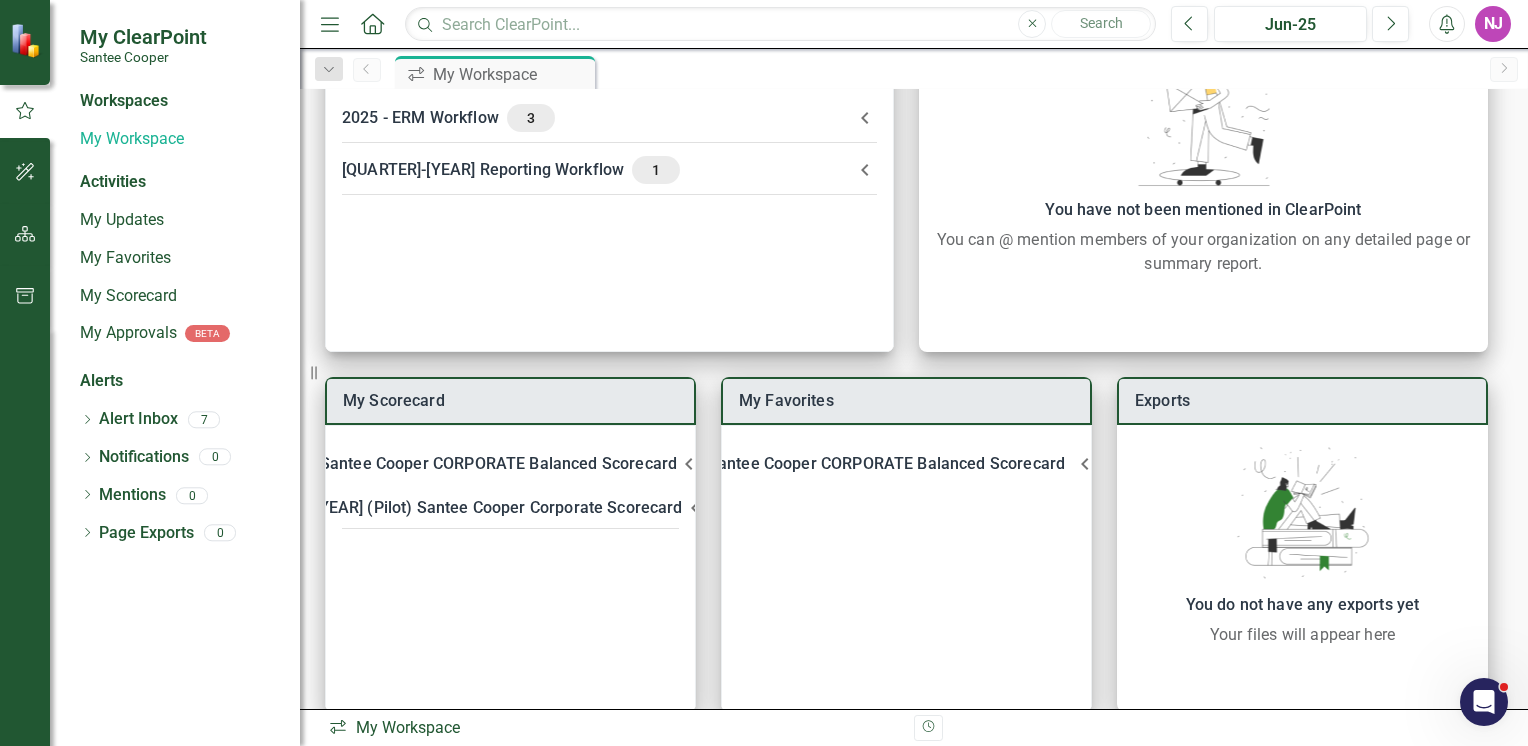 scroll, scrollTop: 232, scrollLeft: 0, axis: vertical 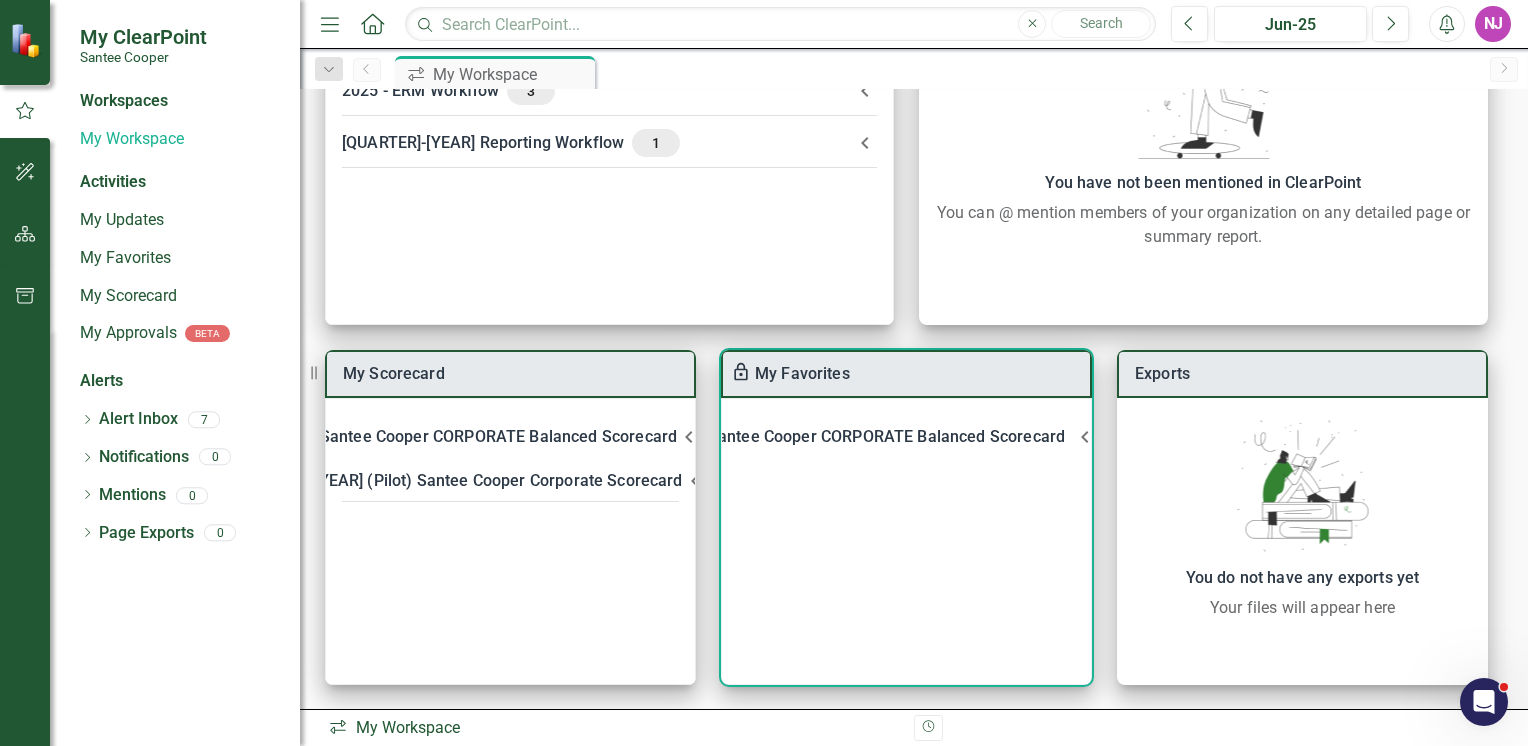 click on "Santee Cooper CORPORATE Balanced Scorecard" at bounding box center (886, 437) 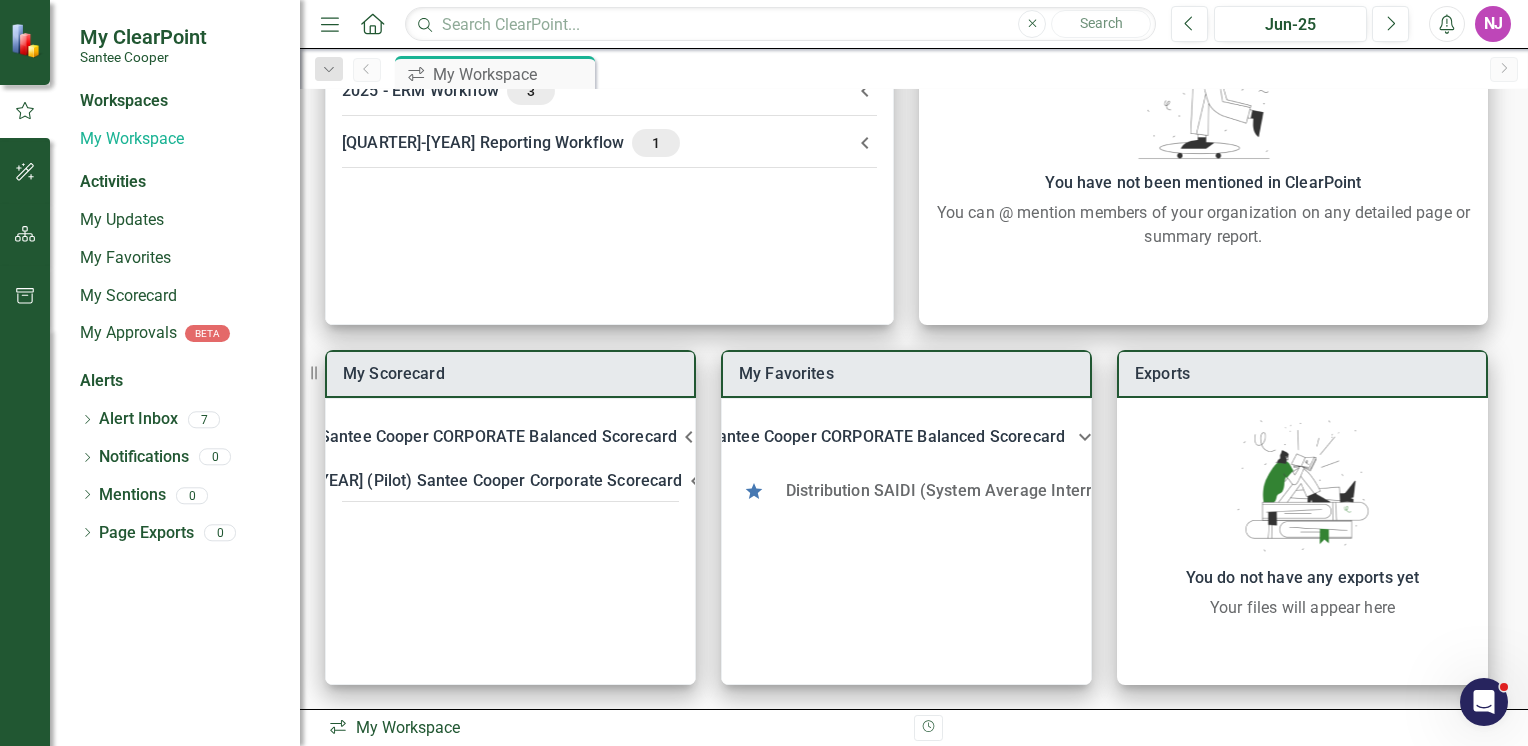 drag, startPoint x: 1504, startPoint y: 478, endPoint x: 1522, endPoint y: 496, distance: 25.455845 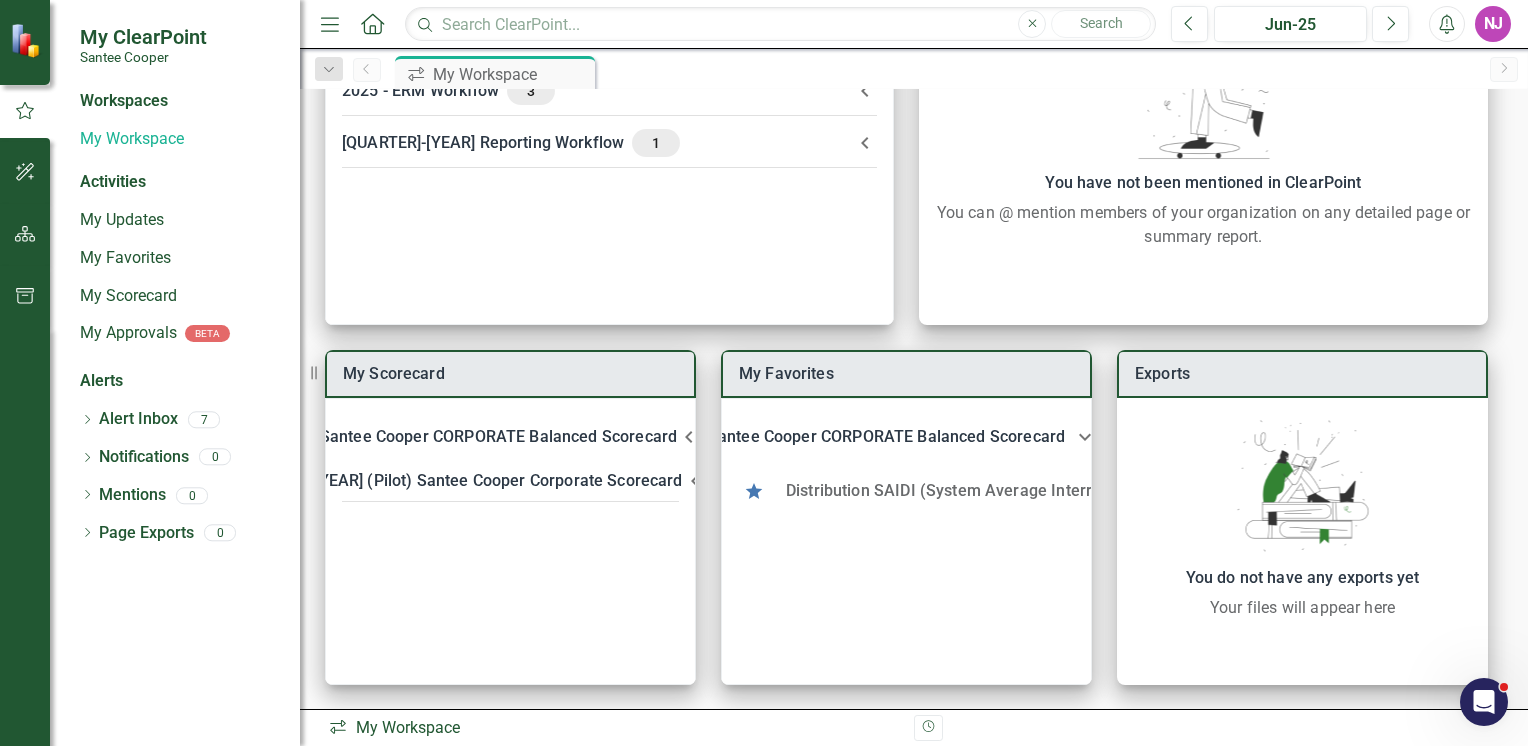 click at bounding box center [914, 399] 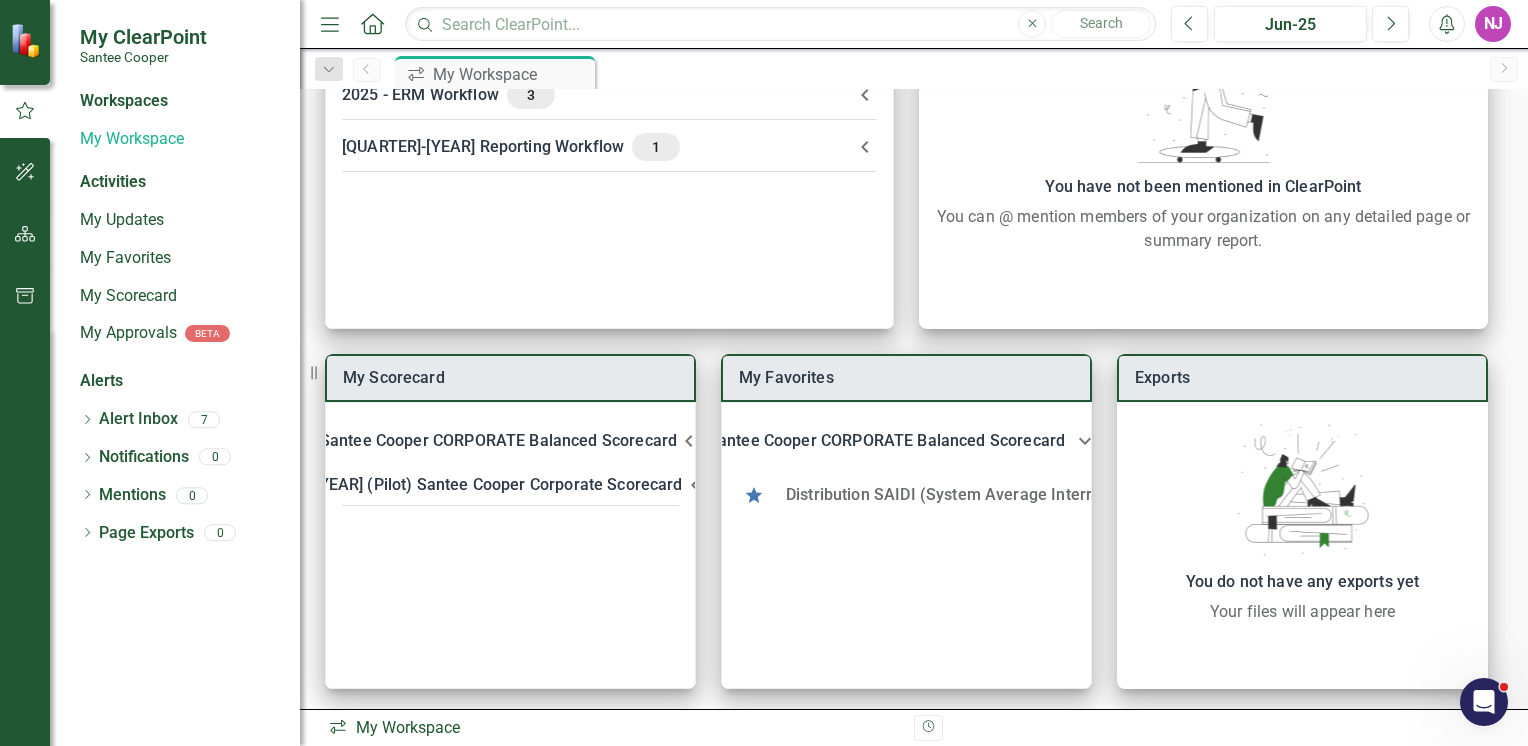 scroll, scrollTop: 229, scrollLeft: 0, axis: vertical 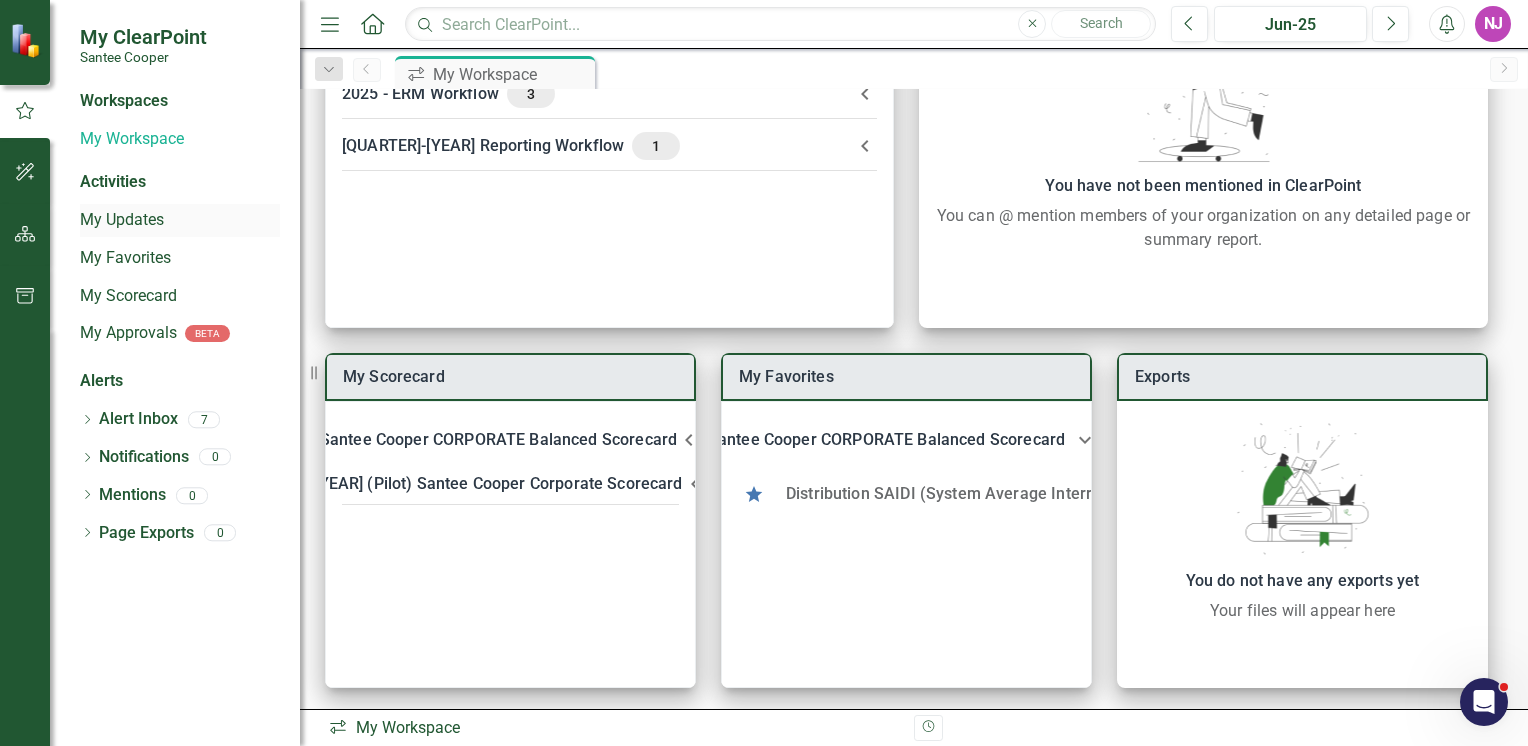 drag, startPoint x: 968, startPoint y: 434, endPoint x: 168, endPoint y: 214, distance: 829.6987 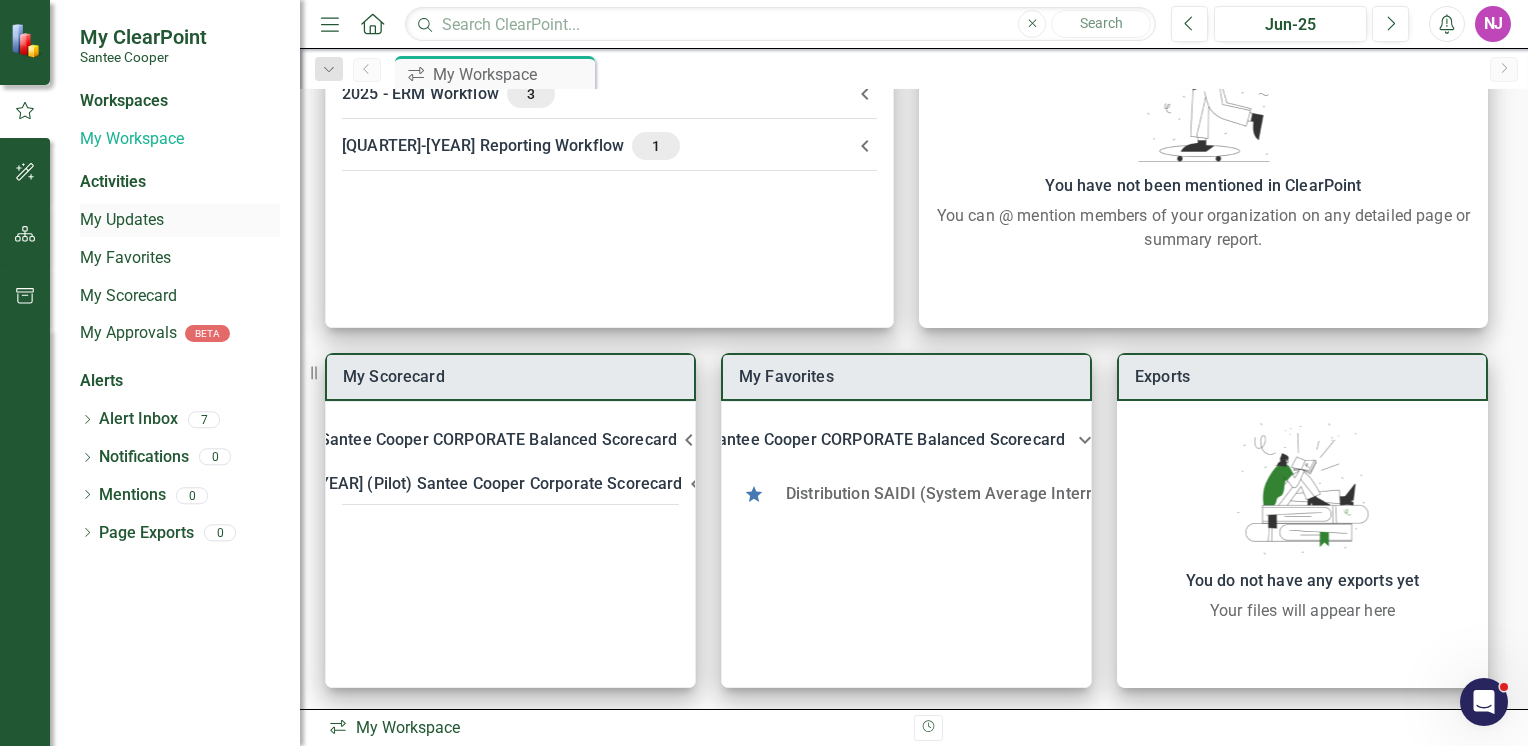 click on "My ClearPoint Santee Cooper Workspaces My Workspace Activities My Updates My Favorites My Scorecard My Approvals BETA Alerts Dropdown Alert Inbox 7 Notification [CC] Corporate Scorecard - Q2 2025 Update Required by the July 15th Notification Corporate Scorecard - Q2 2025 Update Required by t... Notification [CC] Monthly Corporate & RISE Scorecard KPI Updates Reminder Dropdown Notifications 0 Dropdown Mentions 0 No Mentions Available Dropdown Page Exports 0 Resize Menu Home Search Close Search Previous Jun-25 Next Alerts NJ User Edit Profile Disable Sound Silence Alerts Help Support Center icon.tutorial Show Tutorials icon.portal Success Portal Logout Log Out Dropdown Search icon.workspace My Workspace Pin Previous icon.workspace My Workspace Pin Next" at bounding box center [764, 373] 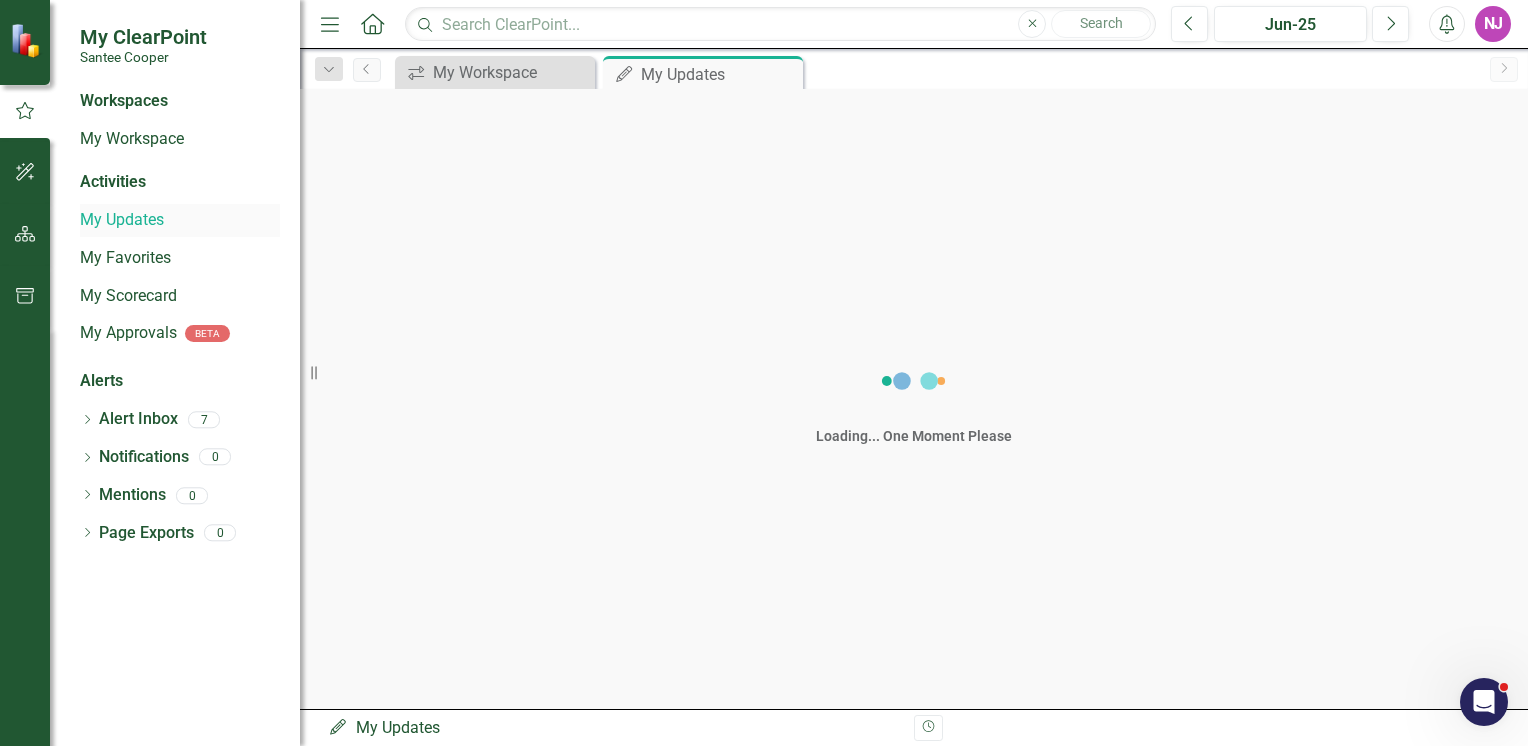 scroll, scrollTop: 0, scrollLeft: 0, axis: both 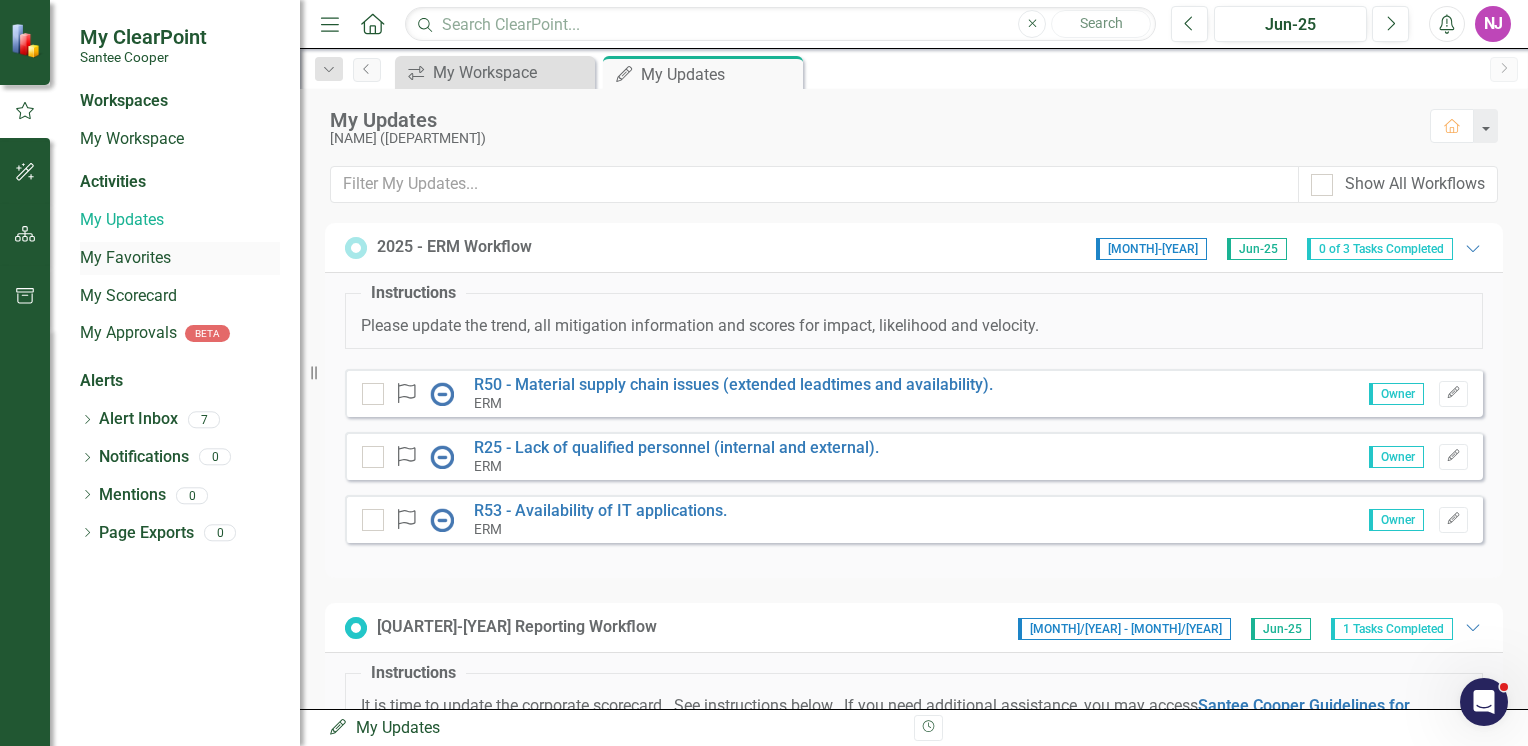 click on "My Favorites" at bounding box center (180, 258) 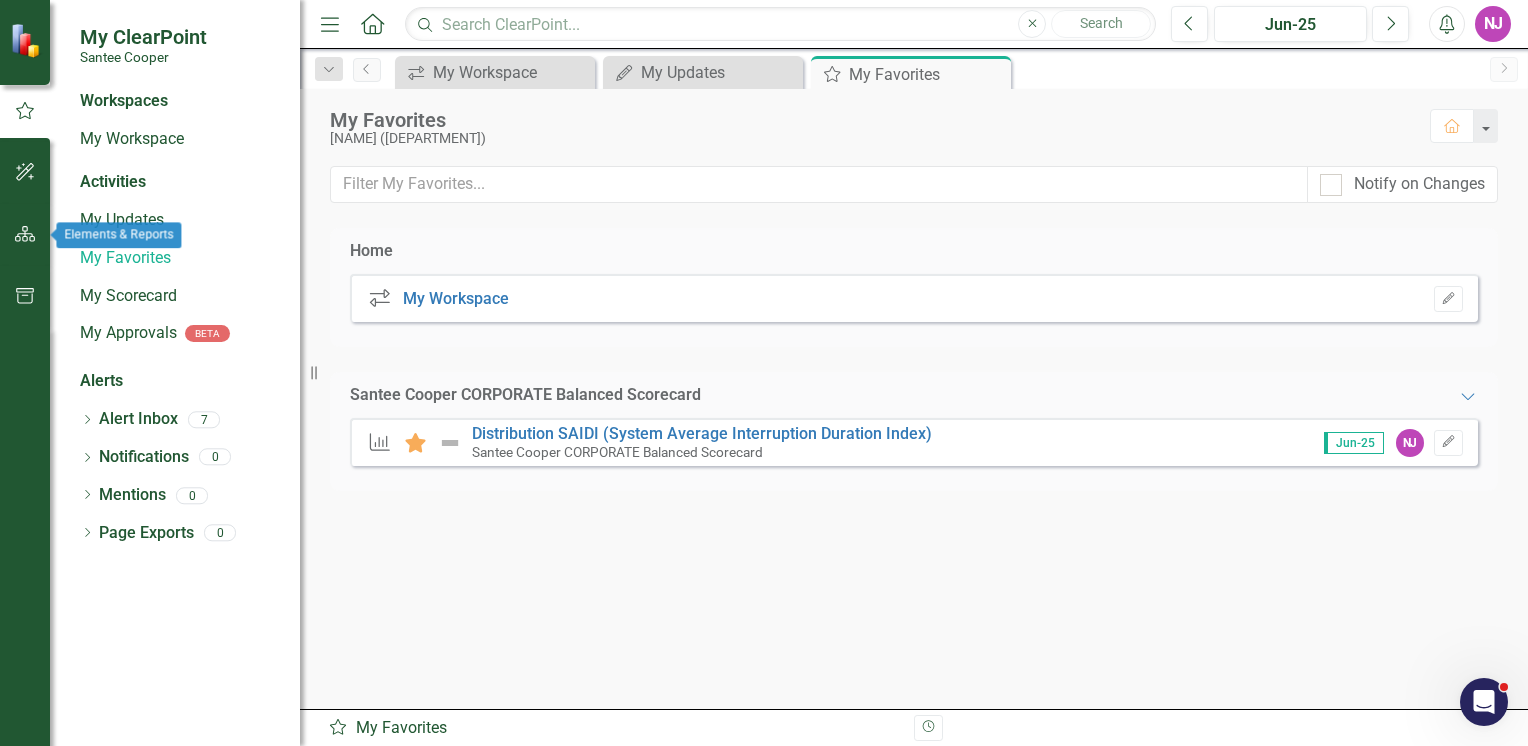 click at bounding box center [25, 234] 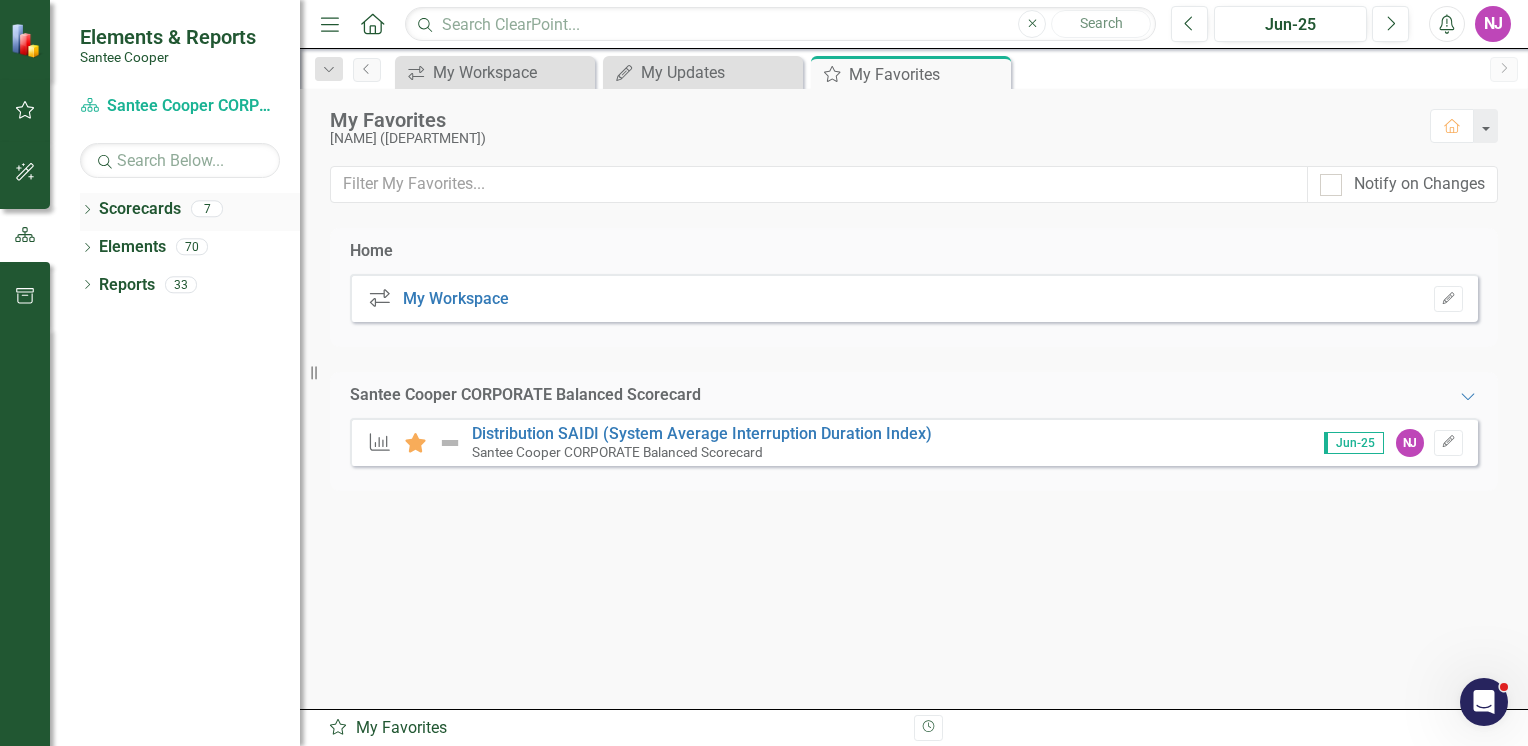 click on "Dropdown Scorecards 7" at bounding box center [190, 212] 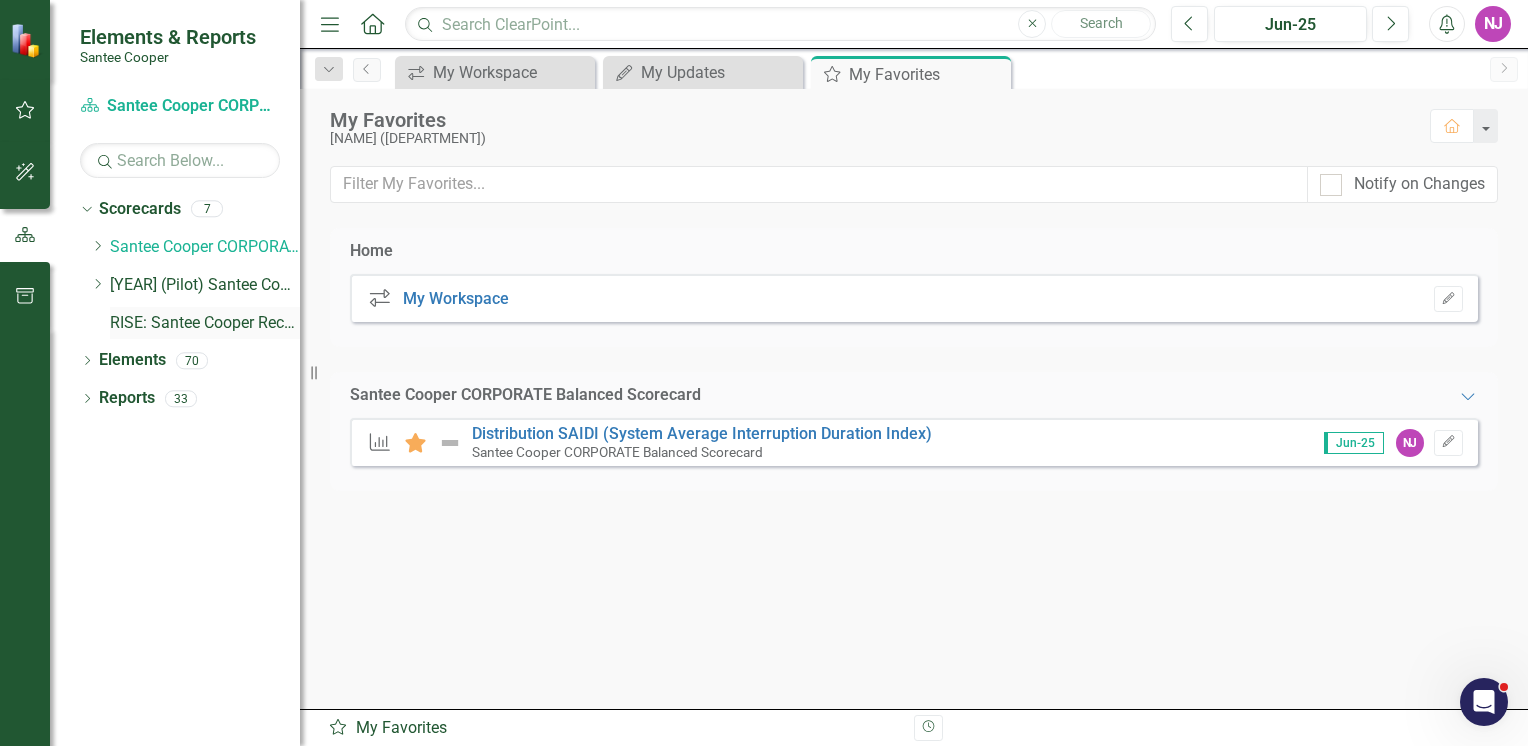 click on "RISE:  Santee Cooper Recognizing Innovation, Safety and Excellence" at bounding box center (205, 323) 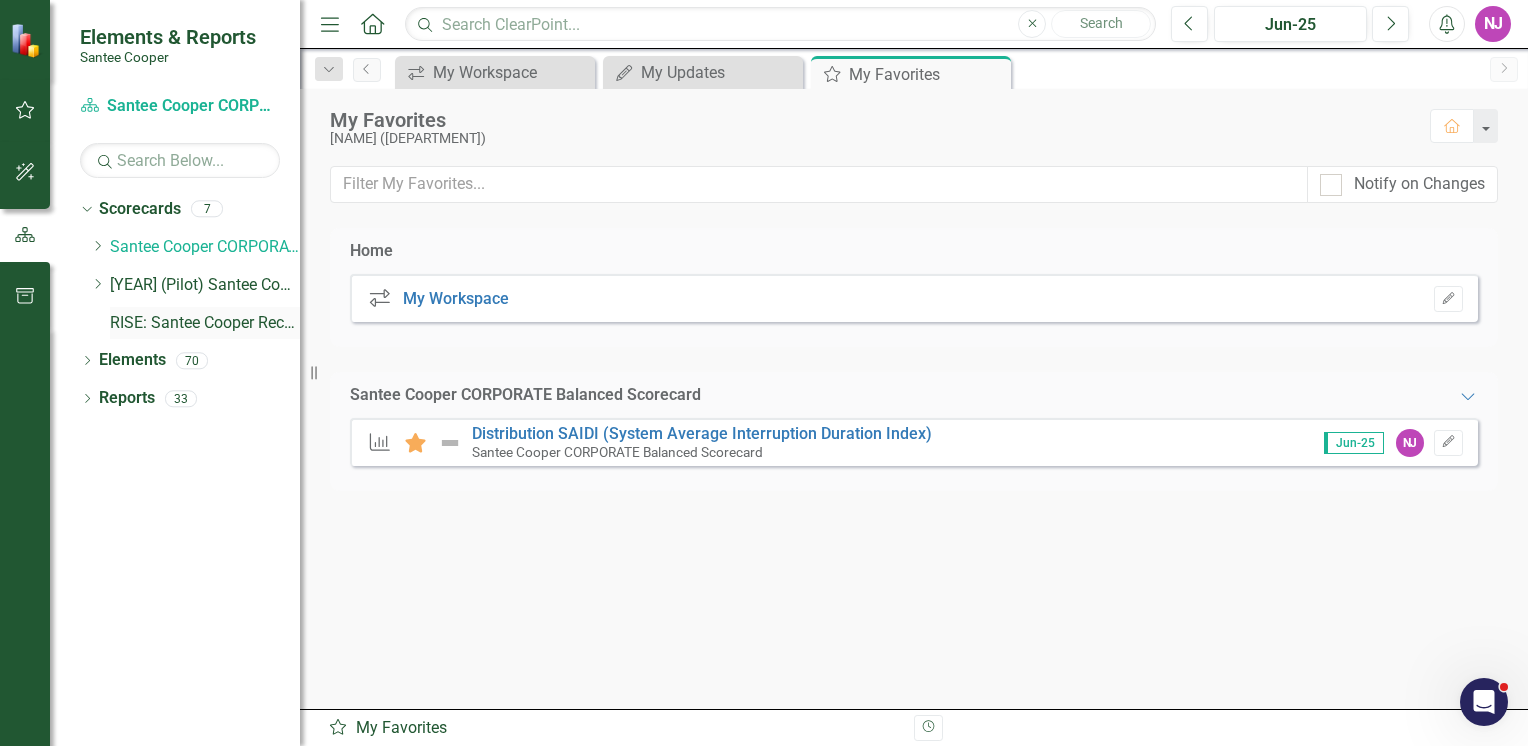 click on "RISE:  Santee Cooper Recognizing Innovation, Safety and Excellence" at bounding box center (205, 323) 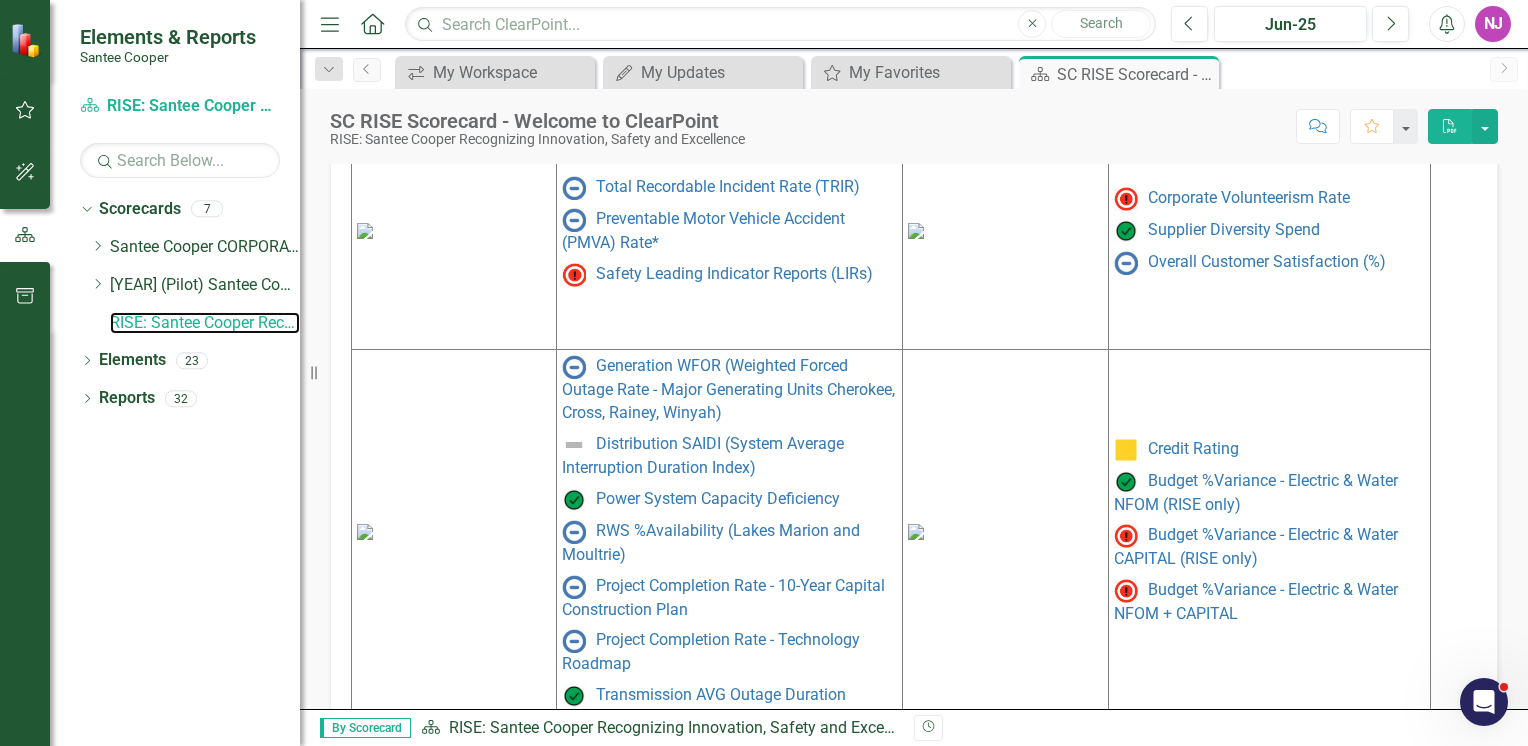 scroll, scrollTop: 1040, scrollLeft: 0, axis: vertical 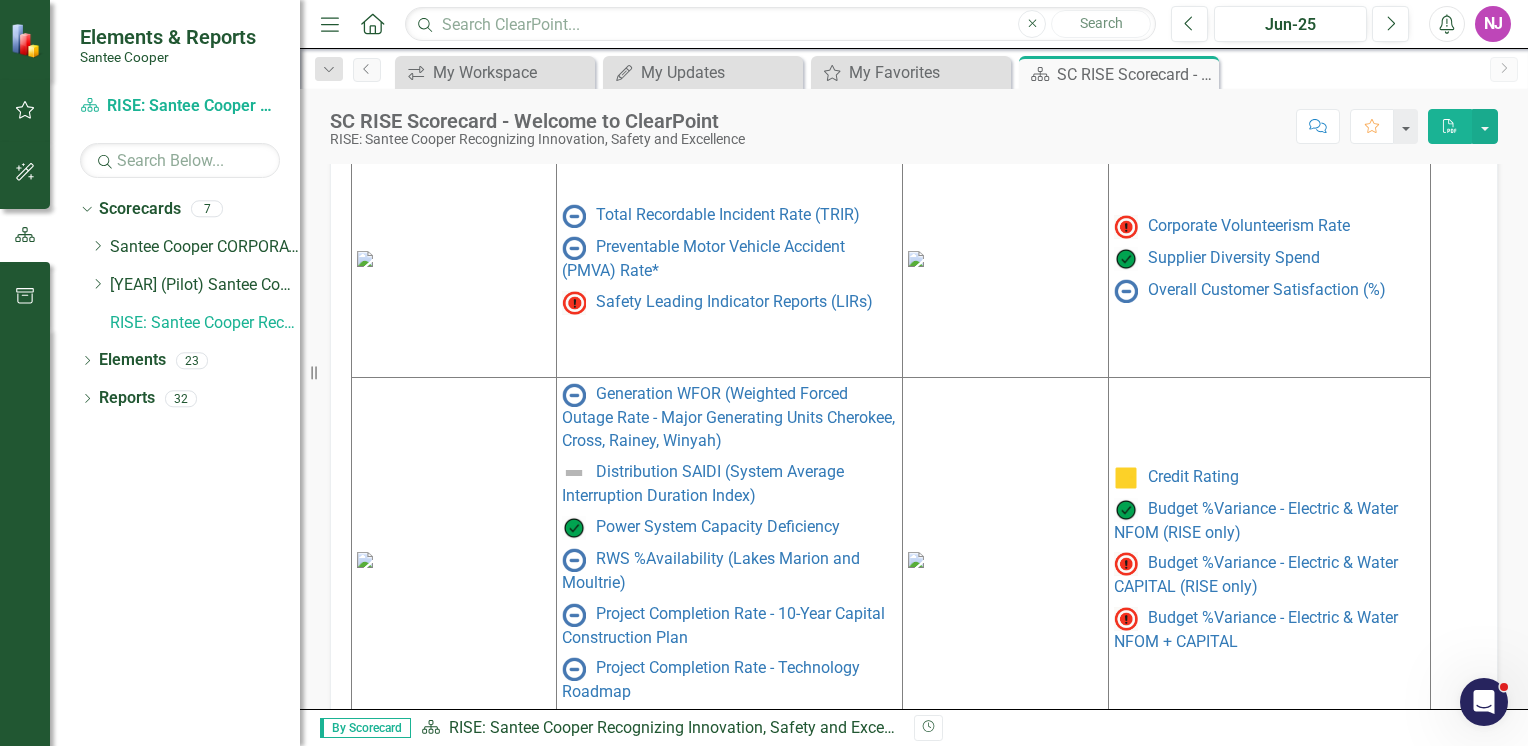drag, startPoint x: 1324, startPoint y: 311, endPoint x: 1124, endPoint y: 121, distance: 275.86227 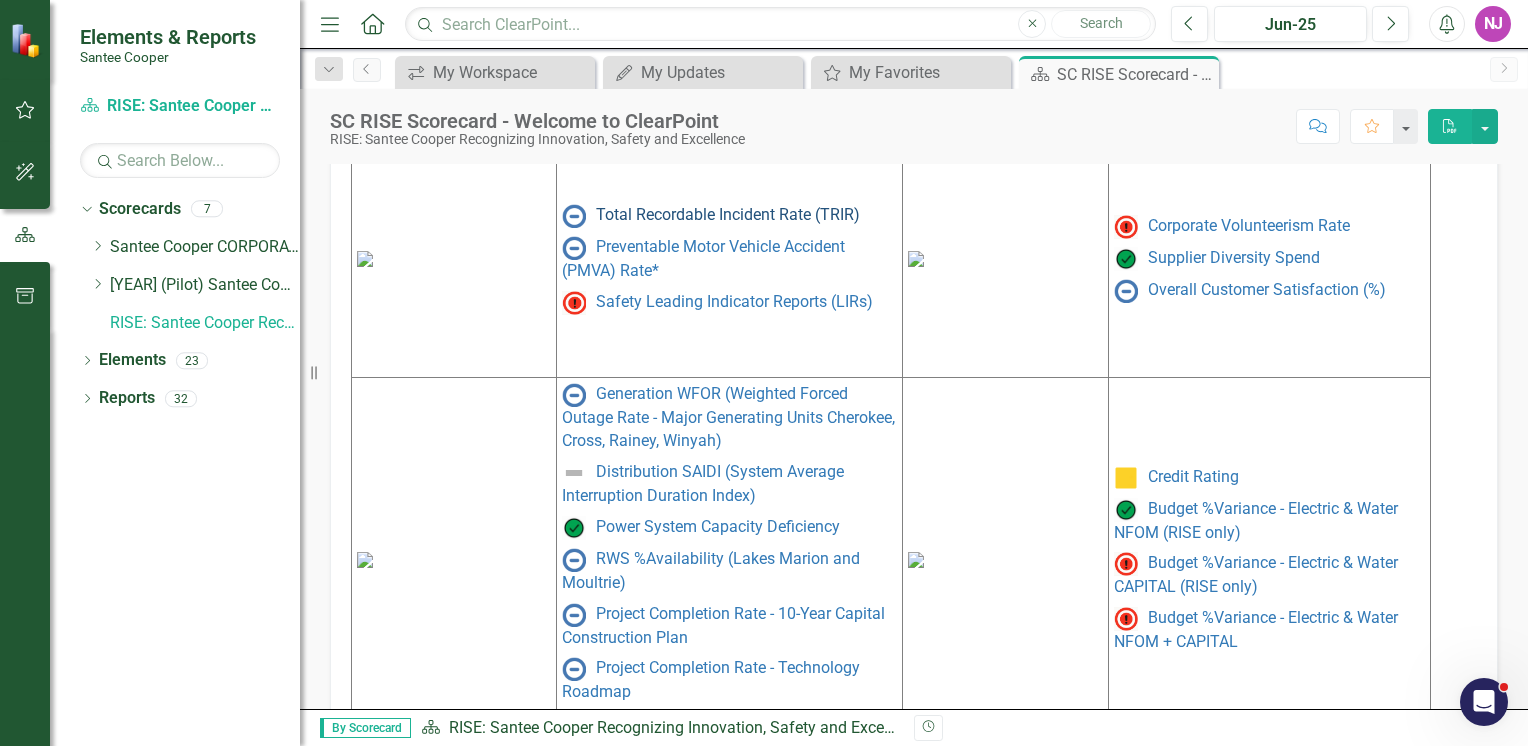 click on "Total Recordable Incident Rate (TRIR)" at bounding box center [728, 214] 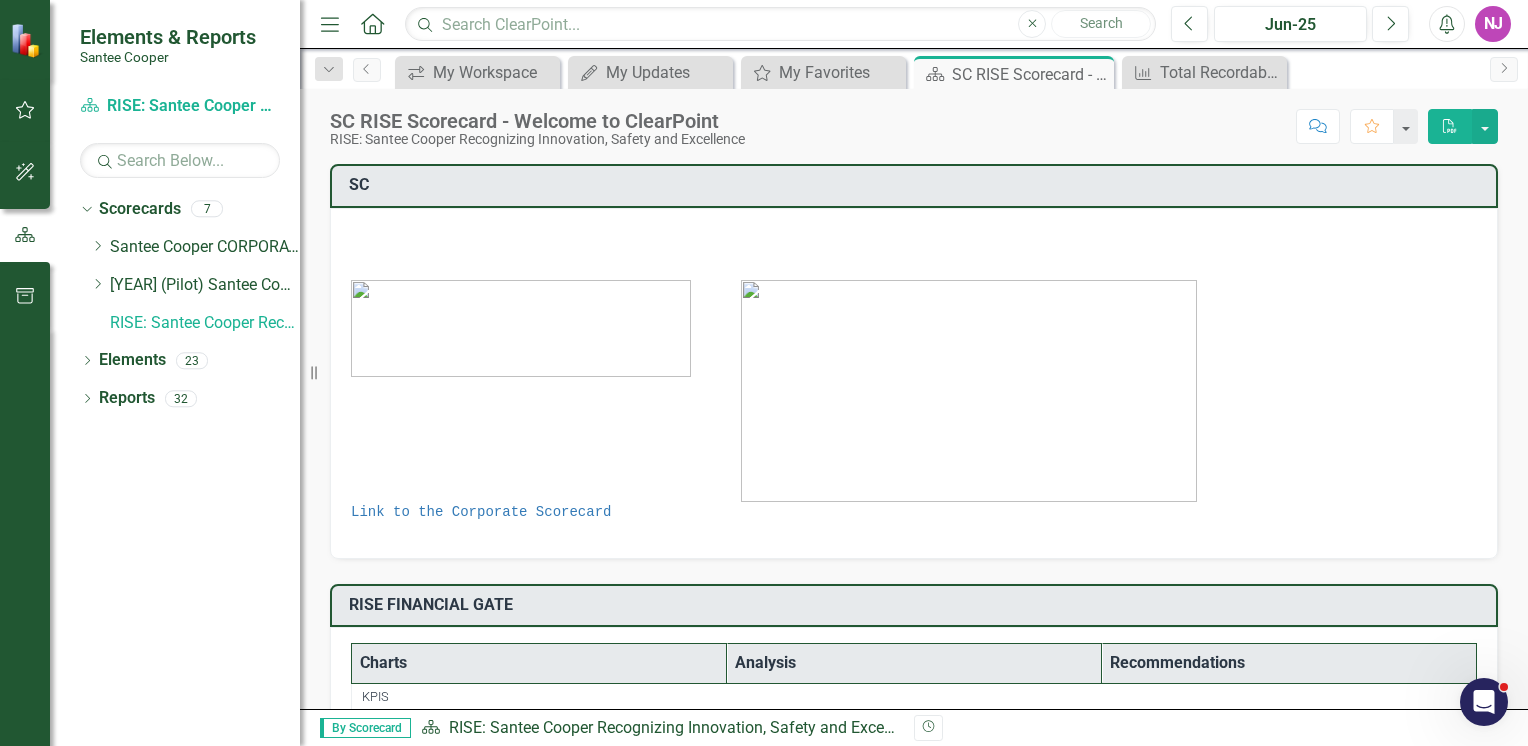 drag, startPoint x: 1153, startPoint y: 250, endPoint x: 1517, endPoint y: 340, distance: 374.96133 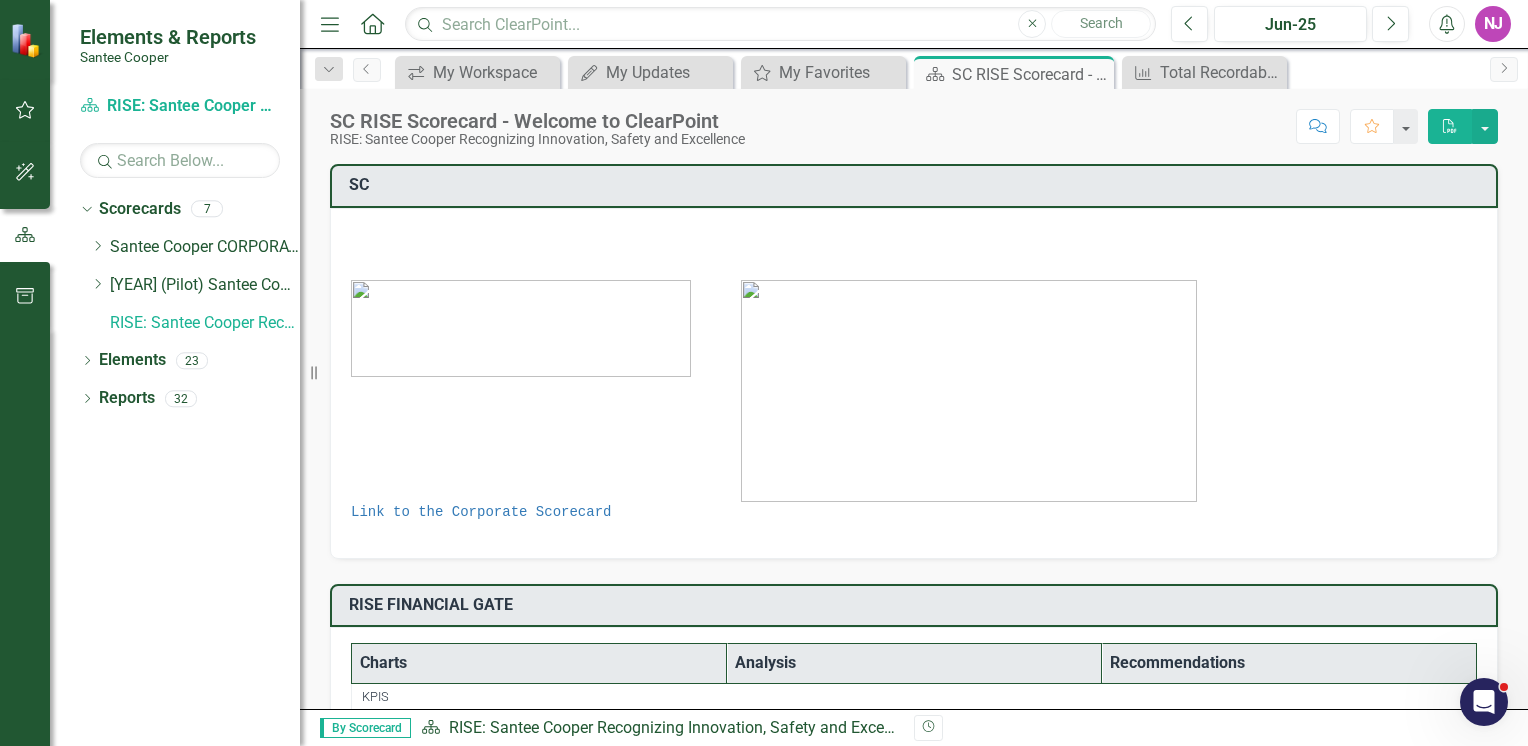 click on "SC
Link to the Corporate Scorecard RISE FINANCIAL GATE Charts Analysis Recommendations KPIs Combined Net Revenue (CNR) Link Open Element Loading... Chart Combination chart with 3 data series. Combined Net Revenue (CNR) (Chart Type: Line)
Plot Bands
Mar-25
YTD CNR : [CURRENCY]	Gate 1 (min CNR for 50% potential payout): [CURRENCY]	Gate 2 (min CNR for 100% potential payout): [CURRENCY]
Jun-25
YTD CNR : No Value	Gate 1 (min CNR for 50% potential payout): [CURRENCY]	Gate 2 (min CNR for 100% potential payout): [CURRENCY]
Sep-25
YTD CNR : No Value	Gate 1 (min CNR for 50% potential payout): [CURRENCY]	Gate 2 (min CNR for 100% potential payout): [CURRENCY]
Nov-25
YTD CNR : No Value	Gate 1 (min CNR for 50% potential payout): [CURRENCY]	Gate 2 (min CNR for 100% potential payout): [CURRENCY]
Dec-25
YTD CNR : No Value	Gate 1 (min CNR for 50% potential payout): [CURRENCY]	Gate 2 (min CNR for 100% potential payout): [CURRENCY] The chart has 1 X axis displaying categories.  RISE ​ Performance ​ (x1000) [CURRENCY] ​" at bounding box center [914, 436] 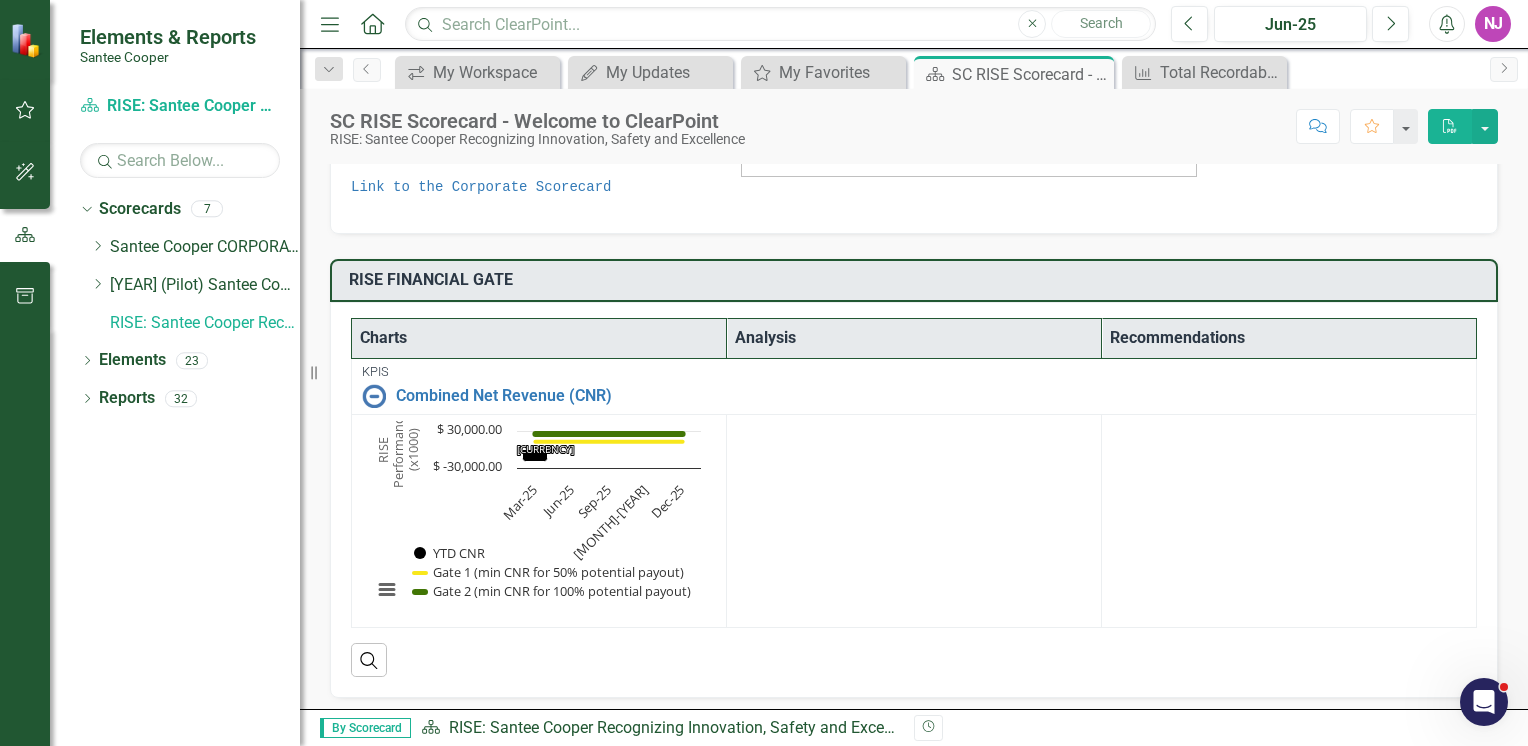 scroll, scrollTop: 0, scrollLeft: 0, axis: both 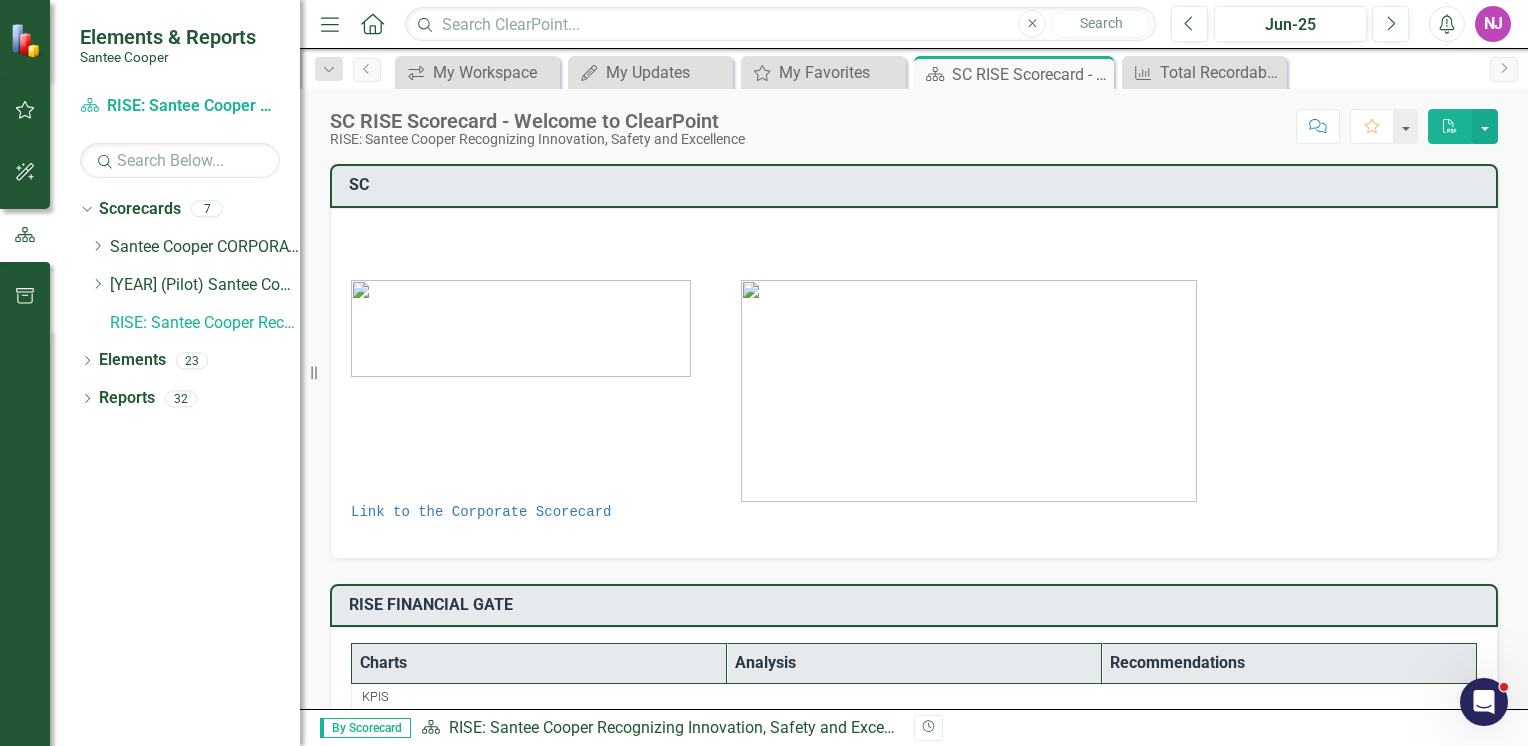 click on "Menu Home Search Close Search" at bounding box center (733, 24) 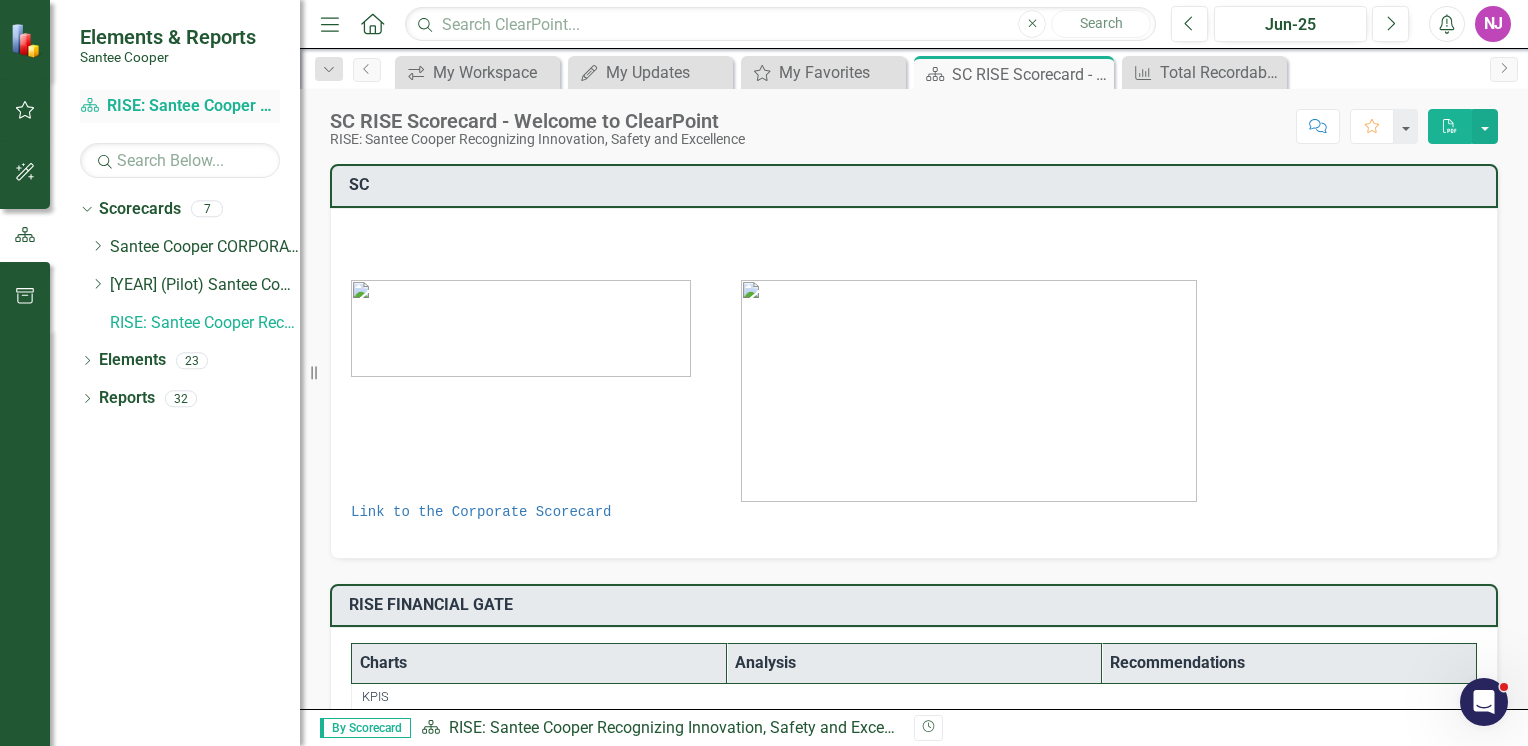 click on "Scorecard RISE:  Santee Cooper Recognizing Innovation, Safety and Excellence" at bounding box center [180, 106] 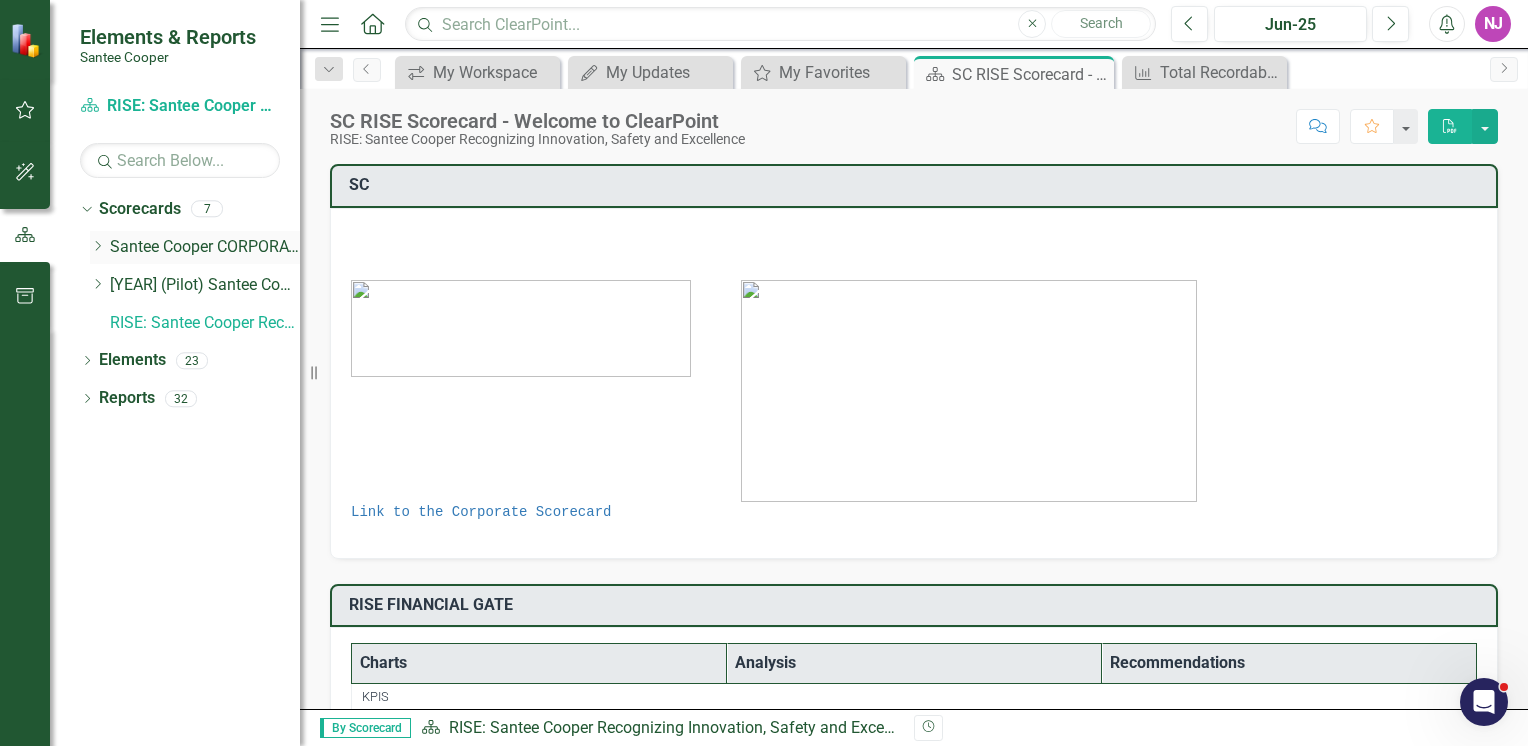click on "Dropdown" at bounding box center (97, 246) 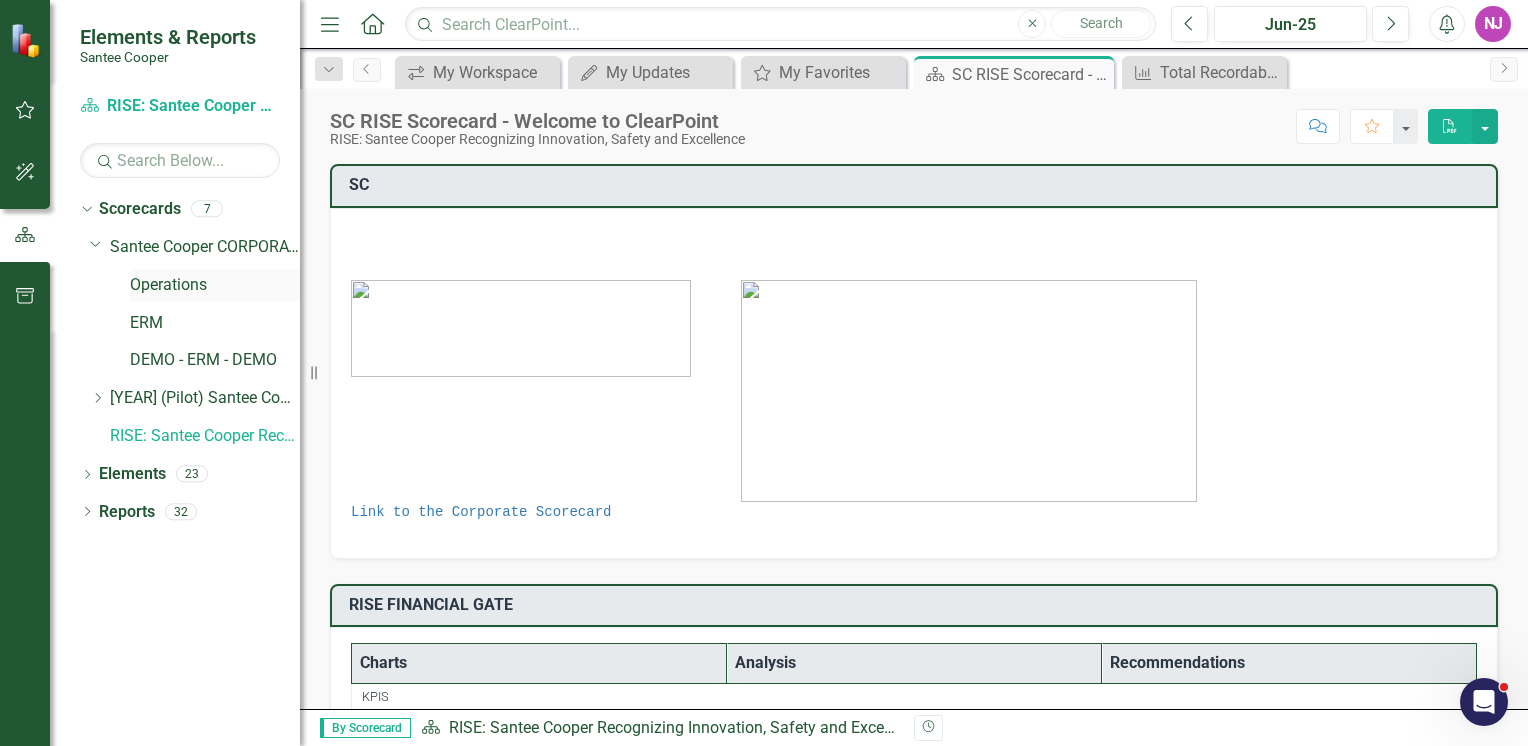 click on "Operations" at bounding box center (215, 285) 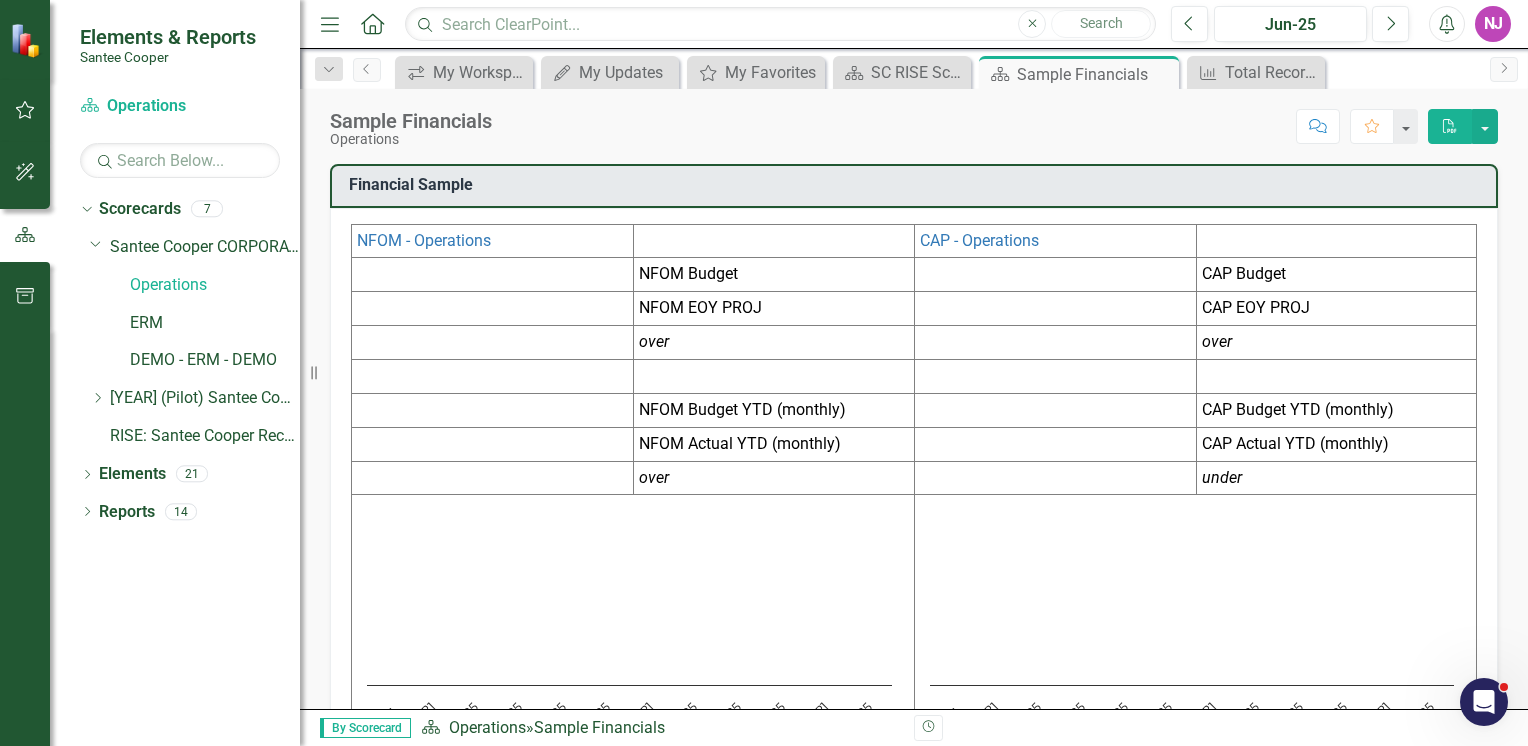 click on "NFOM - Operations
CAP - Operations
NFOM Budget
CAP Budget
NFOM EOY PROJ
CAP EOY PROJ
over
over
NFOM Budget YTD (monthly)
CAP Budget YTD (monthly)
NFOM Actual YTD (monthly)
CAP Actual YTD (monthly)
over
under
Chart Line chart with 4 lines. The chart has 1 X axis displaying categories.  The chart has 1 Y axis displaying values. Data ranges from 0 to 0. Chart context menu Annual Budget Budget YTD Actuals YTD EOY PROJ [MONTH]-[YEAR] [MONTH]-… [MONTH]-[YEAR] [MONTH]-[YEAR] [MONTH]-[YEAR] [MONTH]-[YEAR] [MONTH]-[YEAR] [MONTH]-[YEAR] [MONTH]-[YEAR] [MONTH]-[YEAR] [MONTH]-[YEAR] [MONTH]-[YEAR] End of interactive chart.
Chart Line chart with 4 lines. The chart has 1 X axis displaying categories.  The chart has 1 Y axis displaying values. Data ranges from 0 to 0. Chart context menu Annual Budget Budget YTD Actuals YTD EOY PROJ [MONTH]-[YEAR] [MONTH]-… [MONTH]-[YEAR] [MONTH]-[YEAR] [MONTH]-[YEAR] [MONTH]-[YEAR] [MONTH]-[YEAR] [MONTH]-[YEAR] [MONTH]-[YEAR] [MONTH]-[YEAR] [MONTH]-[YEAR] [MONTH]-[YEAR] End of interactive chart." at bounding box center (914, 518) 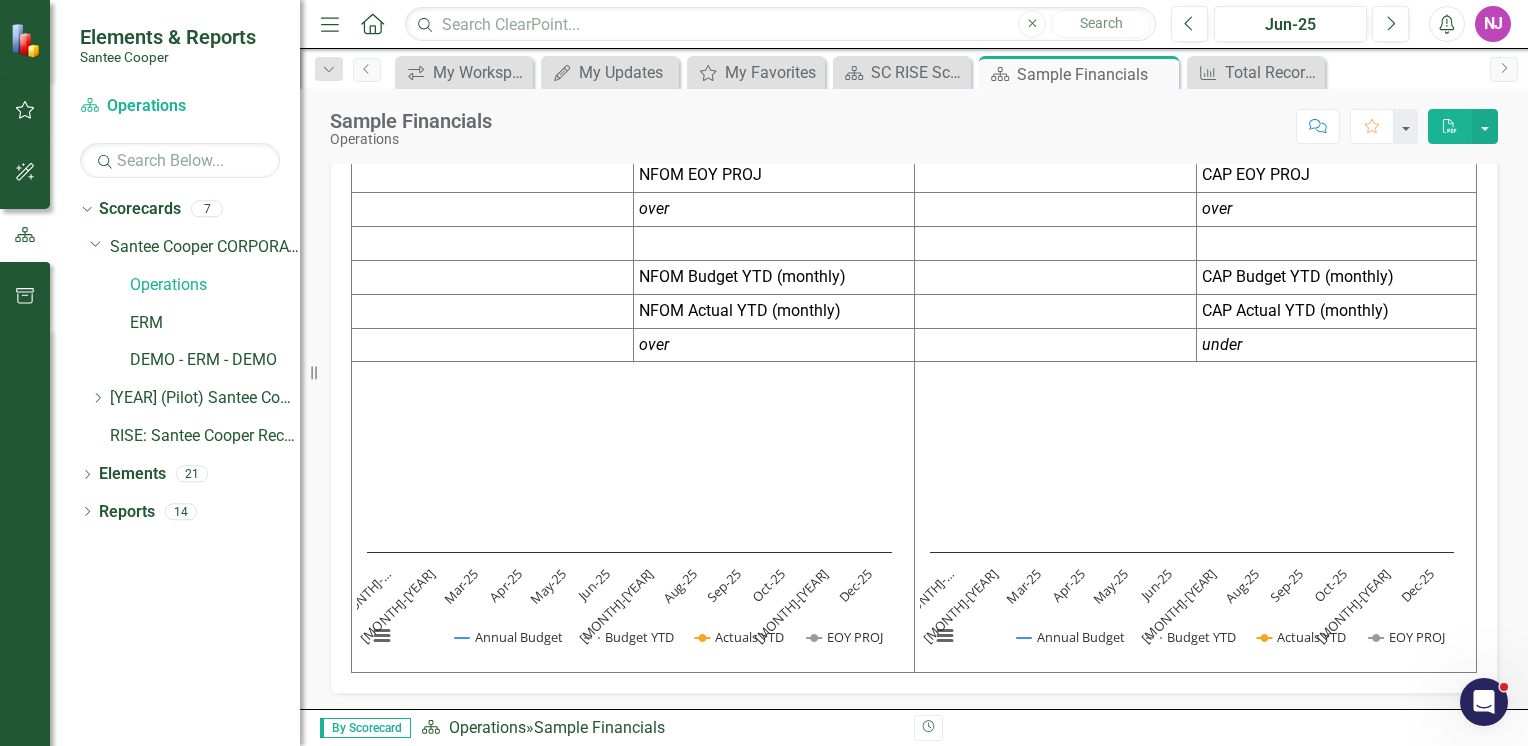 scroll, scrollTop: 0, scrollLeft: 0, axis: both 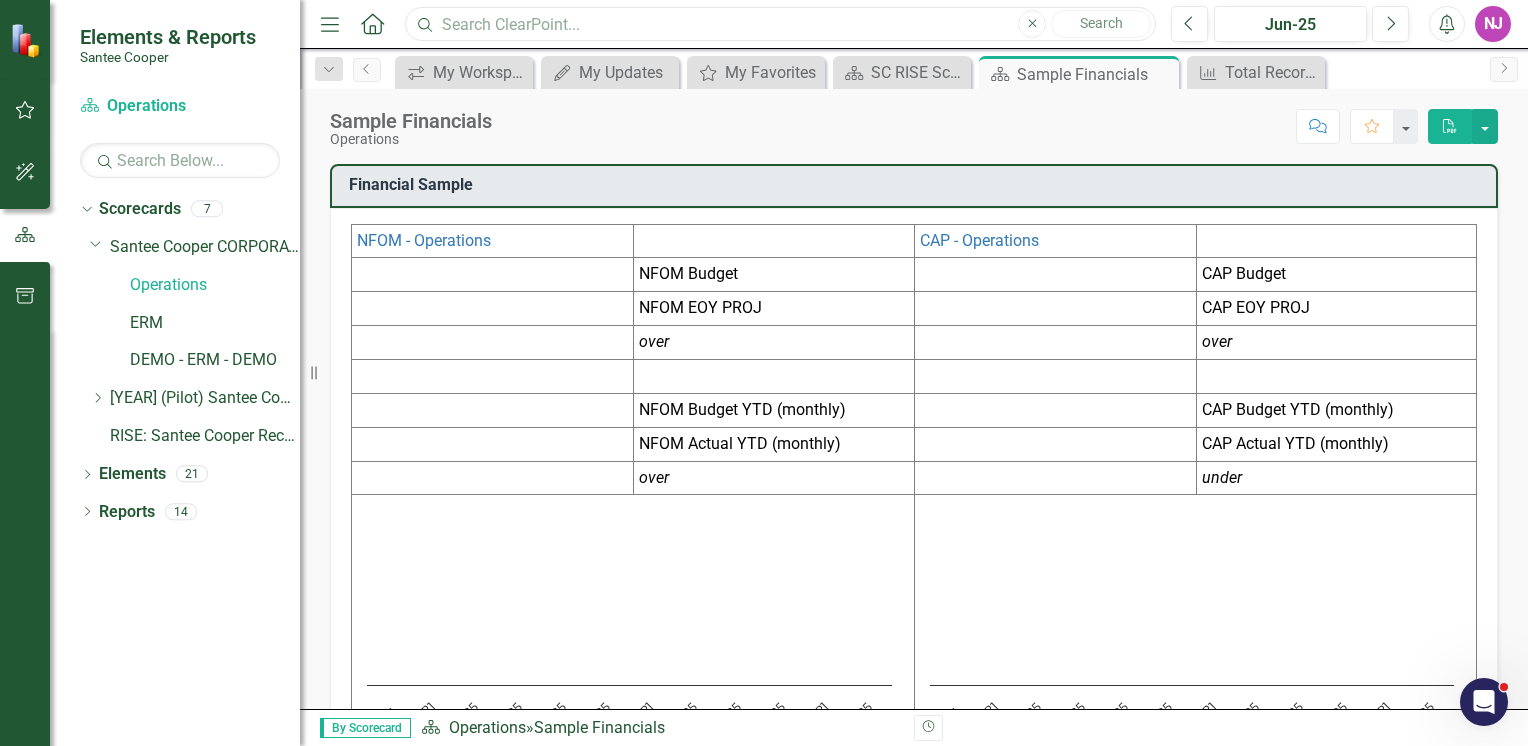 click at bounding box center (780, 24) 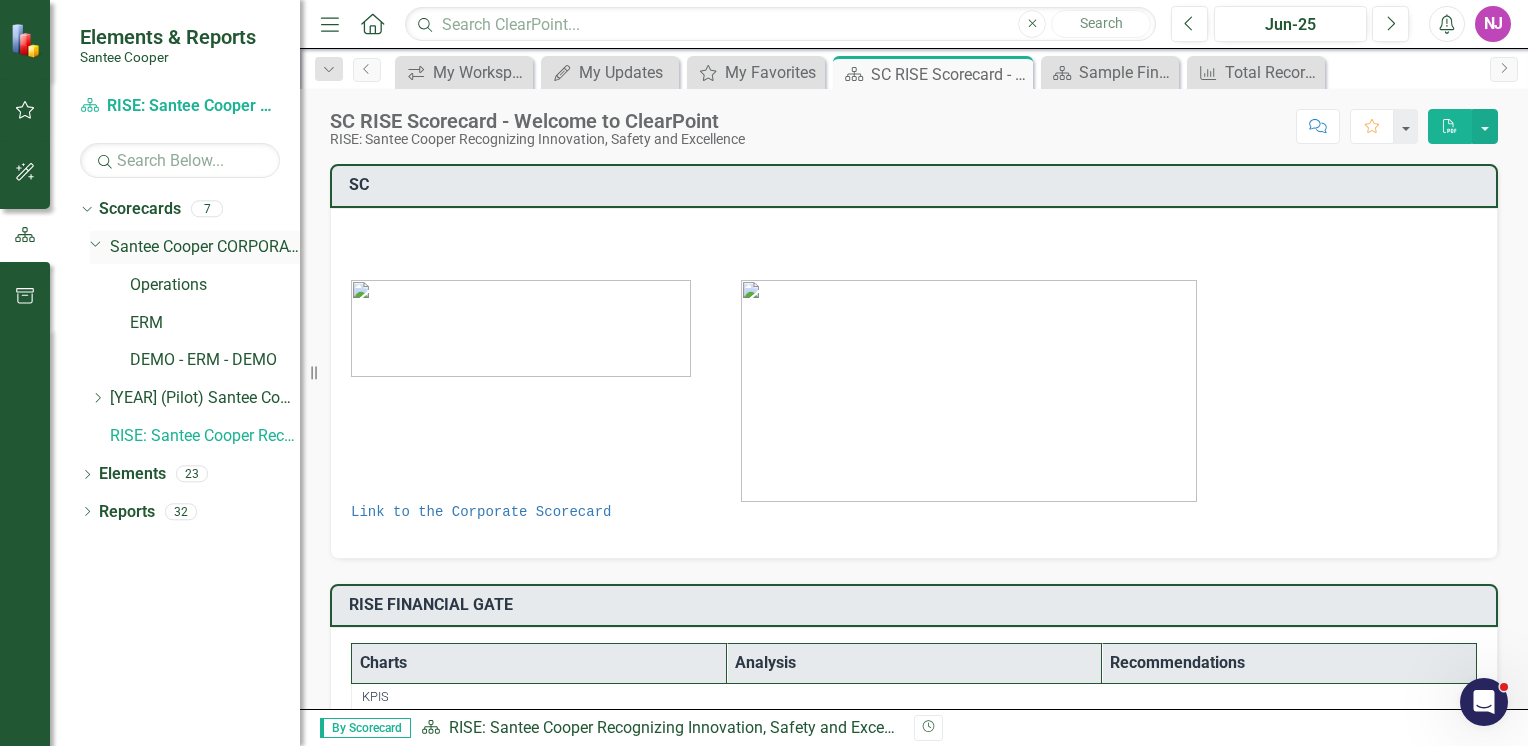 click on "Dropdown" at bounding box center [96, 243] 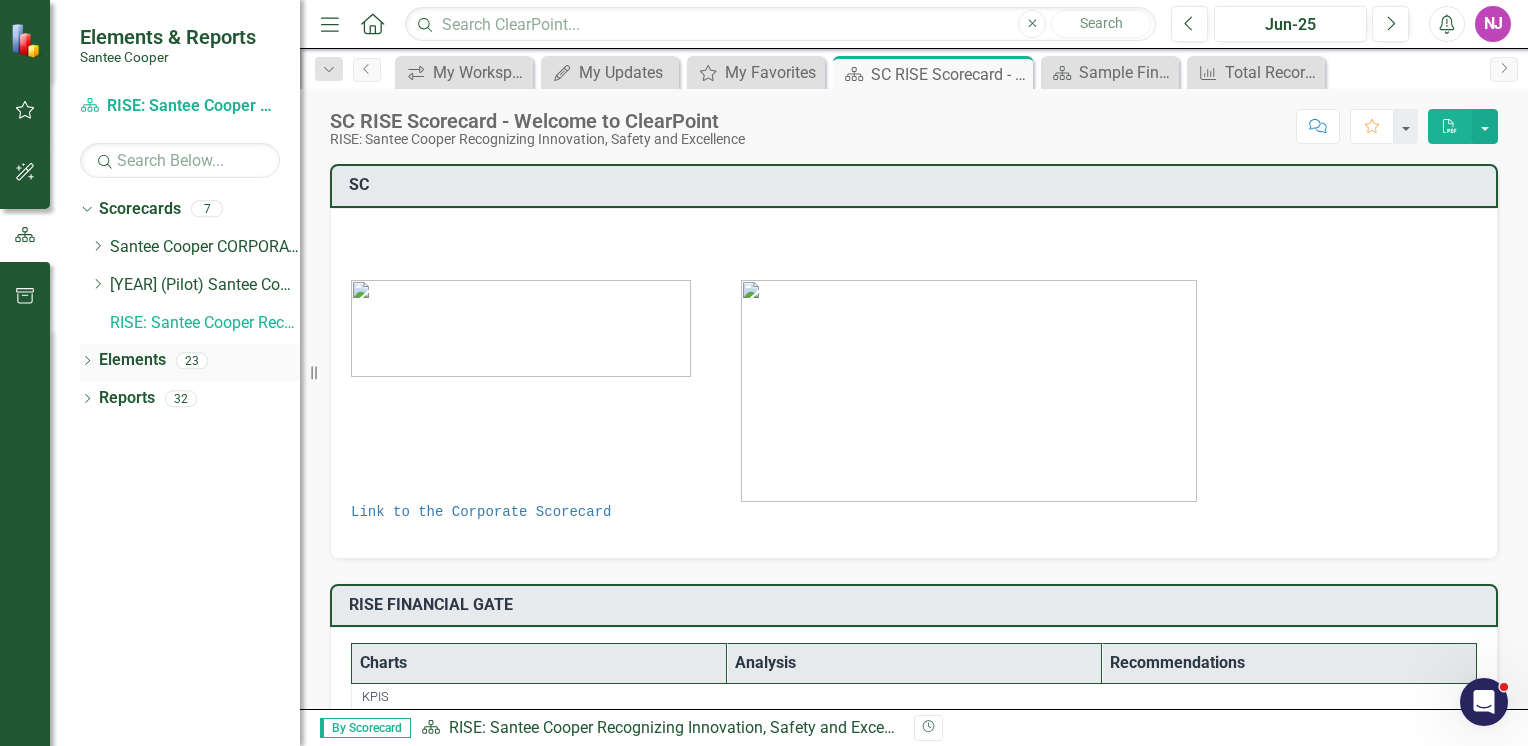 click on "Dropdown" at bounding box center [87, 362] 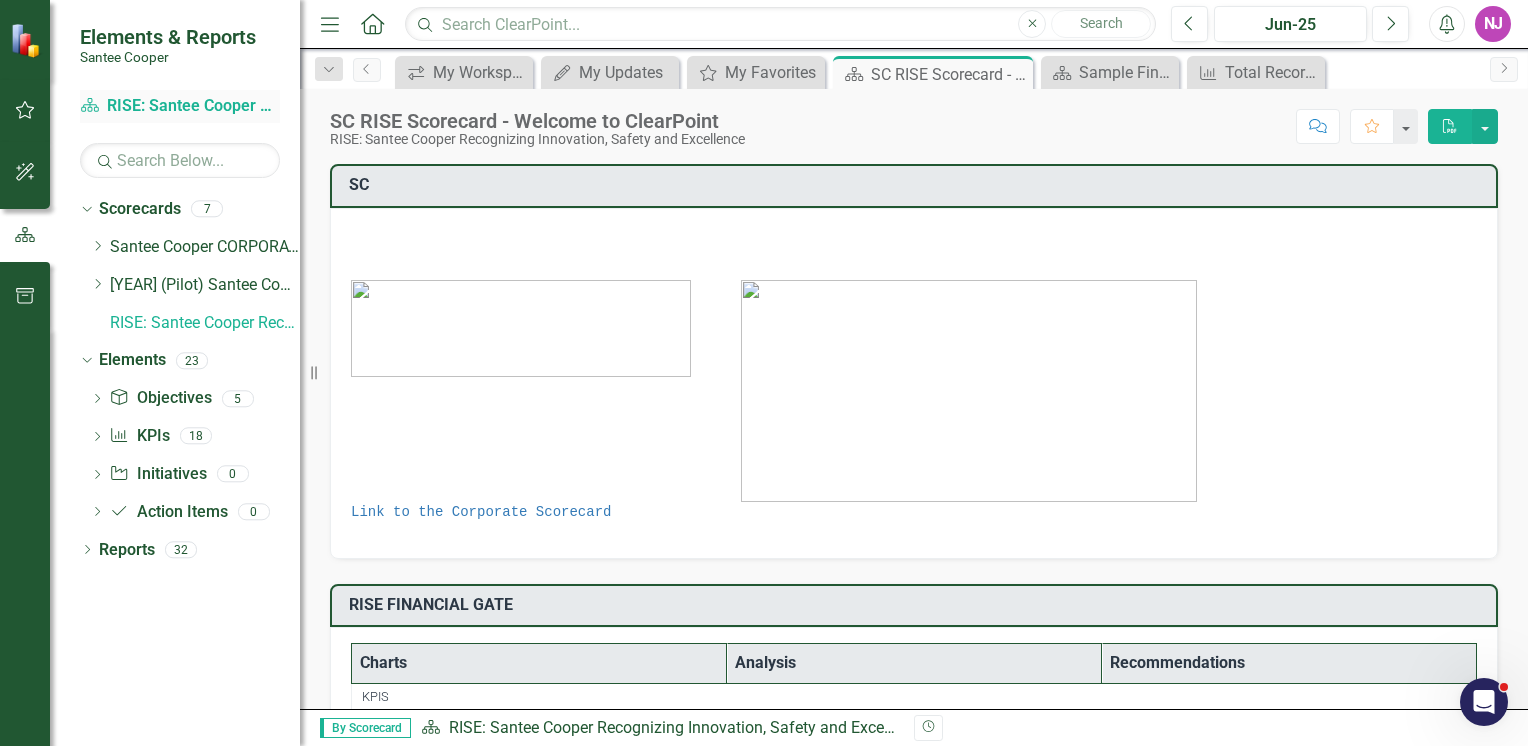 click on "Scorecard RISE:  Santee Cooper Recognizing Innovation, Safety and Excellence" at bounding box center (180, 106) 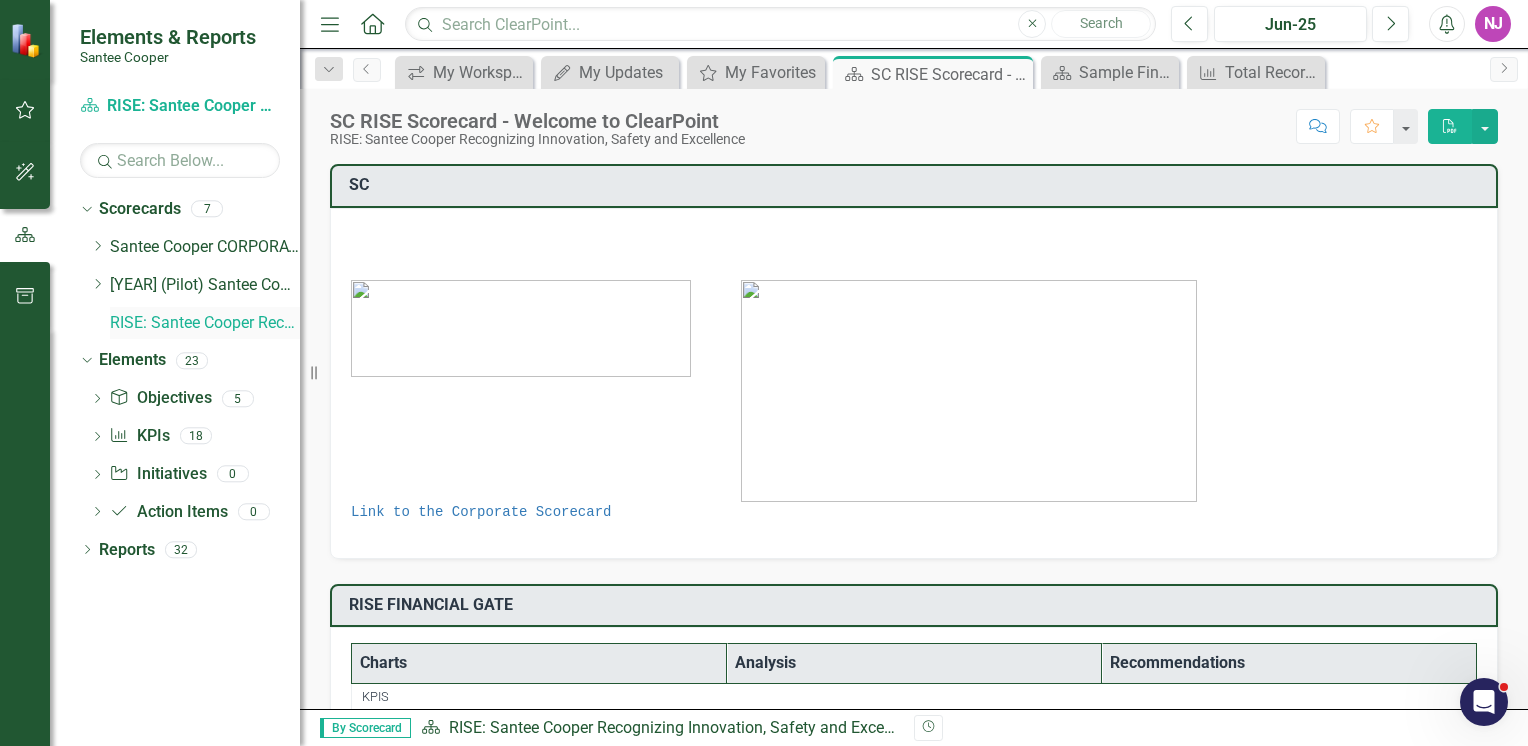 click on "RISE:  Santee Cooper Recognizing Innovation, Safety and Excellence" at bounding box center [205, 323] 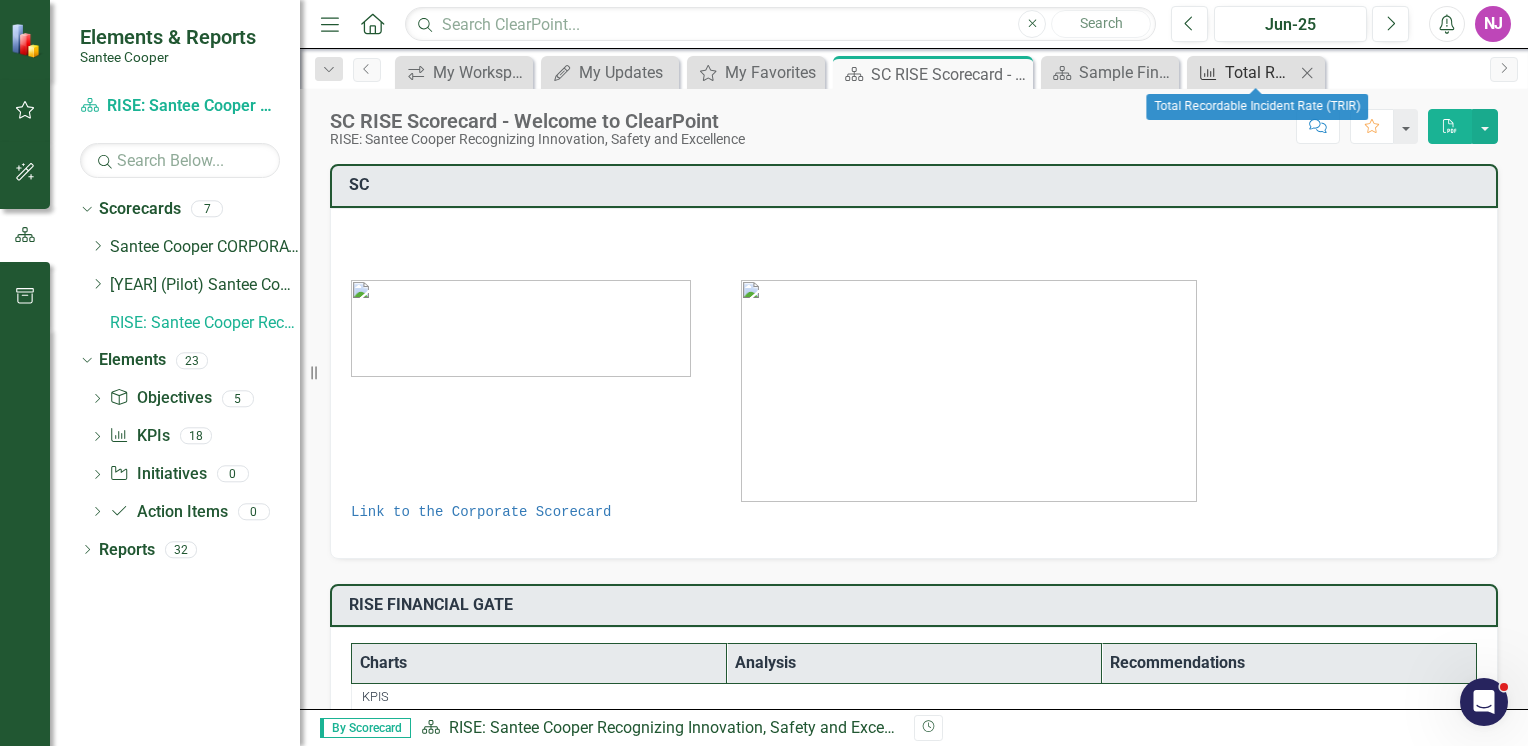 click on "Total Recordable Incident Rate (TRIR)" at bounding box center (1260, 72) 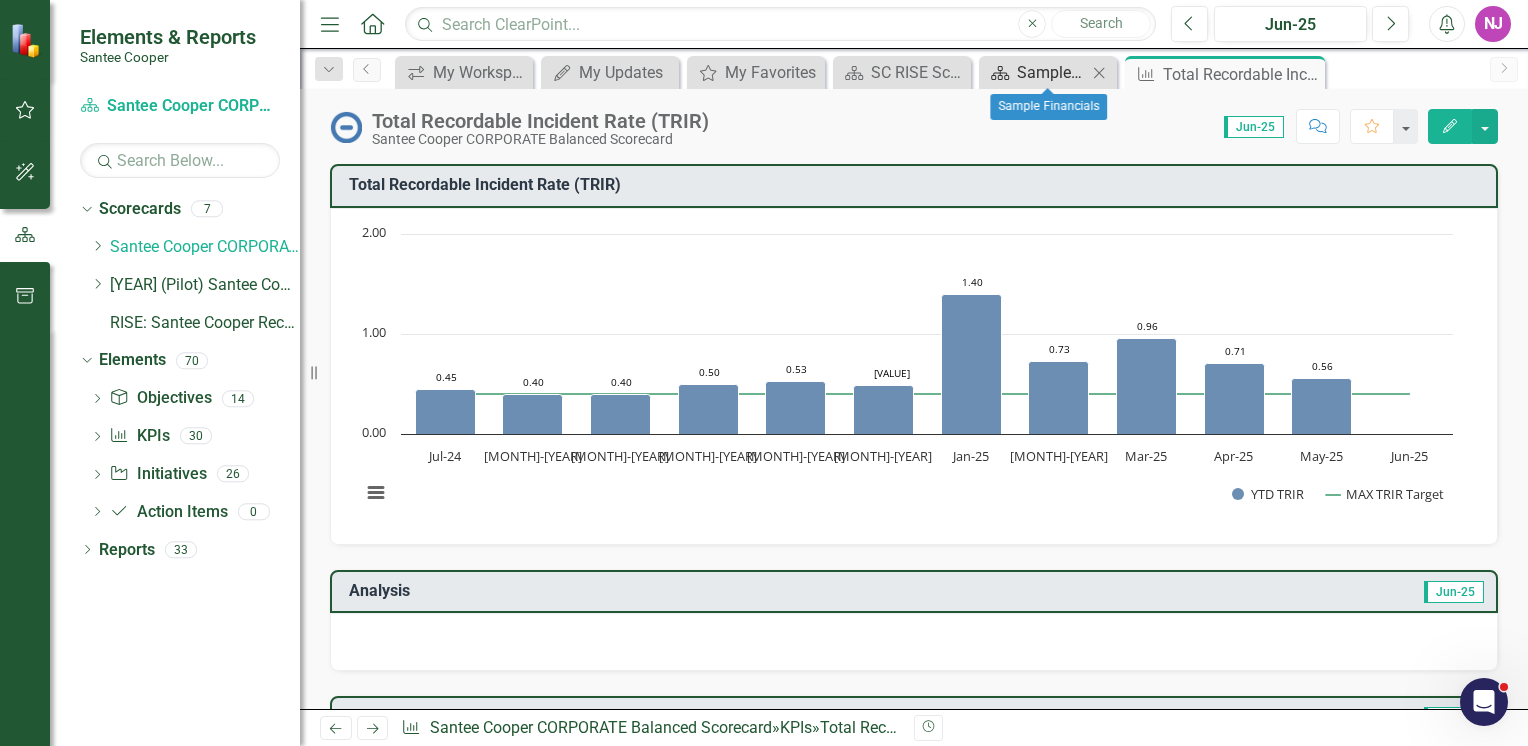 click on "Sample Financials" at bounding box center (1052, 72) 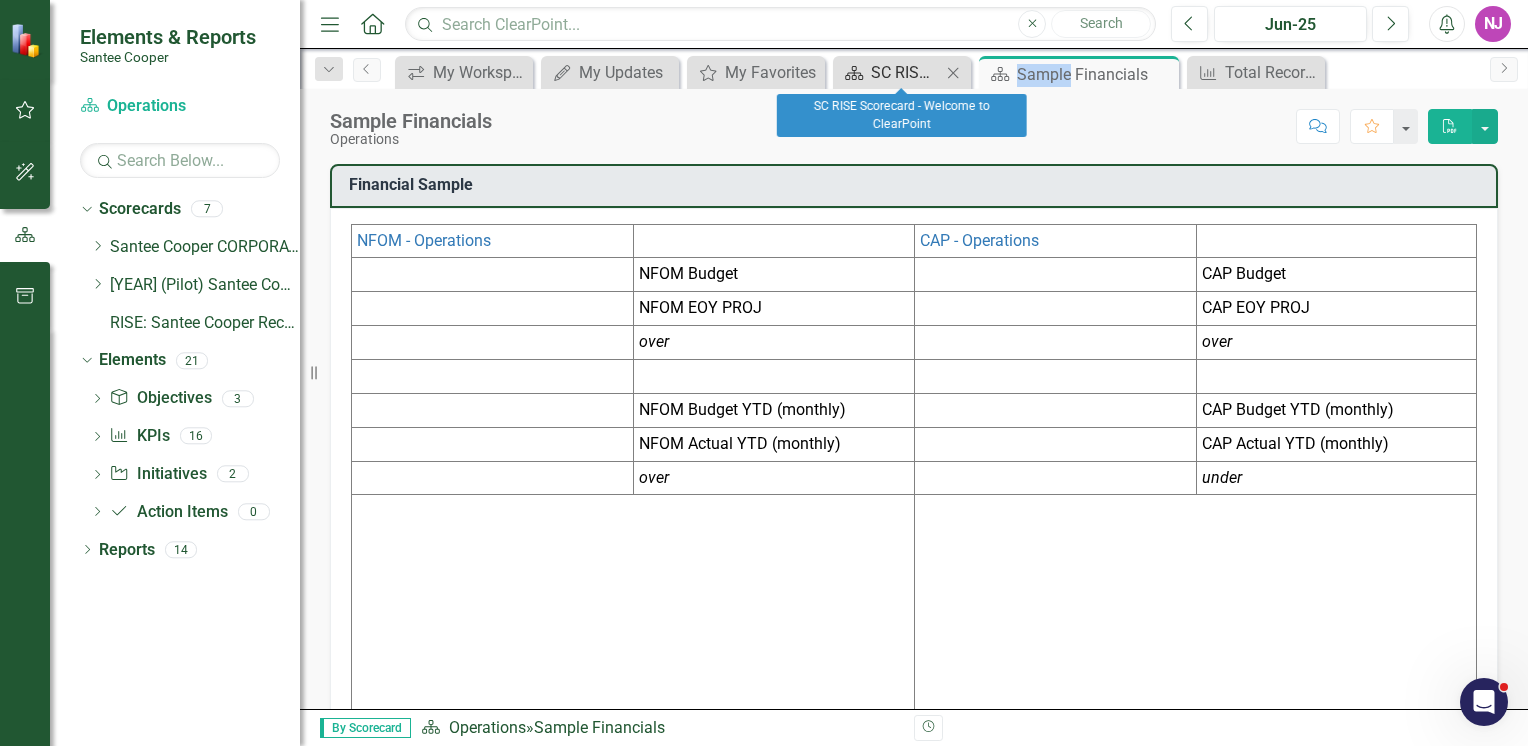 drag, startPoint x: 1069, startPoint y: 72, endPoint x: 919, endPoint y: 72, distance: 150 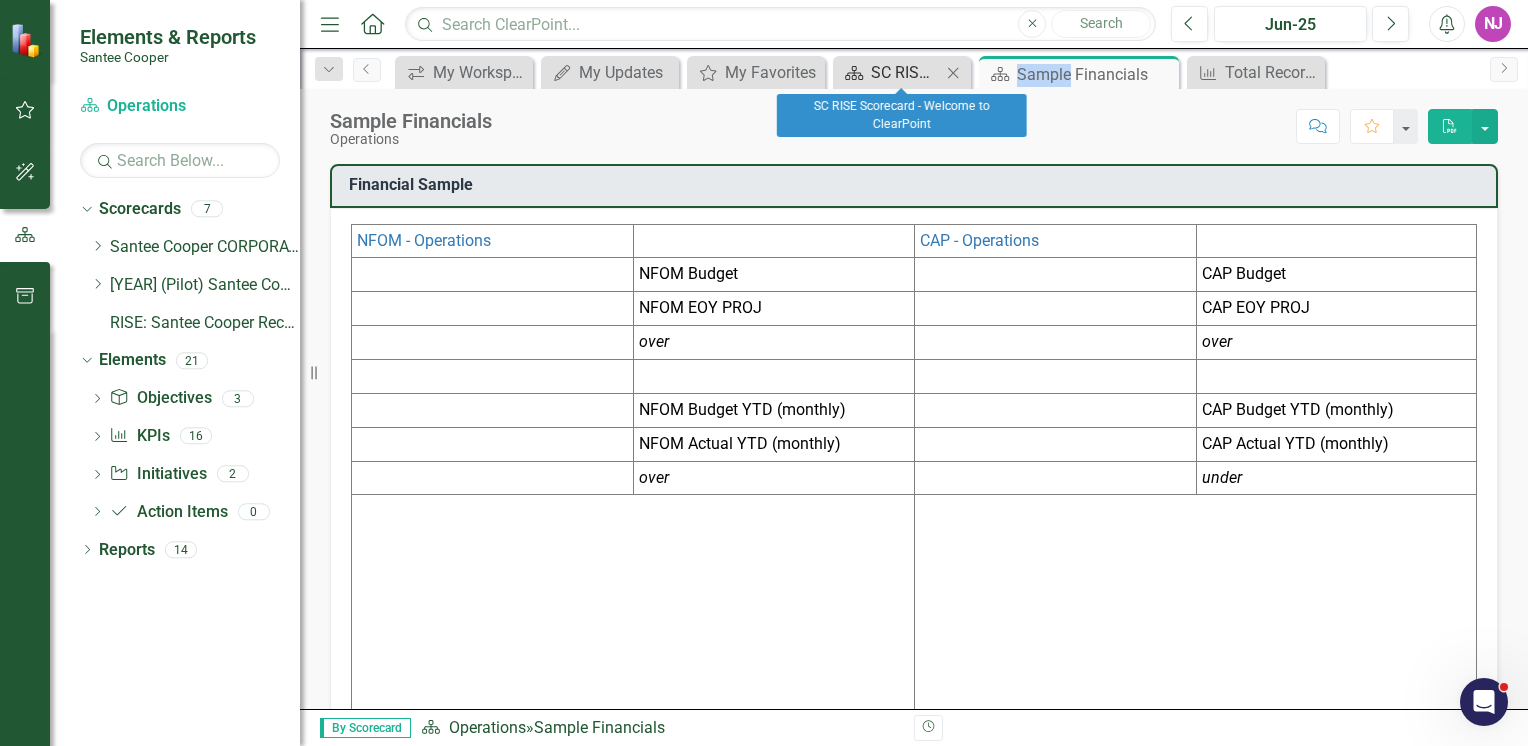 click on "My Workspace Close My Updates My Updates Close My Favorites My Favorites Close Scorecard SC RISE Scorecard - Welcome to ClearPoint Close Scorecard Sample Financials Pin Close KPI Total Recordable Incident Rate (TRIR) Close" at bounding box center [935, 72] 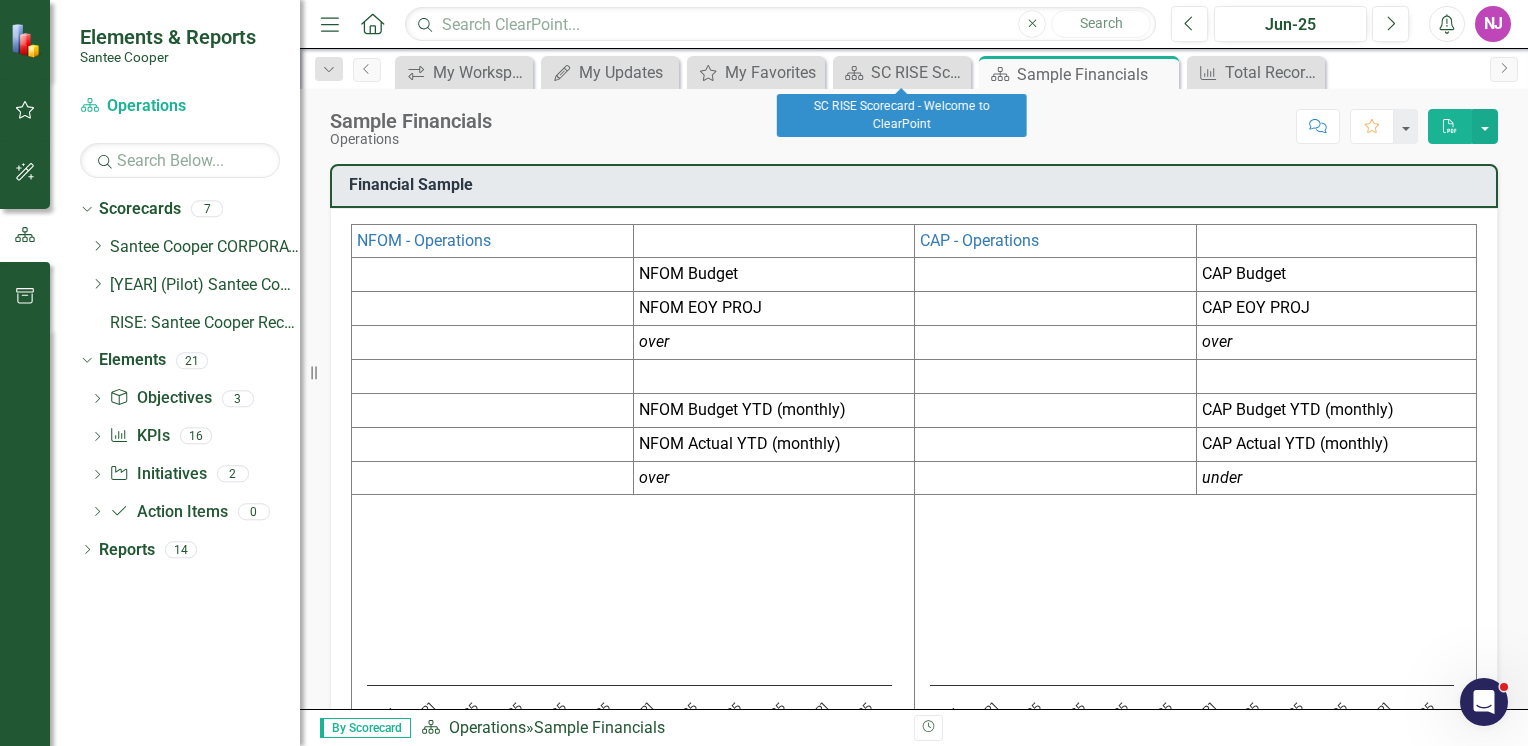 click on "Score: N/A [MONTH]-[YEAR] Completed  Comment Favorite PDF" at bounding box center (1000, 126) 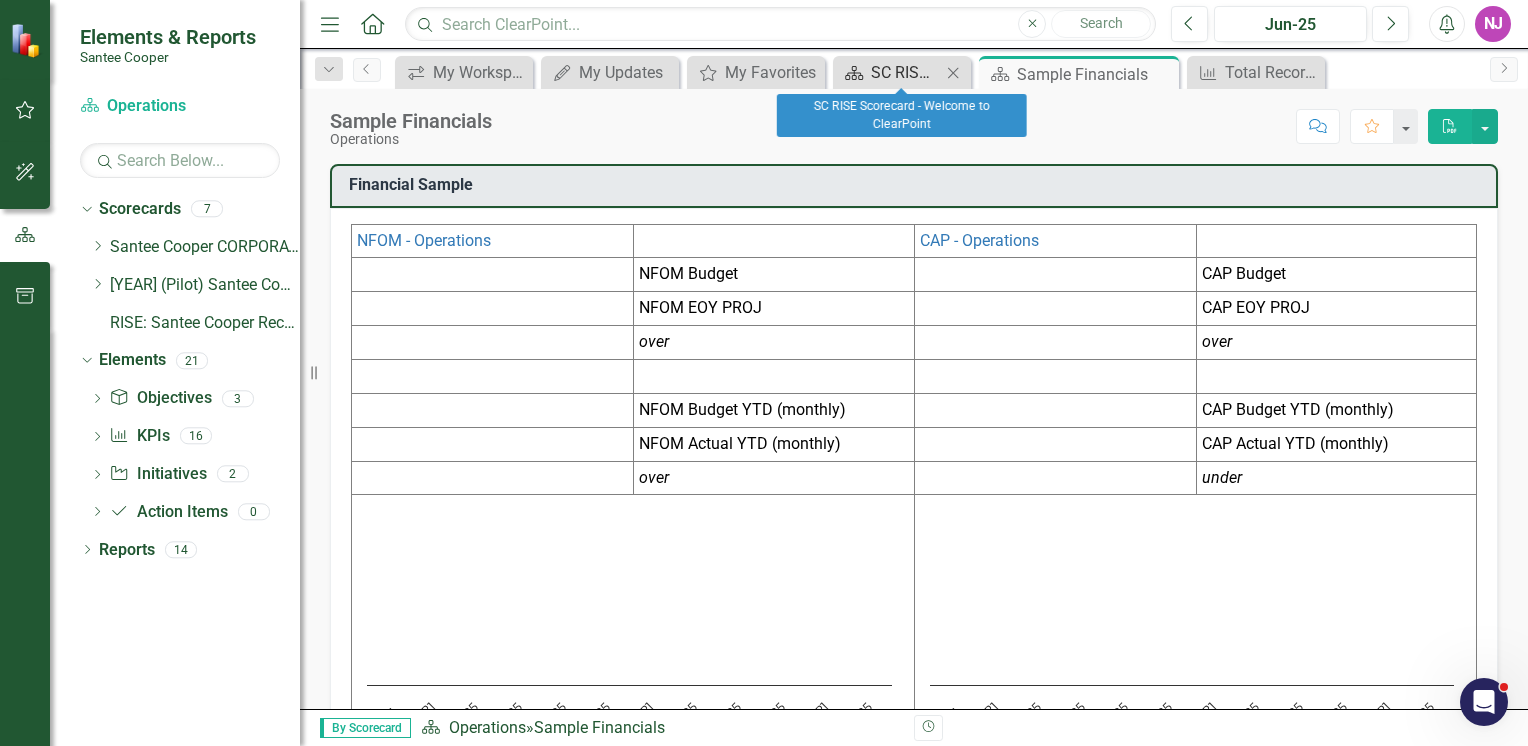 click on "Scorecard" at bounding box center (854, 73) 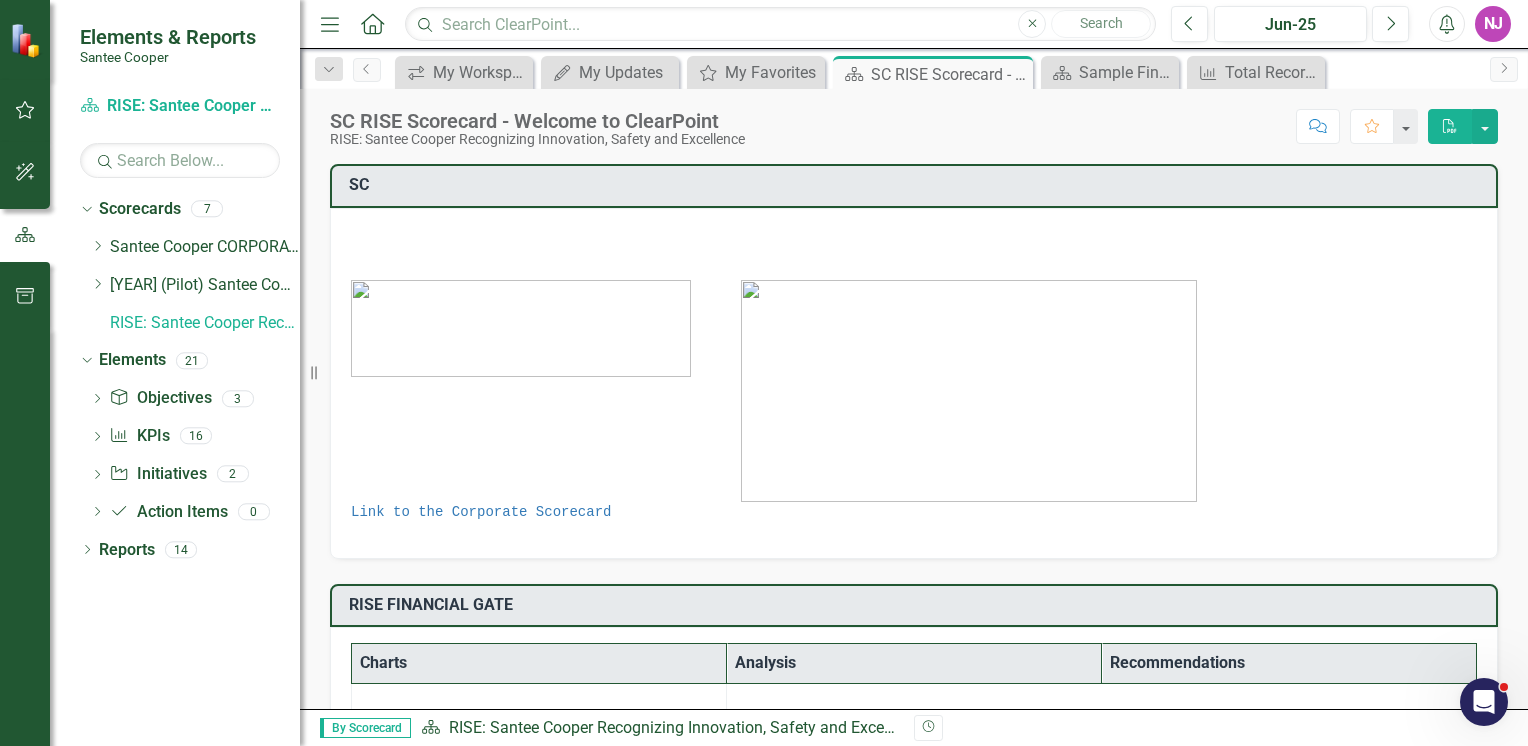 click on "Scorecard" at bounding box center [854, 74] 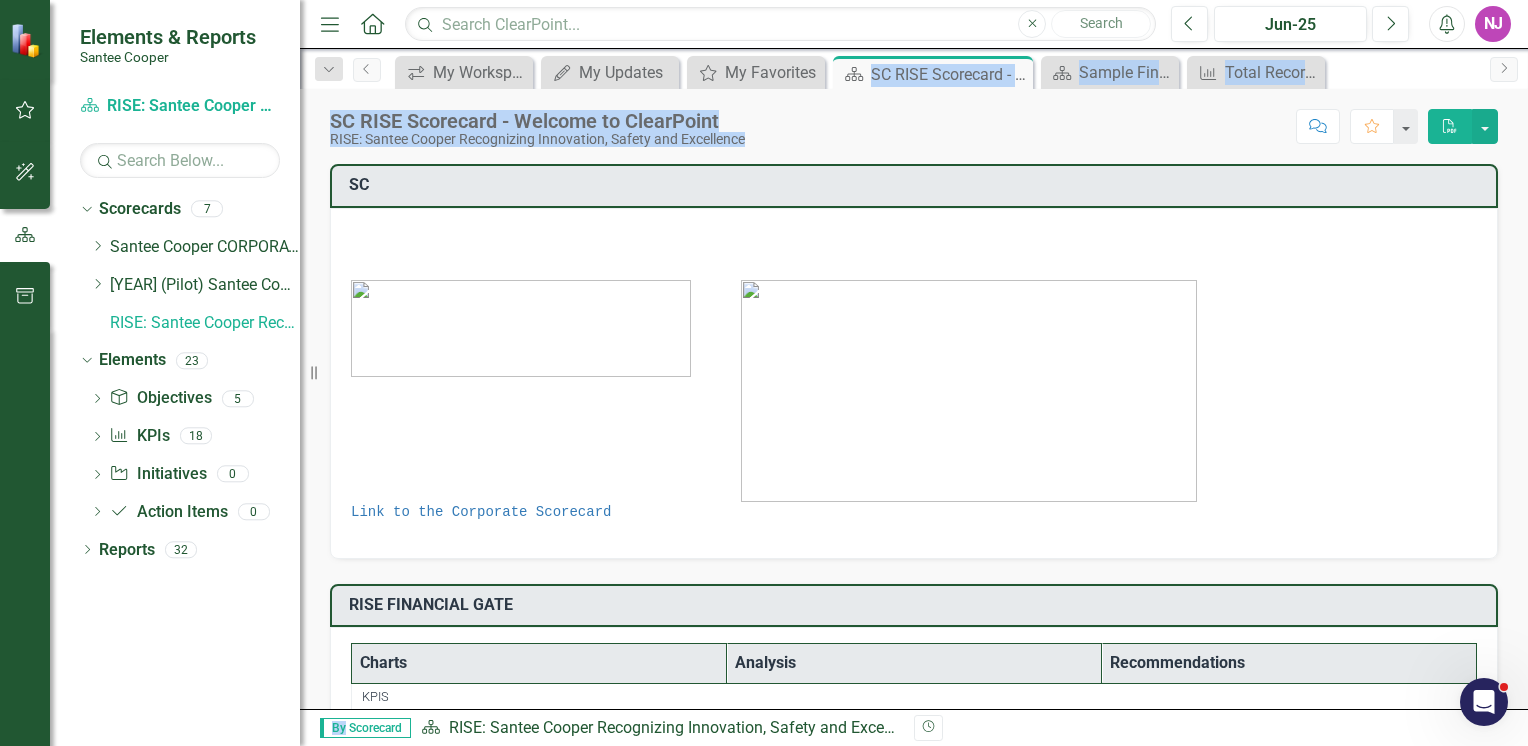 drag, startPoint x: 860, startPoint y: 68, endPoint x: 1045, endPoint y: 206, distance: 230.80078 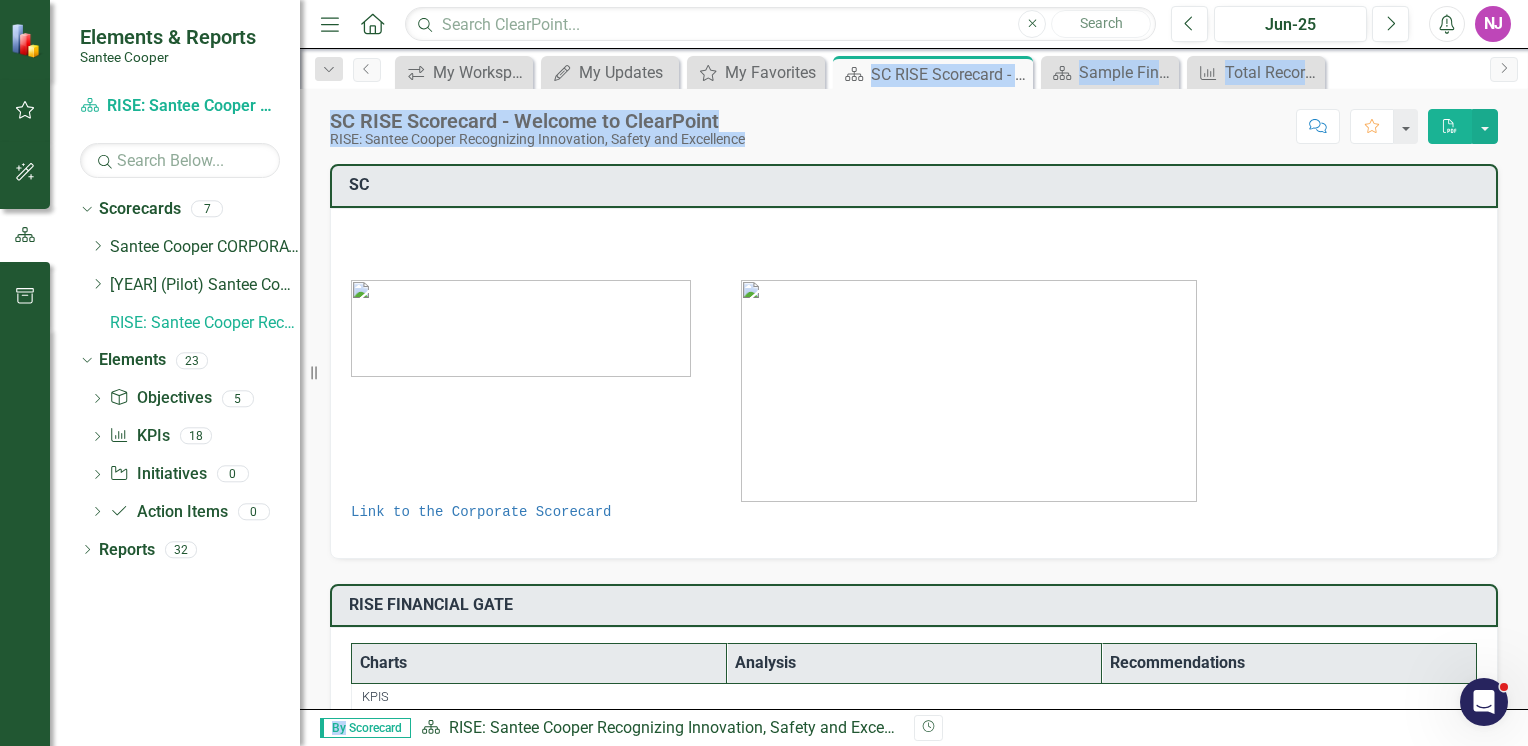 click on "SC RISE Scorecard - Welcome to ClearPoint RISE: Santee Cooper Recognizing Innovation, Safety and Excellence Score: N/A Jun-25 Completed Comment Favorite PDF SC Link to the Corporate Scorecard RISE FINANCIAL GATE Charts Analysis Recommendations KPIs Combined Net Revenue (CNR) Link Open Element Loading... Chart" at bounding box center (914, 373) 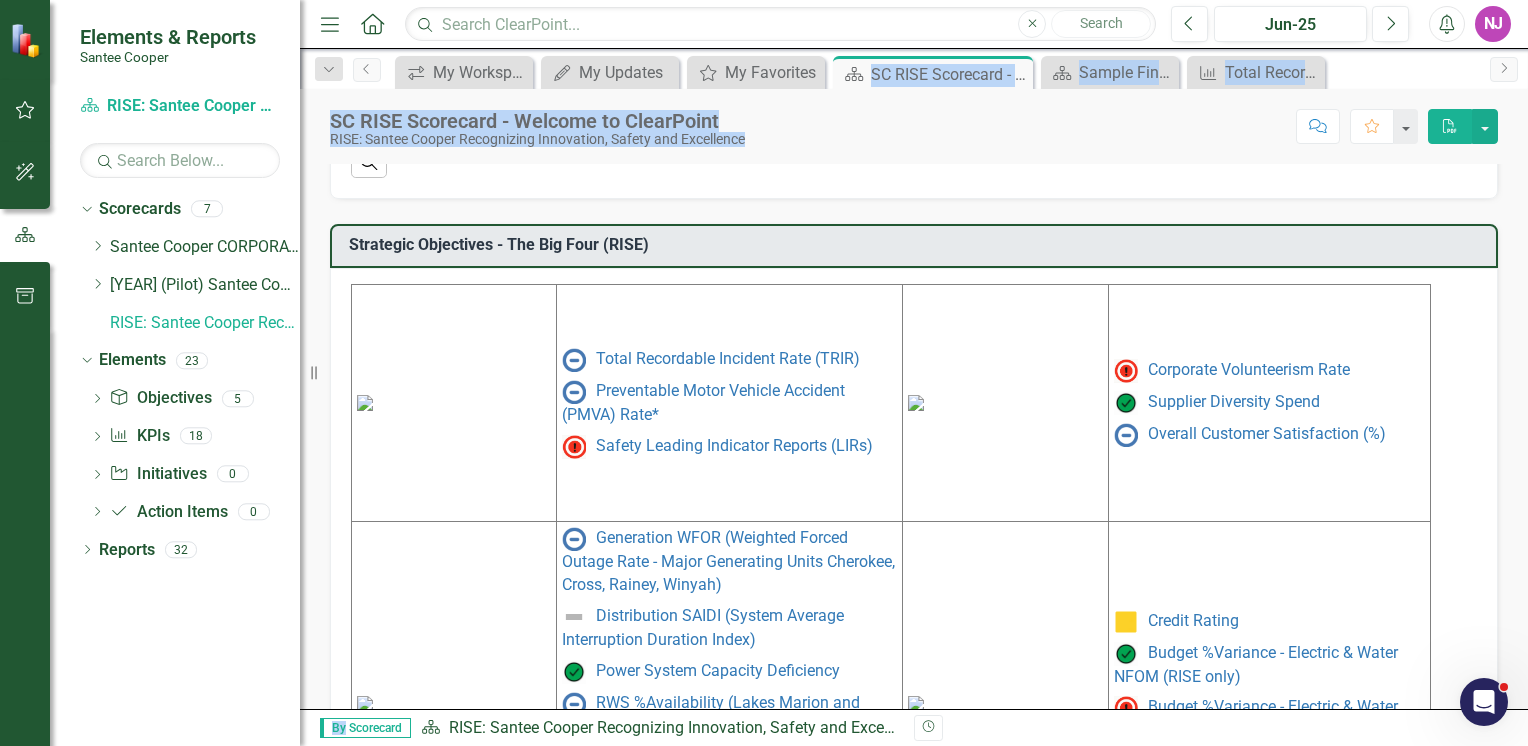 scroll, scrollTop: 825, scrollLeft: 0, axis: vertical 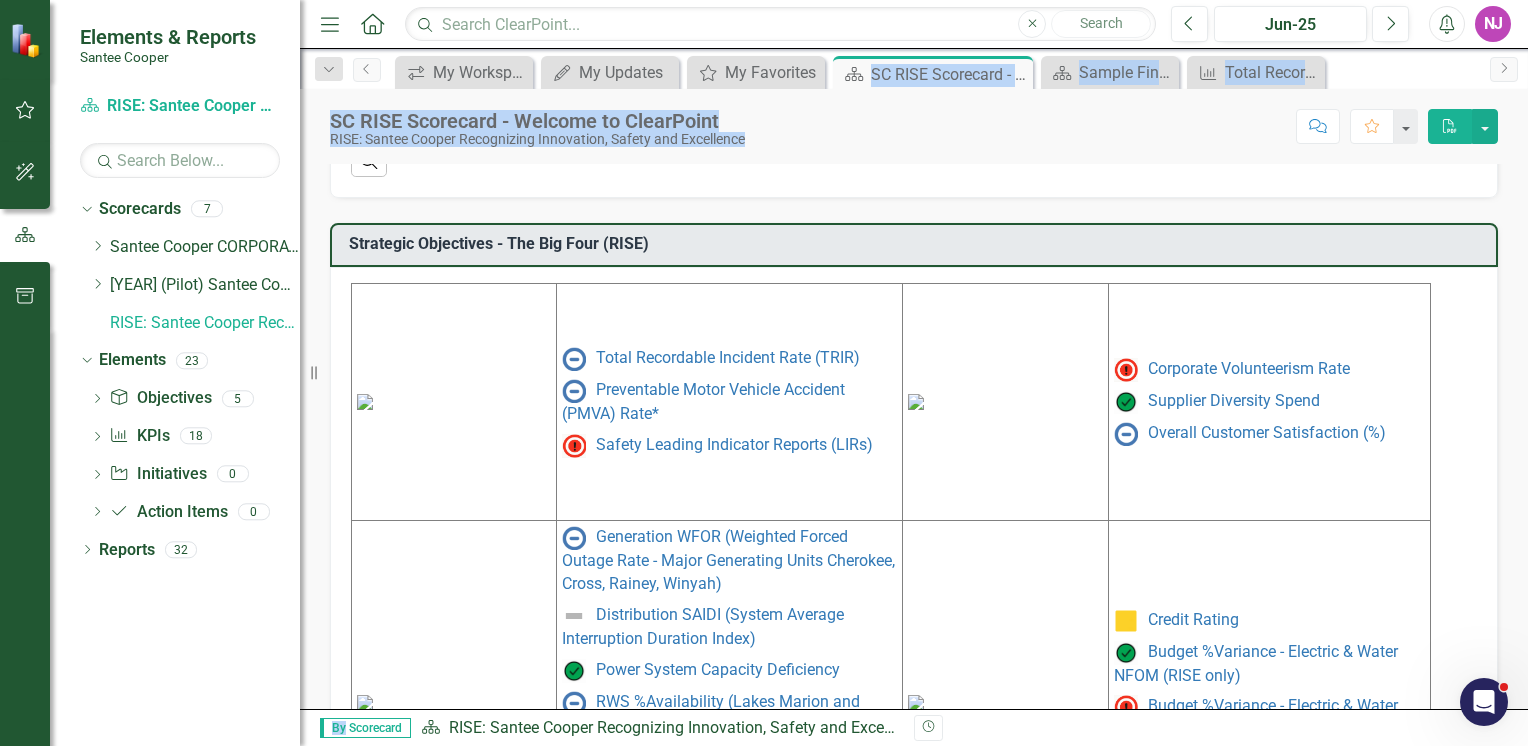 click on "SC RISE Scorecard - Welcome to ClearPoint RISE:  Santee Cooper Recognizing Innovation, Safety and Excellence Score: N/A [MONTH]-[YEAR] Completed  Comment Favorite PDF SC
Link to the Corporate Scorecard RISE FINANCIAL GATE Charts Analysis Recommendations KPIs Combined Net Revenue (CNR) Link Open Element Loading... Chart Combination chart with 3 data series. The chart has 1 X axis displaying categories.  The chart has 1 Y axis displaying RISE Performance (x1000). Data ranges from -19520 to 25000. RISE ​ Performance ​ (x1000) Chart context menu -19,520.00 ​ -19,520.00 YTD CNR Gate 1 (min CNR for 50% potential payout) Gate 2 (min CNR for 100% potential payout) [MONTH]-[YEAR] [MONTH]-[YEAR] [MONTH]-[YEAR] [MONTH]-[YEAR] [MONTH]-[YEAR] $ -30,000.00 $ 30,000.00 End of interactive chart. Search Strategic Objectives - The Big Four (RISE)
Total Recordable Incident Rate (TRIR)
Preventable Motor Vehicle Accident (PMVA) Rate*
Safety Leading Indicator Reports (LIRs)
Corporate Volunteerism Rate" at bounding box center (914, 399) 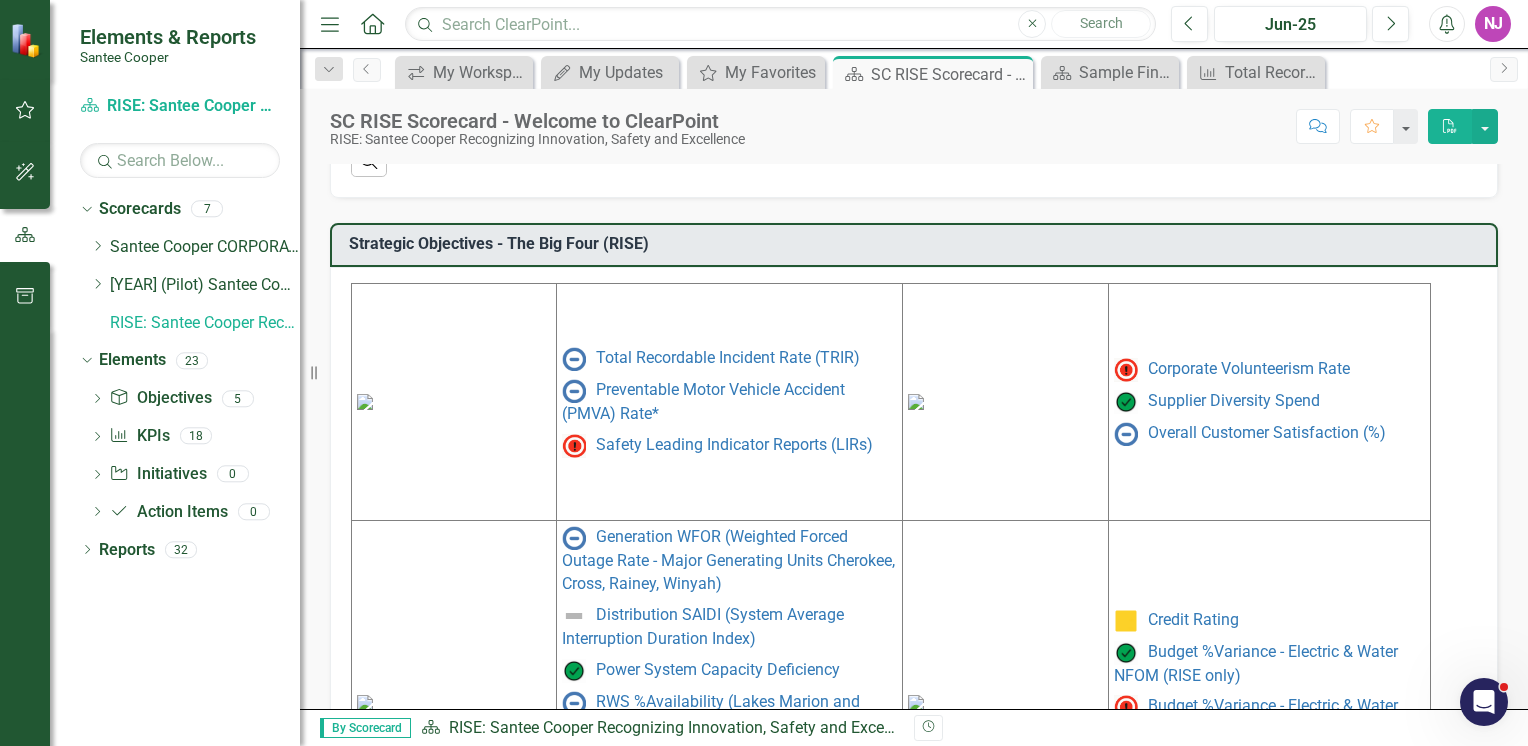 click on "Distribution SAIDI (System Average Interruption Duration Index)" at bounding box center [729, 402] 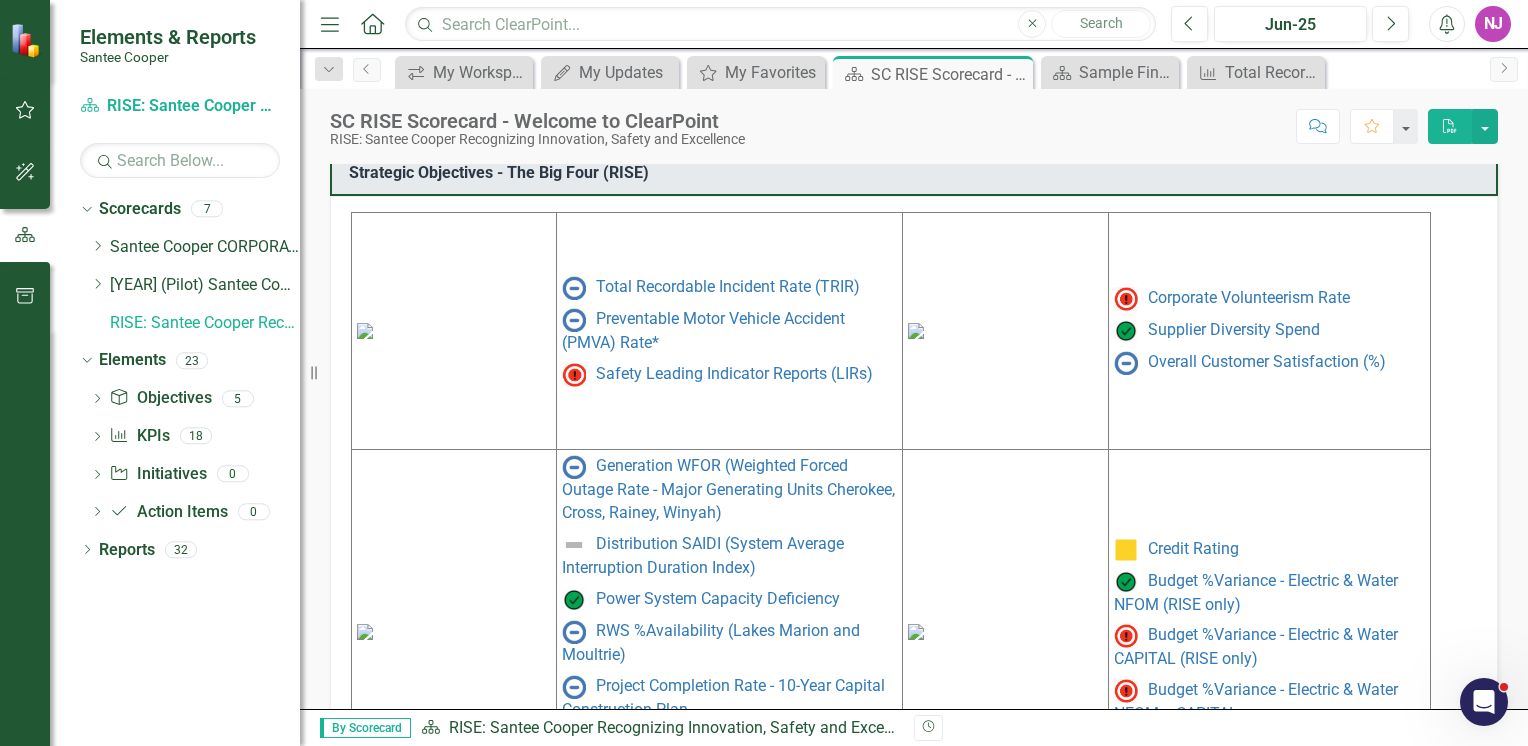 scroll, scrollTop: 902, scrollLeft: 0, axis: vertical 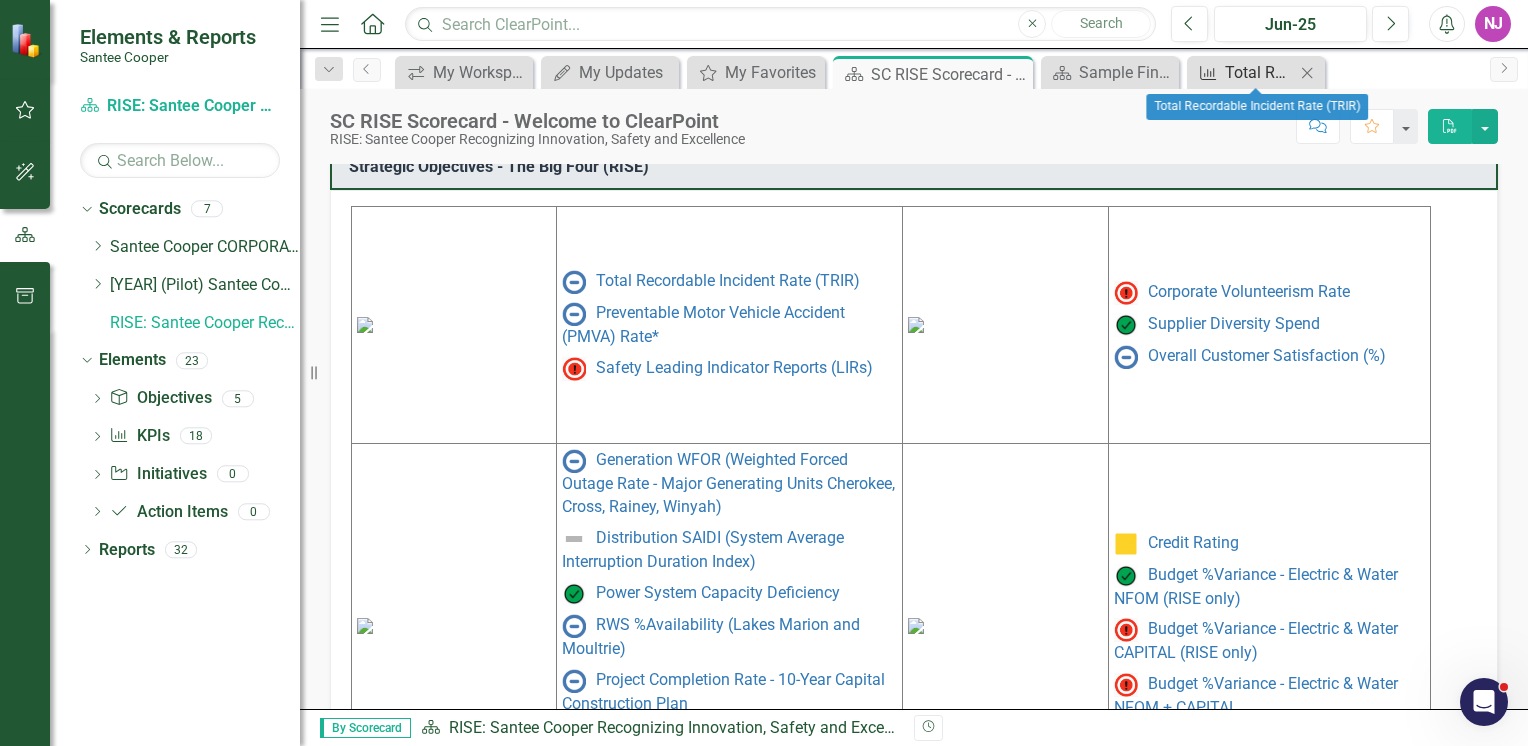click on "Total Recordable Incident Rate (TRIR)" at bounding box center (1260, 72) 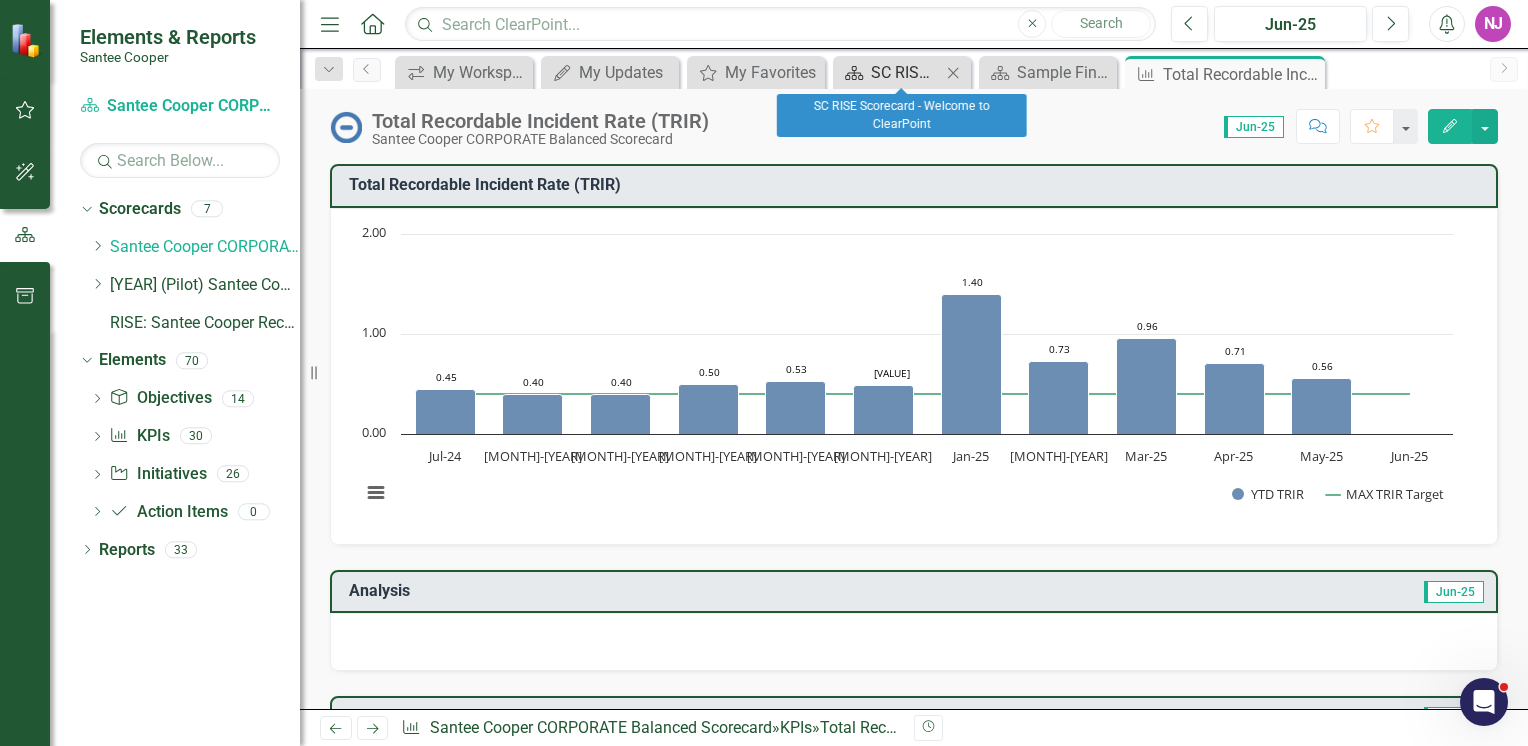 click on "SC RISE Scorecard - Welcome to ClearPoint" at bounding box center (906, 72) 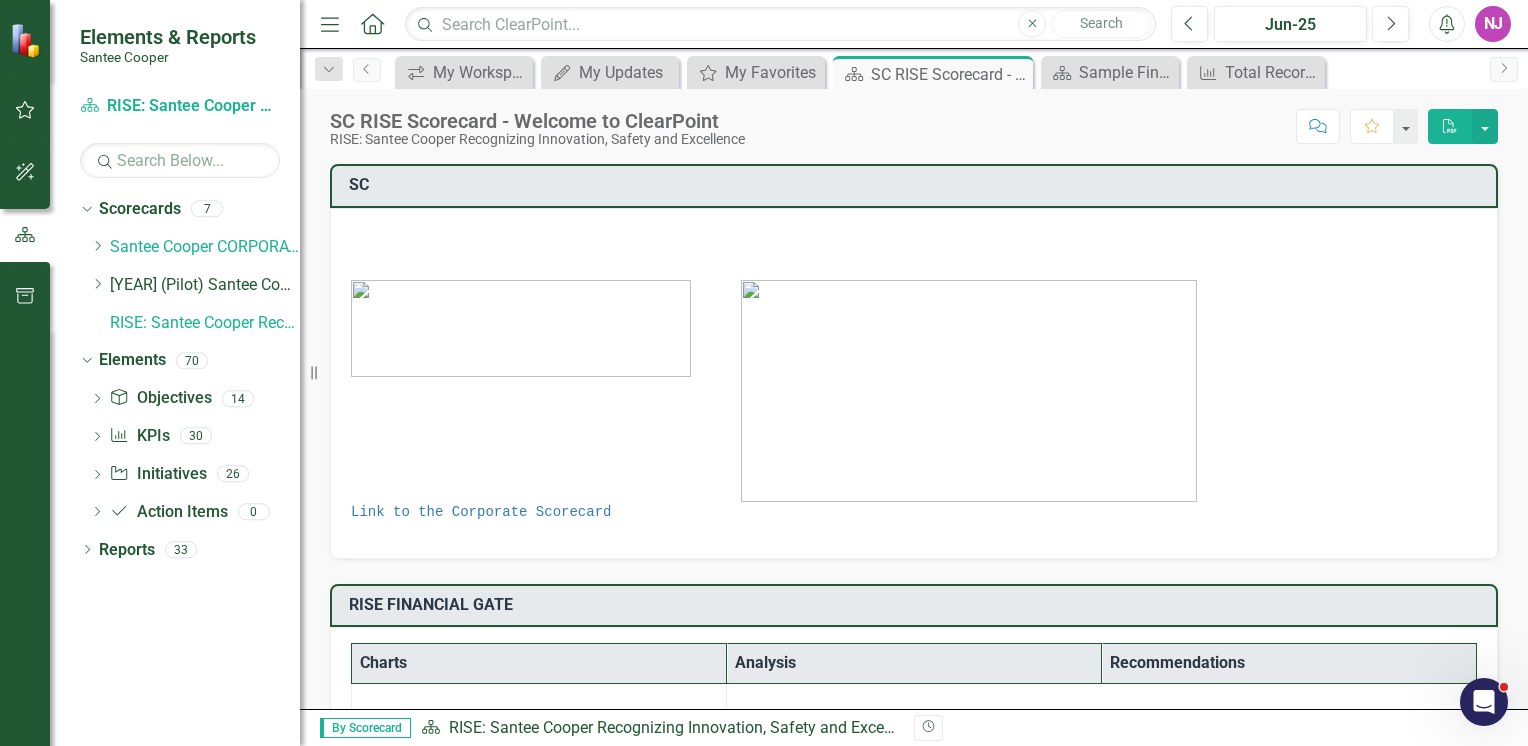 click on "SC RISE Scorecard - Welcome to ClearPoint" at bounding box center (949, 74) 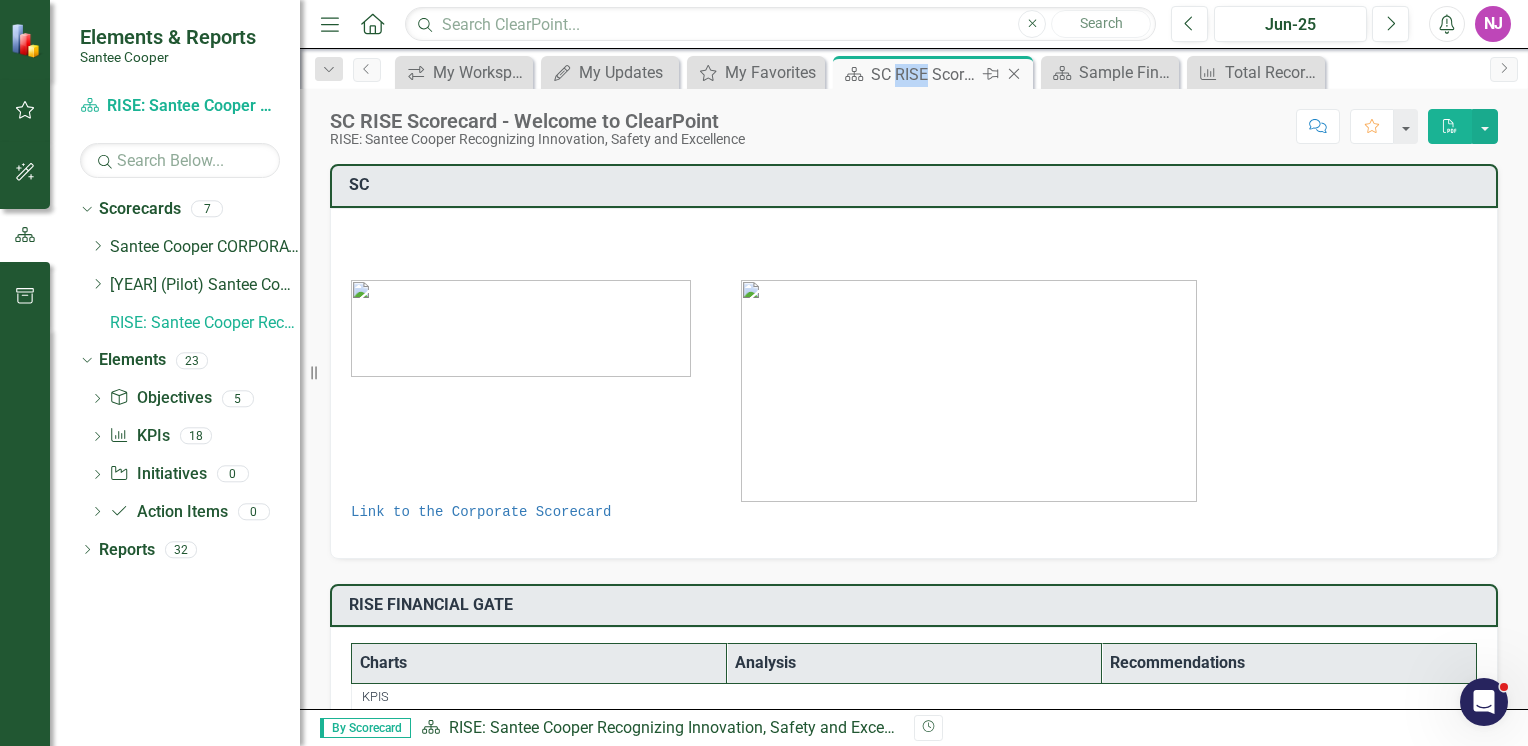click on "SC RISE Scorecard - Welcome to ClearPoint" at bounding box center [924, 74] 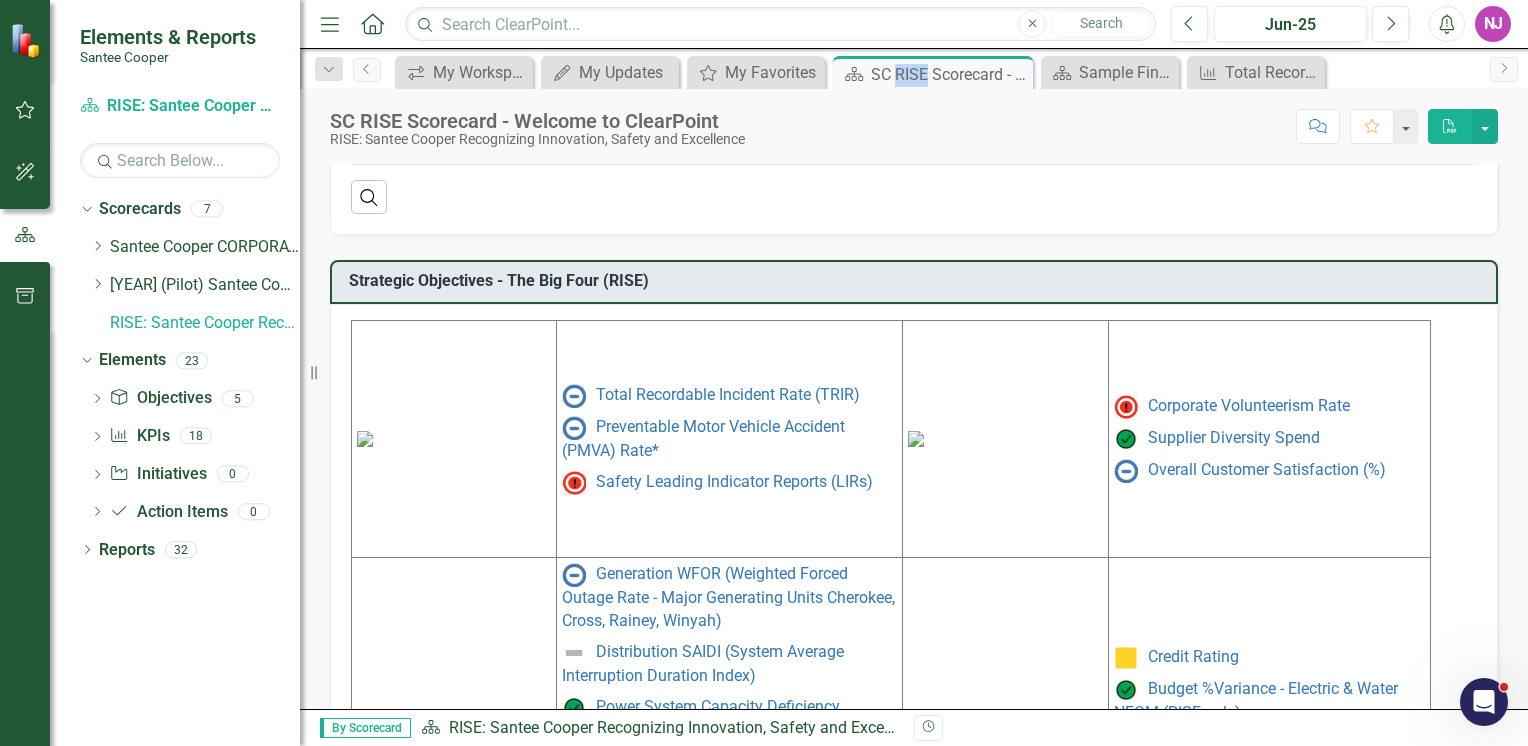 scroll, scrollTop: 792, scrollLeft: 0, axis: vertical 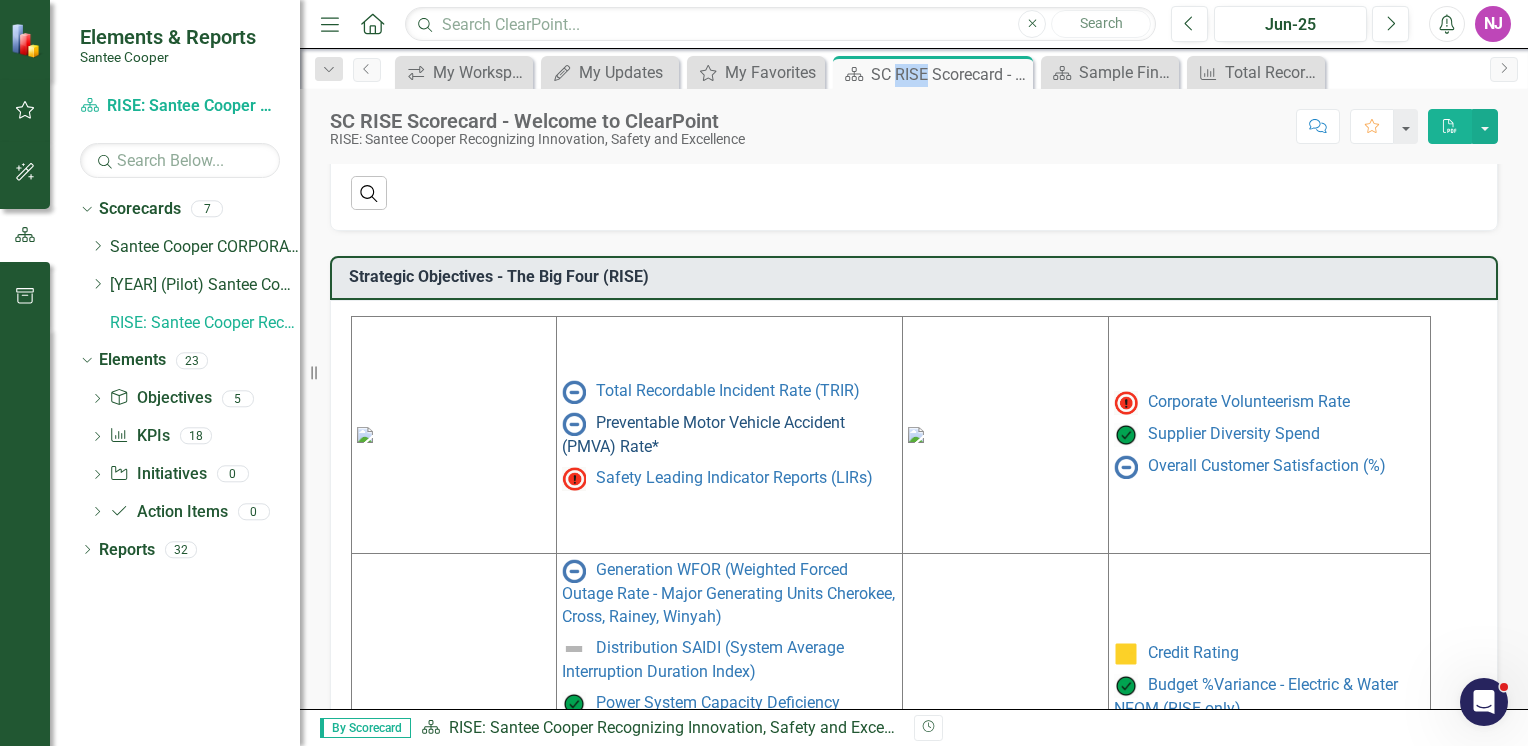click on "Preventable Motor Vehicle Accident (PMVA) Rate*" at bounding box center (703, 434) 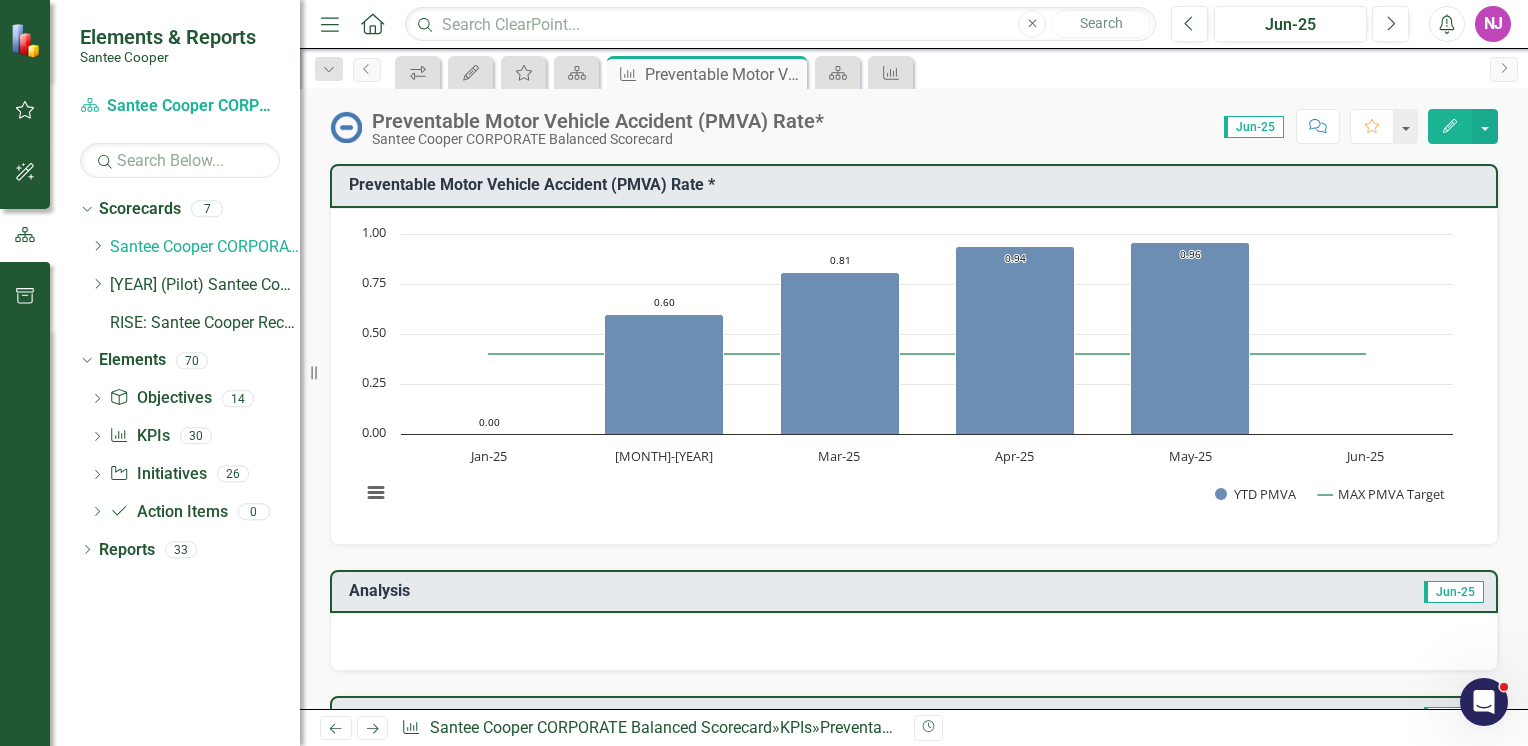 click on "Preventable Motor Vehicle Accident (PMVA) Rate* Santee Cooper CORPORATE Balanced Scorecard Score: [NUMBER] Jun-25 Completed  Comment Favorite Edit Preventable Motor Vehicle Accident (PMVA) Rate * Chart Combination chart with 2 data series. Preventable Motor Vehicle Accident (PMVA) Rate * (Chart Type: Column)
Plot Bands
Jan-25
YTD PMVA: [NUMBER]	MAX PMVA Target: [NUMBER]
Feb-25
YTD PMVA: [NUMBER]	MAX PMVA Target: [NUMBER]
Mar-25
YTD PMVA: [NUMBER]	MAX PMVA Target: [NUMBER]
Apr-25
YTD PMVA: [NUMBER]	MAX PMVA Target: [NUMBER]
May-25
YTD PMVA: [NUMBER]	MAX PMVA Target: [NUMBER]
Jun-25
YTD PMVA: No Value	MAX PMVA Target: [NUMBER] The chart has 1 X axis displaying categories.  The chart has 1 Y axis displaying values. Data ranges from [NUMBER] to [NUMBER]. Created with Highcharts 11.4.8 Chart context menu [NUMBER] ​ [NUMBER] ​ [NUMBER] ​ [NUMBER] ​ [NUMBER] ​ [NUMBER] ​ YTD PMVA MAX PMVA Target Jan-25 Feb-25 Mar-25 Apr-25 May-25 Jun-25 [NUMBER] [NUMBER] [NUMBER] [NUMBER] [NUMBER] [NUMBER] MAX PMVA Target ​ Apr-25: [NUMBER] ​ End of interactive chart. Analysis Jun-25 Recommendations" at bounding box center [914, 399] 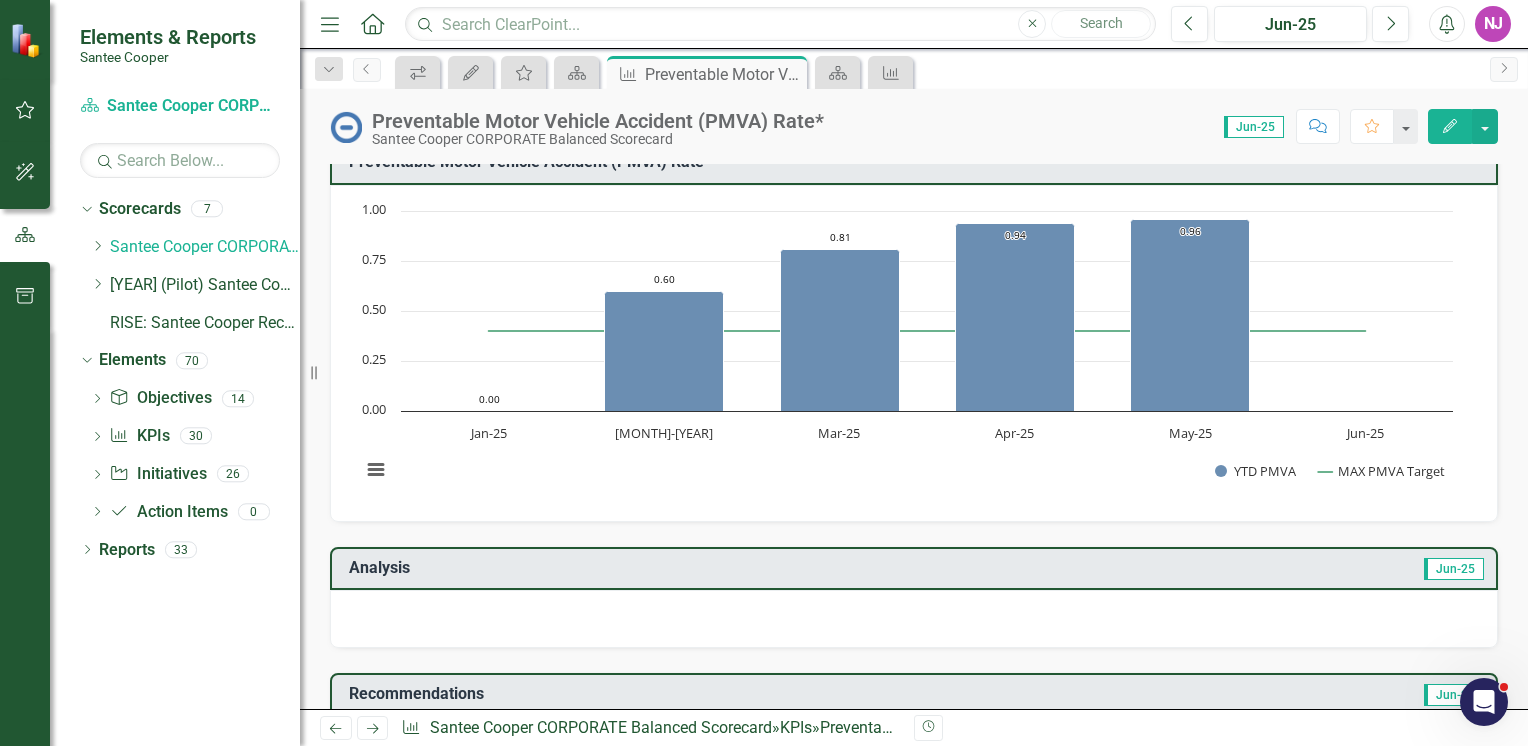 scroll, scrollTop: 0, scrollLeft: 0, axis: both 